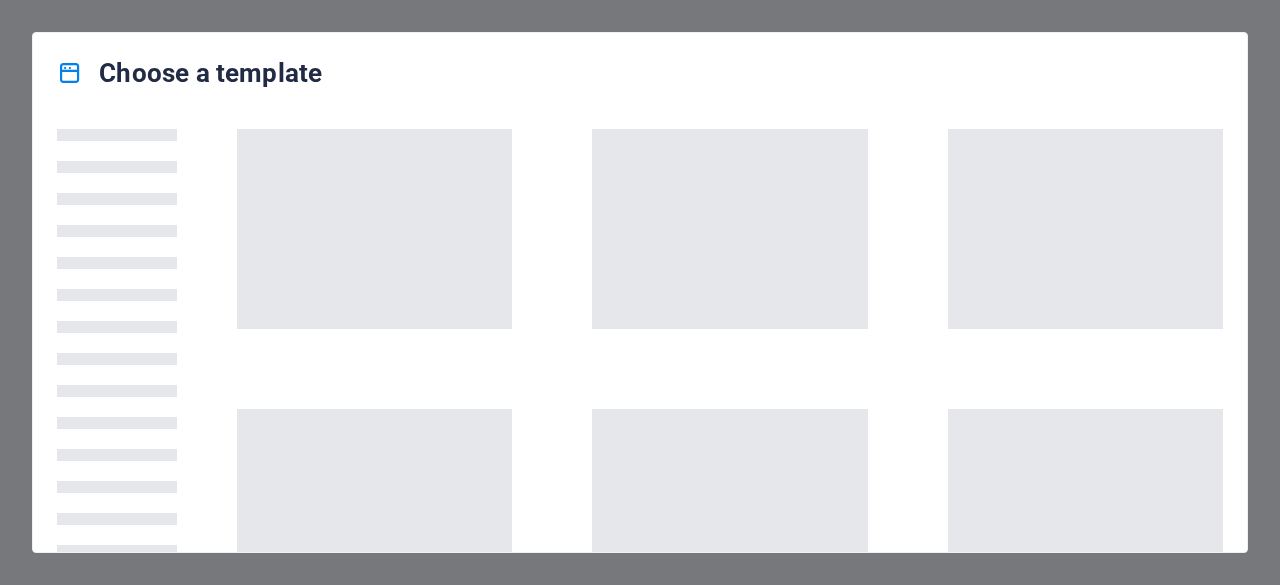 scroll, scrollTop: 0, scrollLeft: 0, axis: both 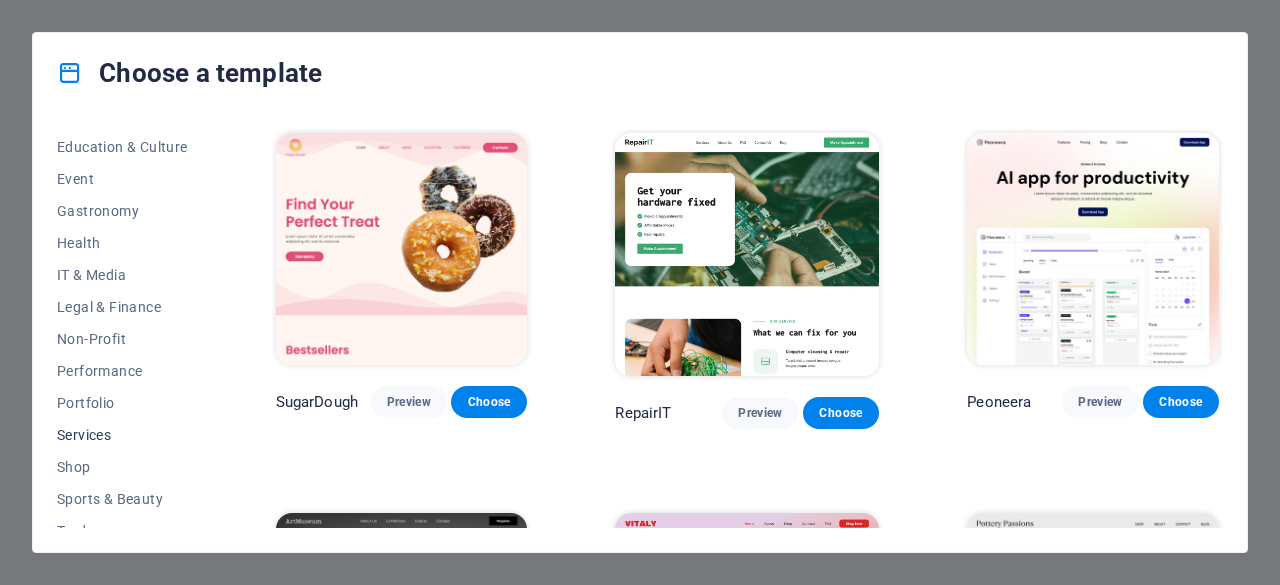 click on "Services" at bounding box center (122, 435) 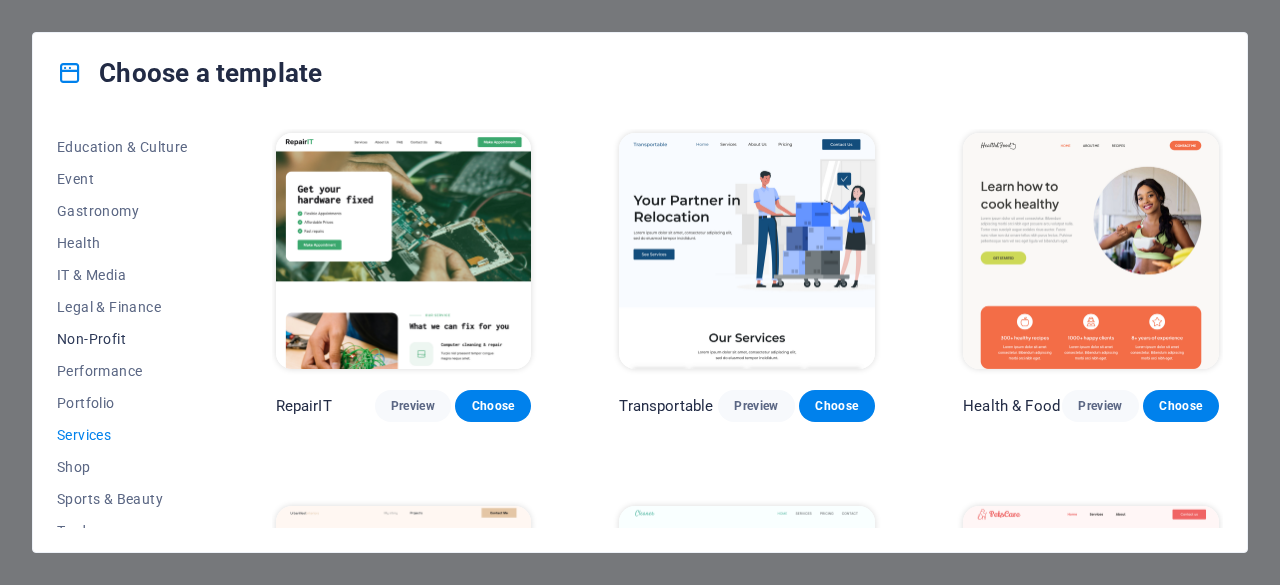 click on "Non-Profit" at bounding box center (122, 339) 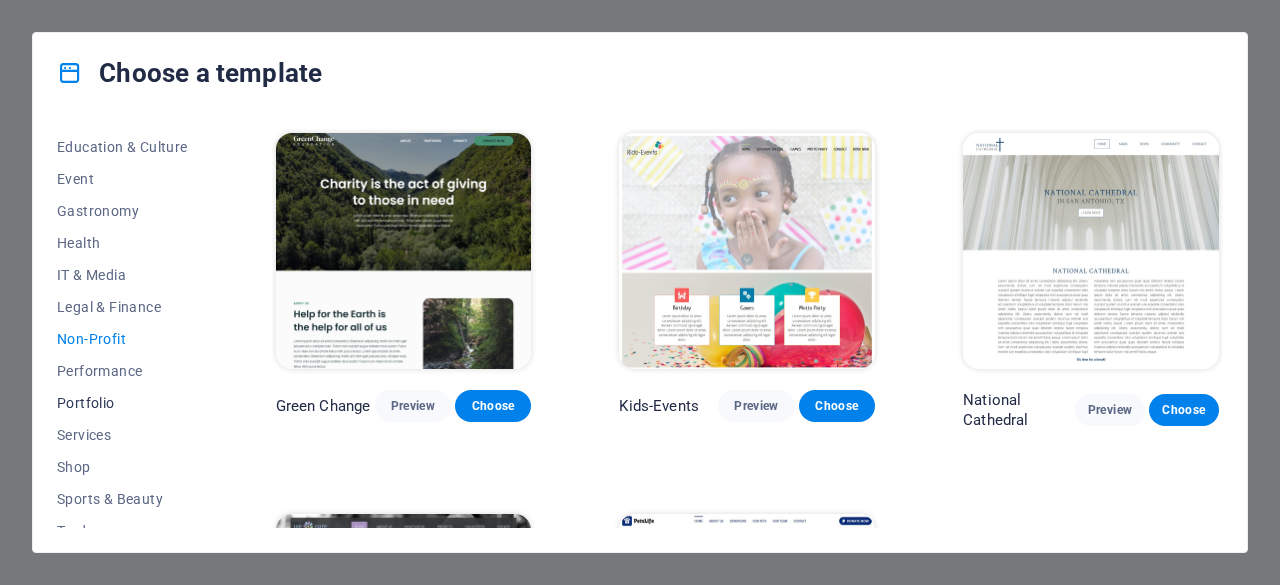 click on "Portfolio" at bounding box center (122, 403) 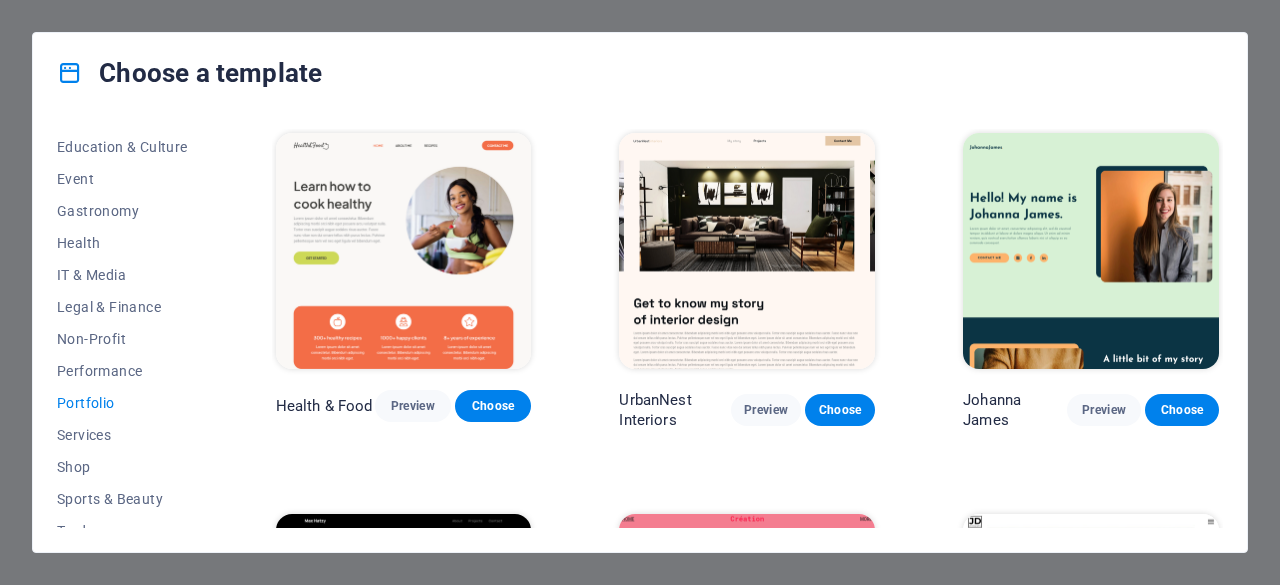 click at bounding box center (747, 251) 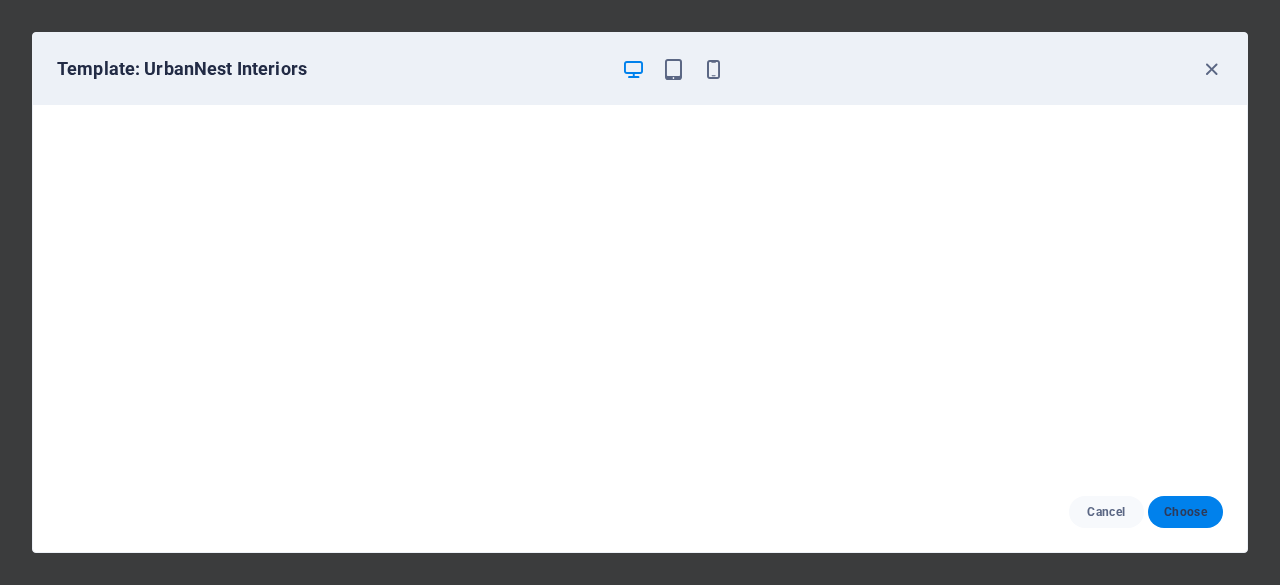 click on "Choose" at bounding box center [1185, 512] 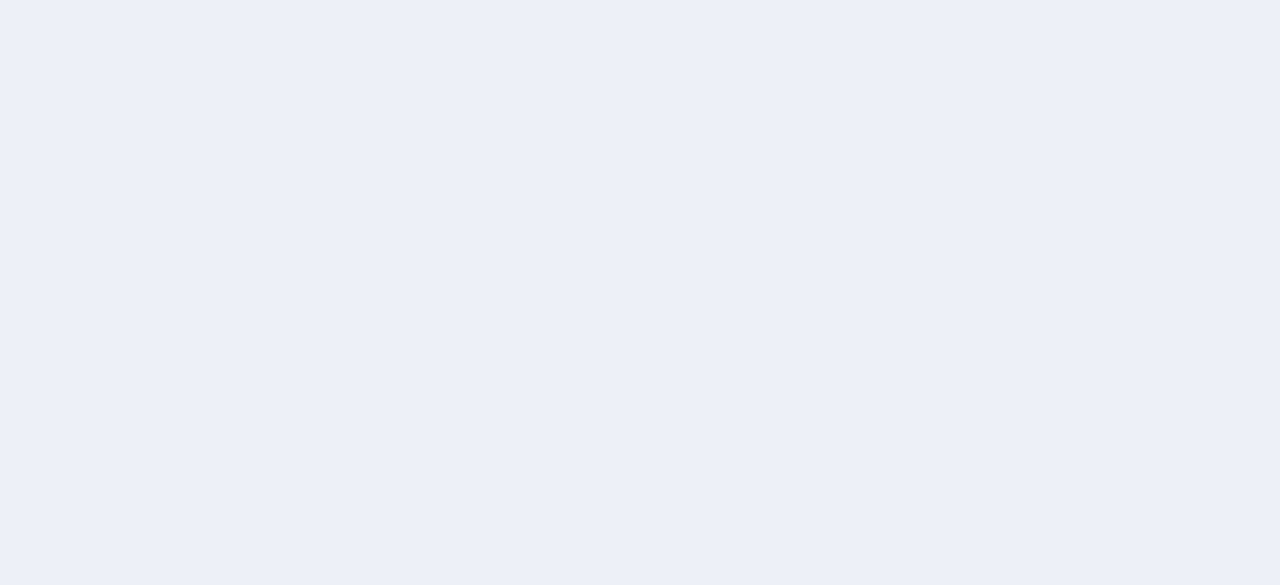 scroll, scrollTop: 0, scrollLeft: 0, axis: both 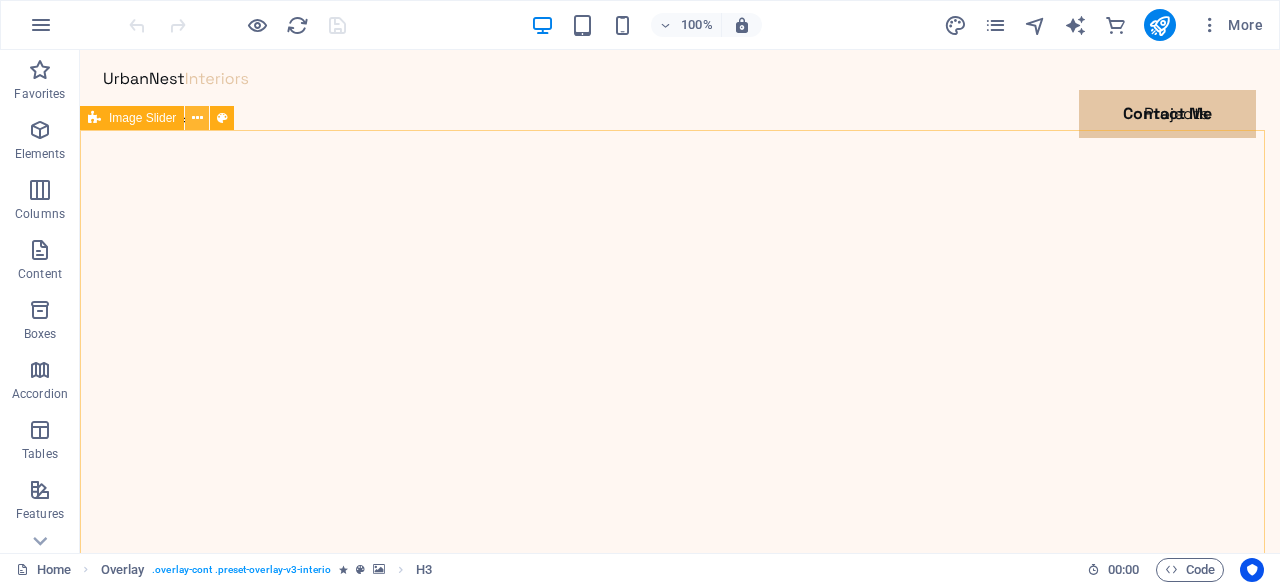 click at bounding box center [197, 118] 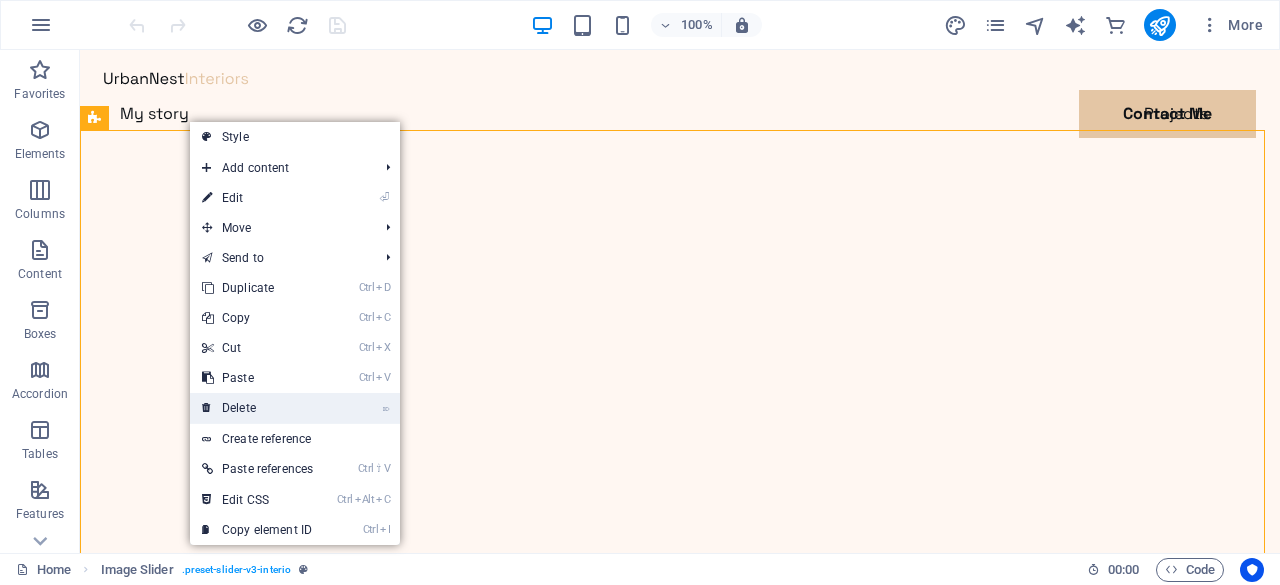 click on "⌦  Delete" at bounding box center (257, 408) 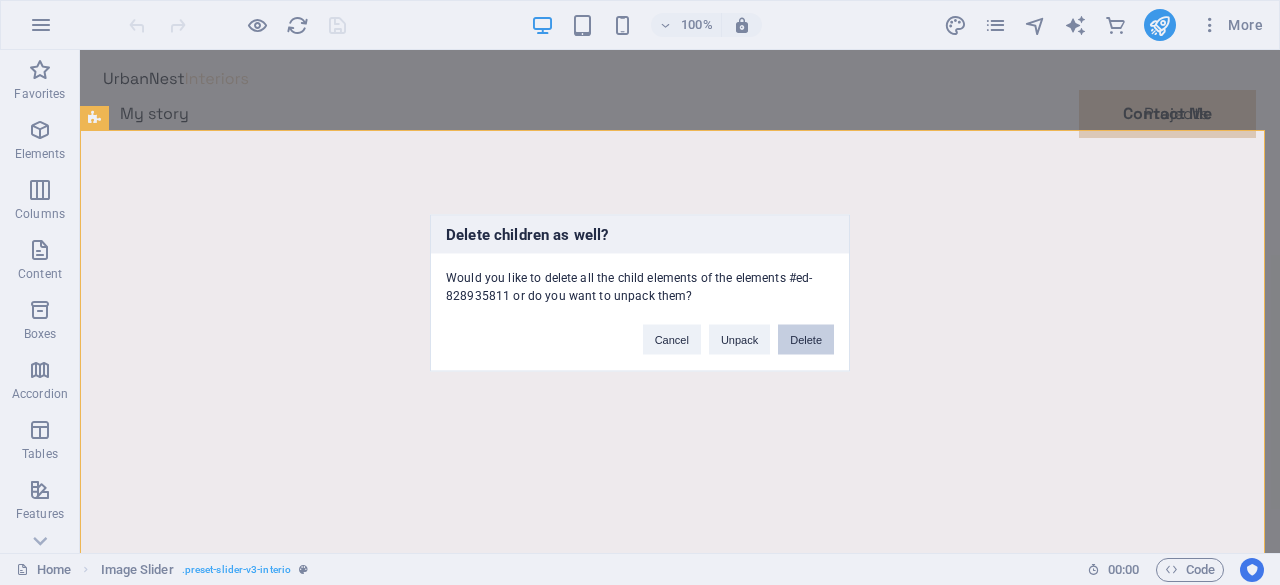 click on "Delete" at bounding box center [806, 339] 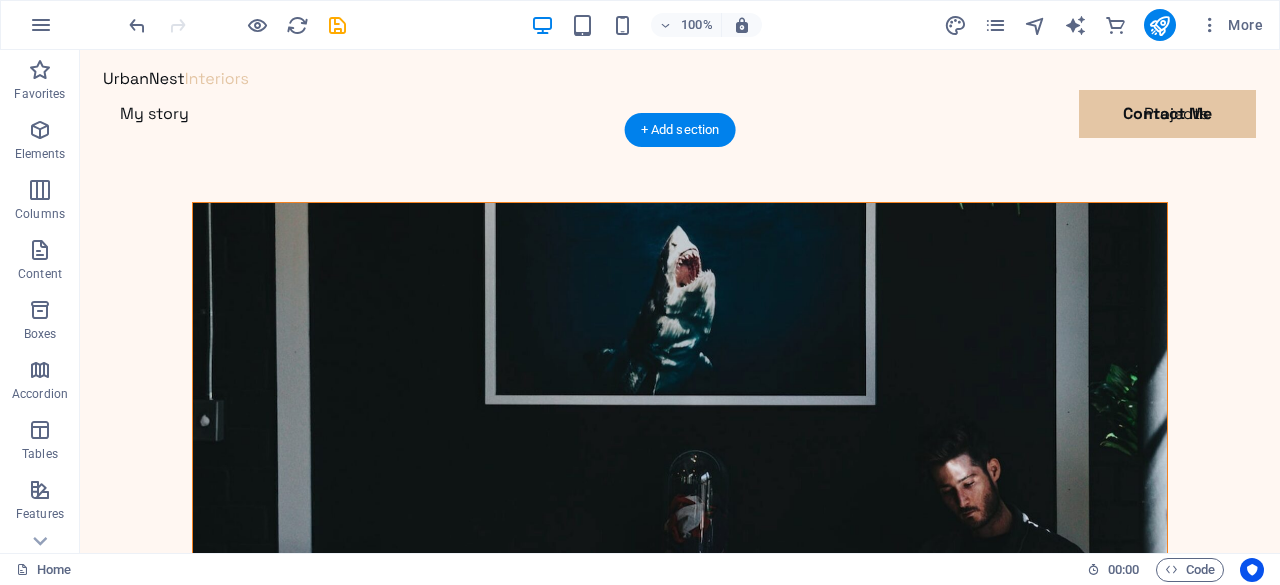 click at bounding box center [680, 542] 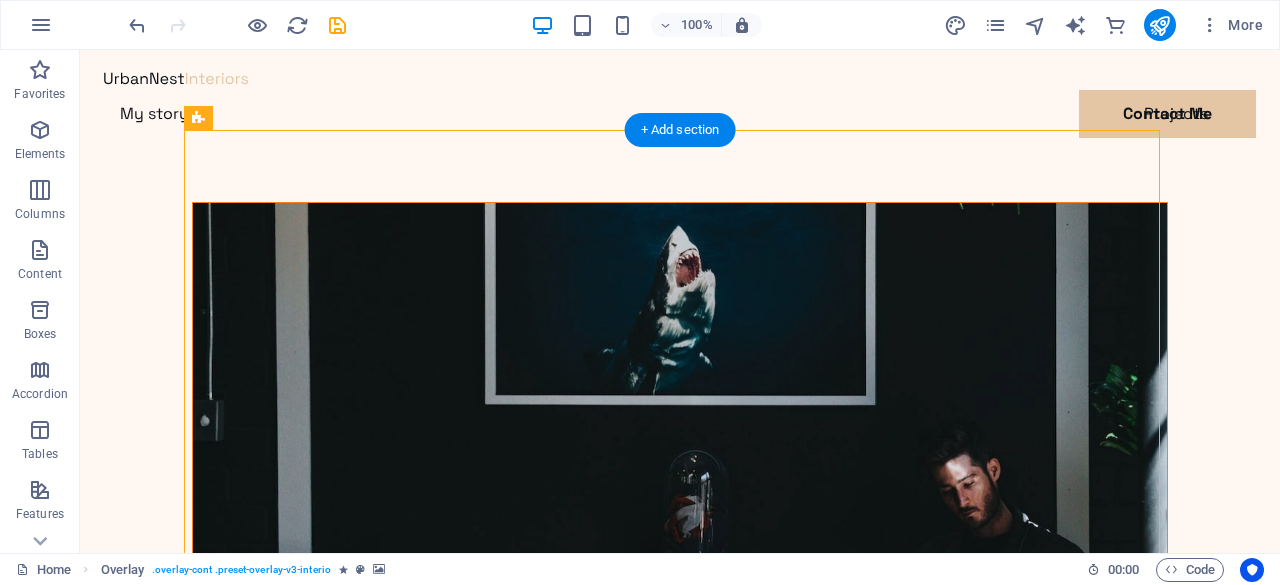 click at bounding box center [680, 542] 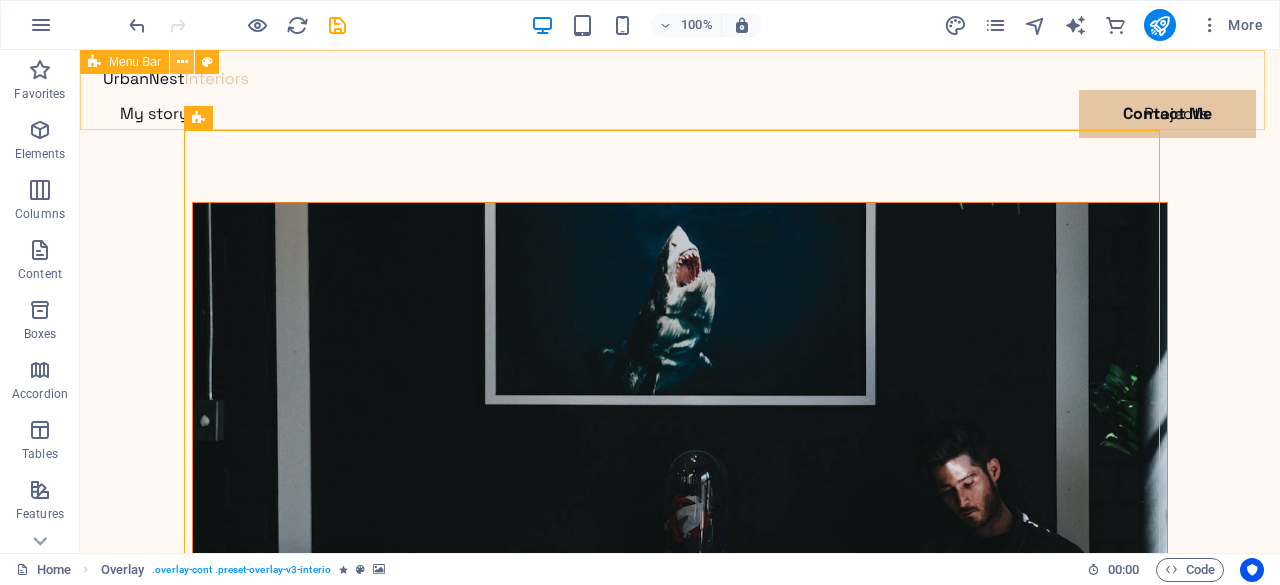 click at bounding box center (182, 62) 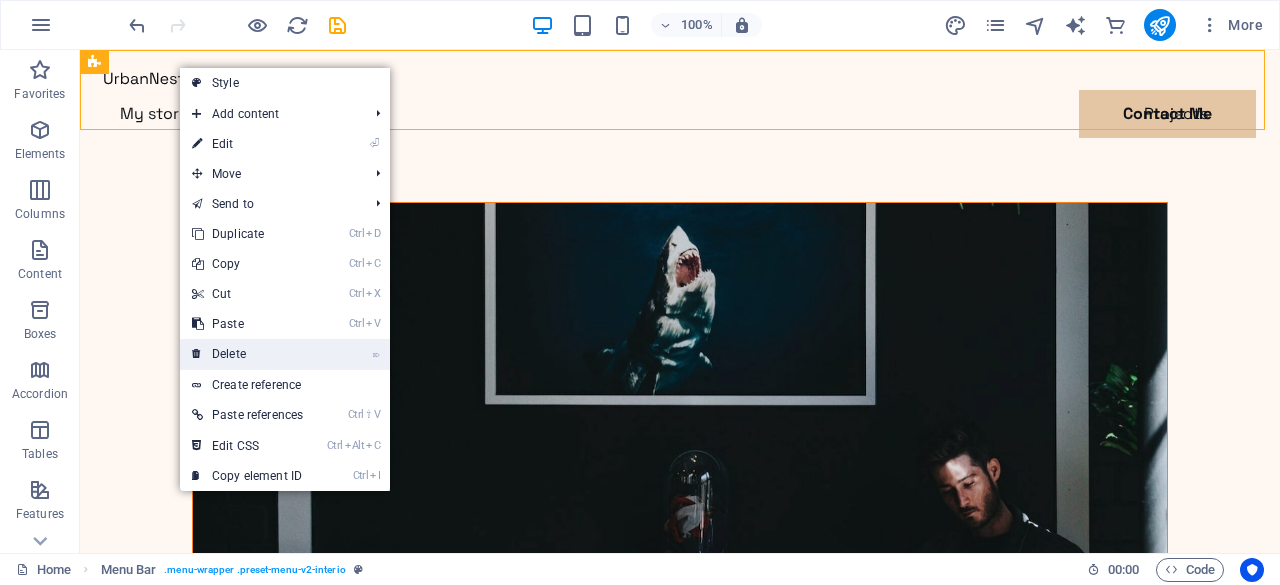 click on "⌦  Delete" at bounding box center [247, 354] 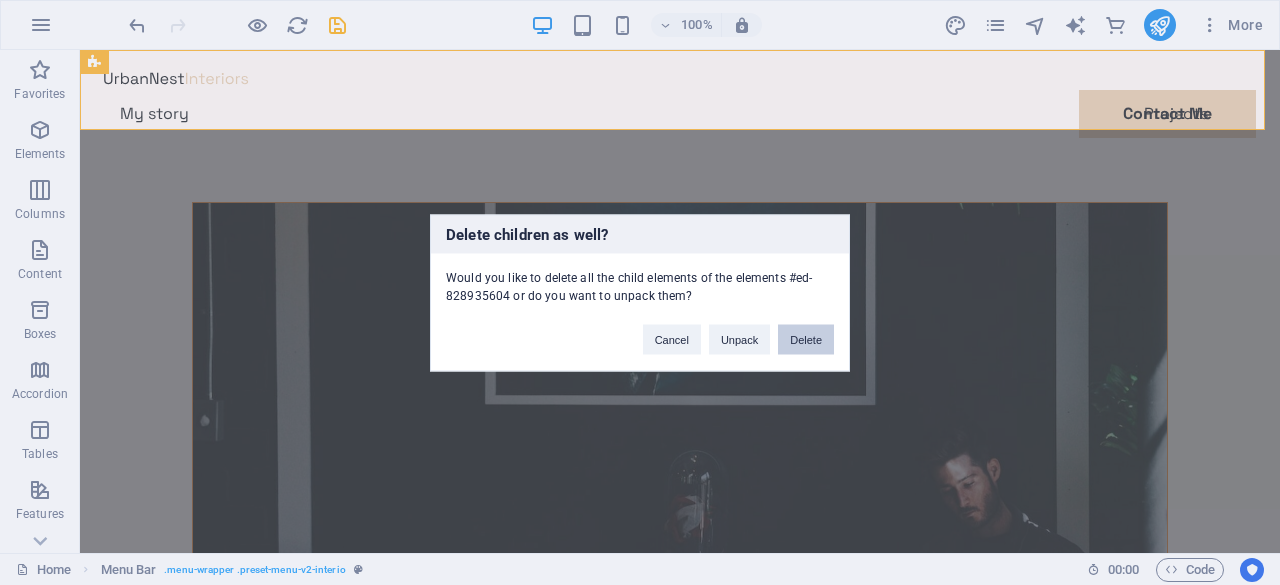 click on "Delete" at bounding box center [806, 339] 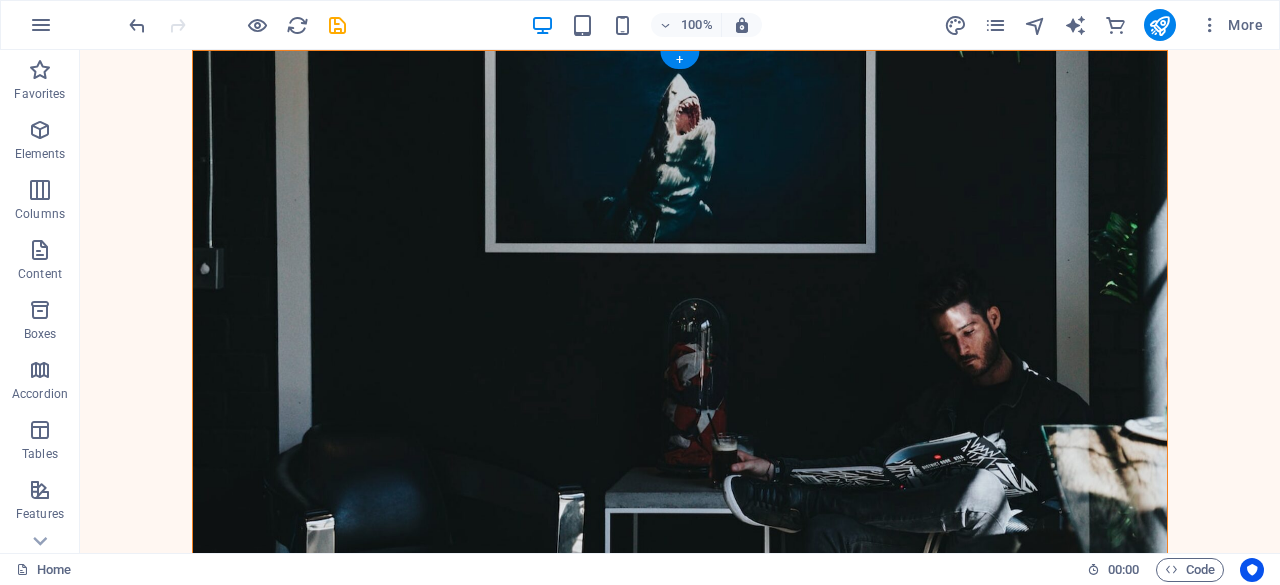 click at bounding box center [680, 390] 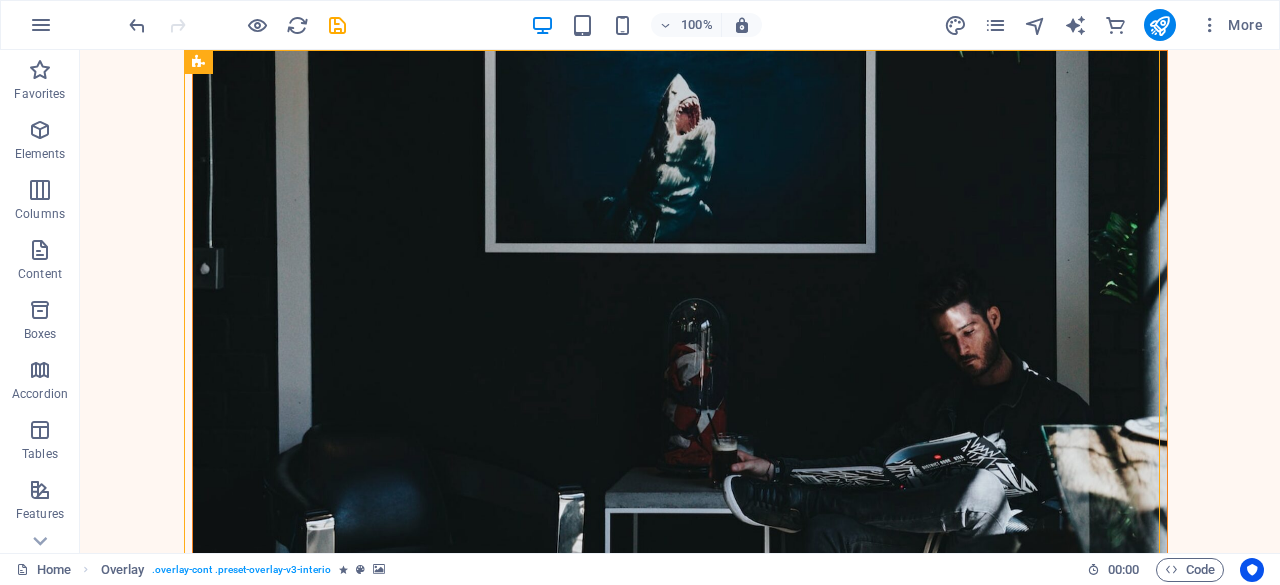 scroll, scrollTop: 440, scrollLeft: 0, axis: vertical 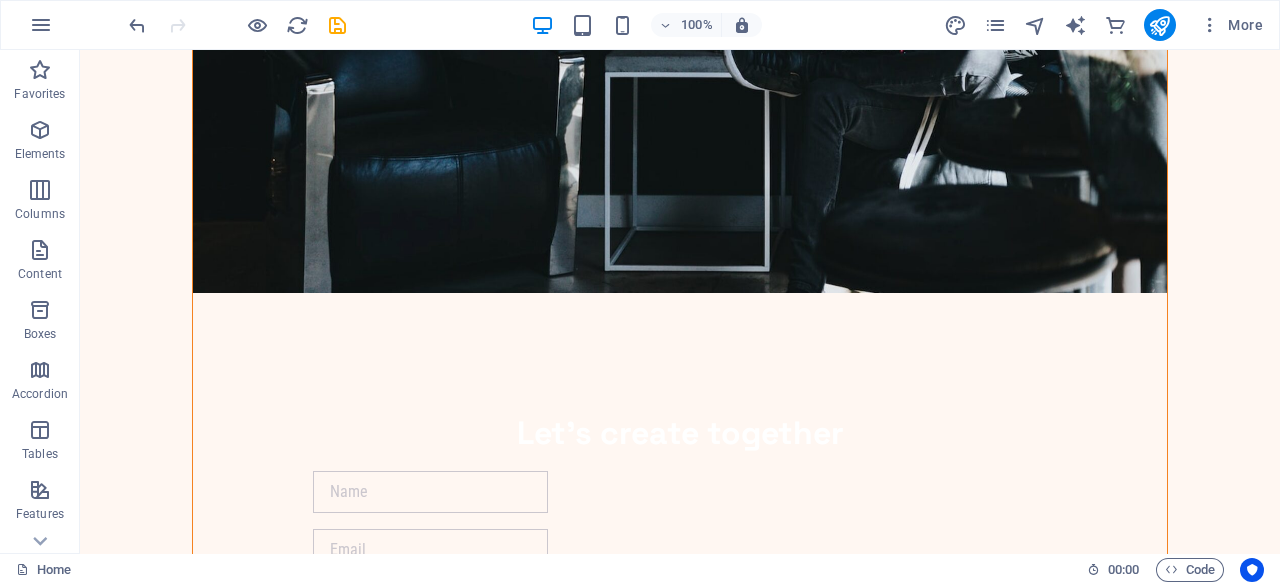 drag, startPoint x: 1262, startPoint y: 118, endPoint x: 1279, endPoint y: 227, distance: 110.317726 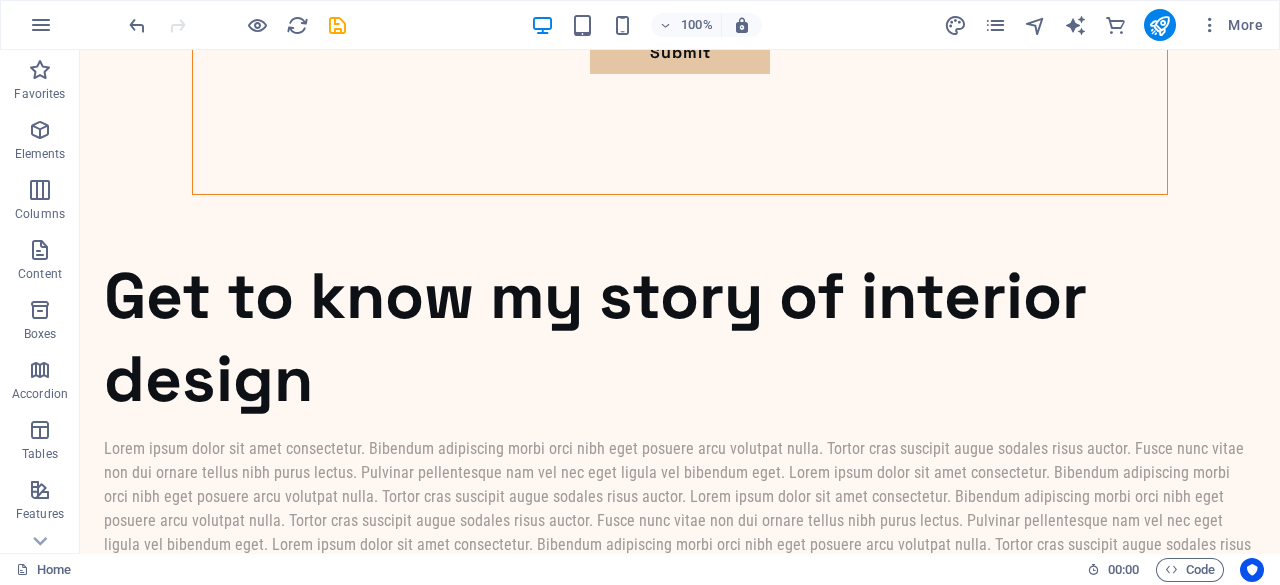 scroll, scrollTop: 0, scrollLeft: 0, axis: both 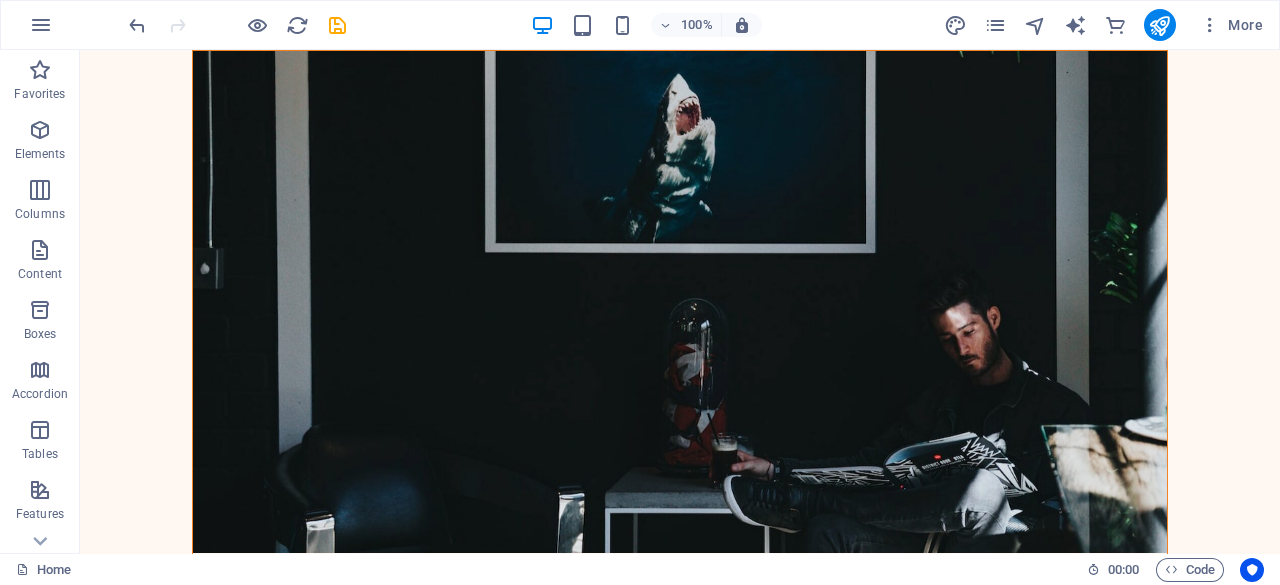 drag, startPoint x: 1273, startPoint y: 165, endPoint x: 1325, endPoint y: 80, distance: 99.64437 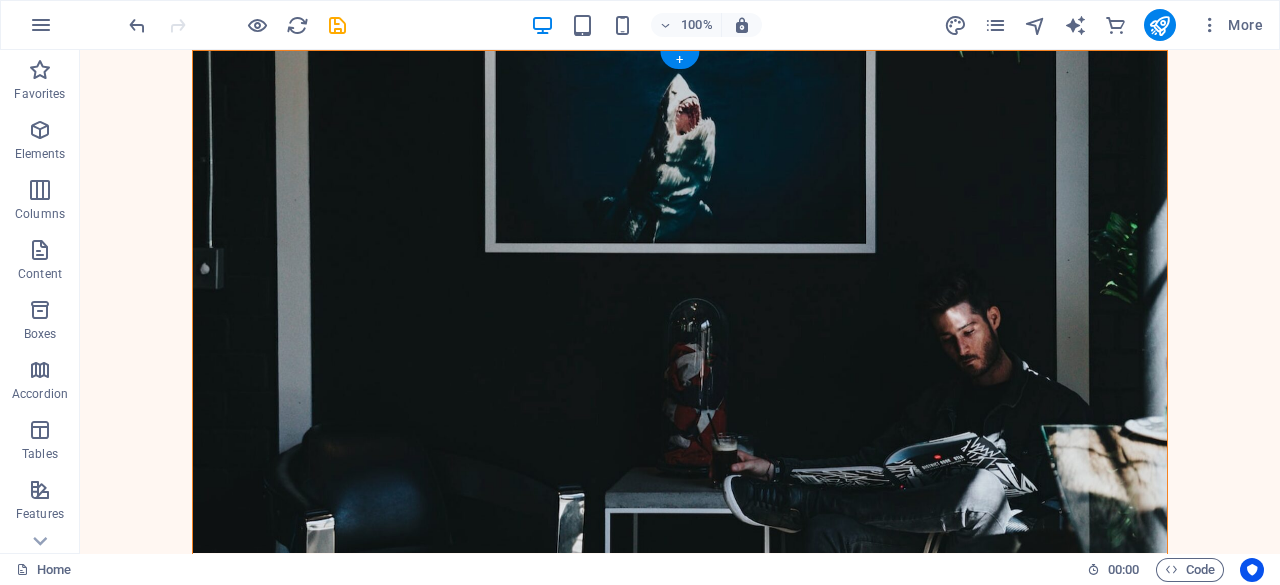 click at bounding box center (680, 390) 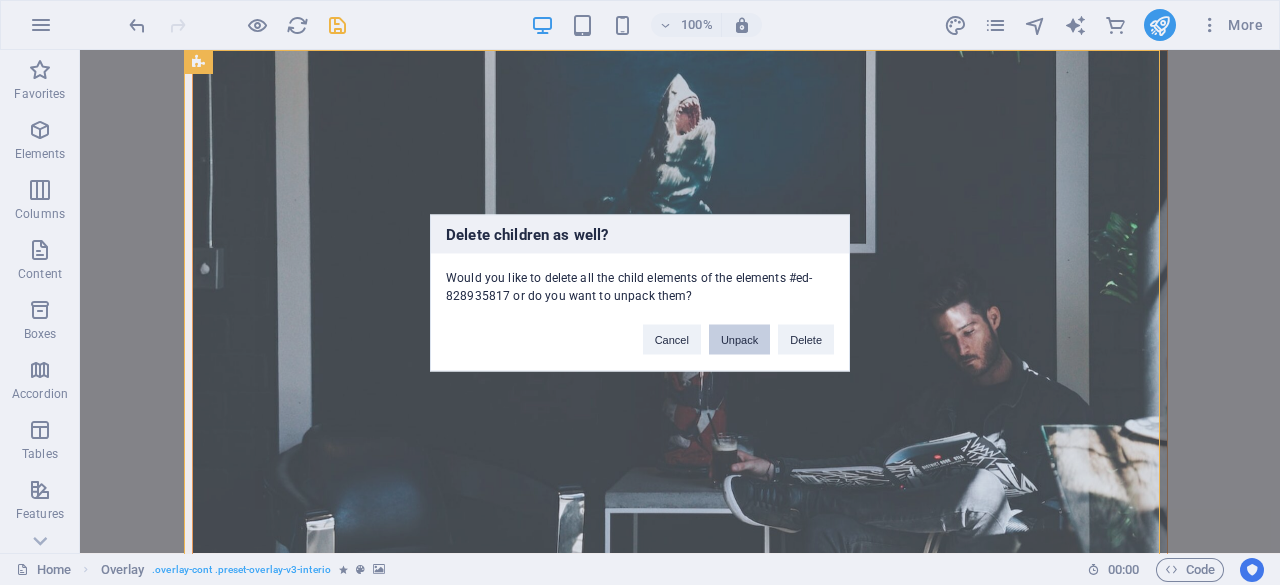 click on "Unpack" at bounding box center (739, 339) 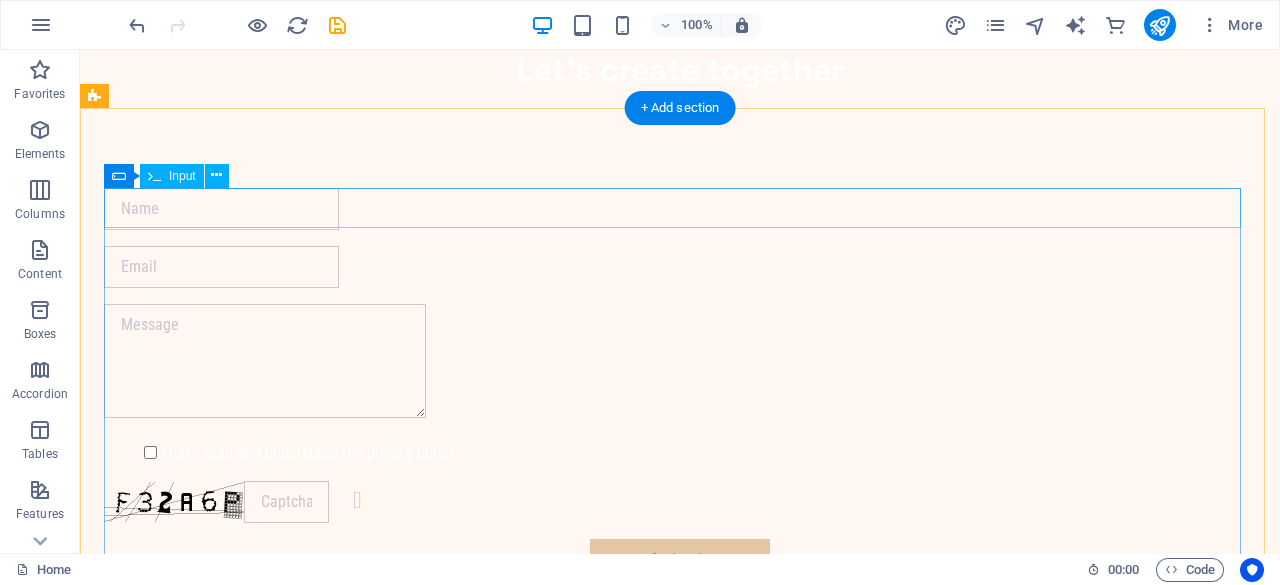 click at bounding box center (680, 209) 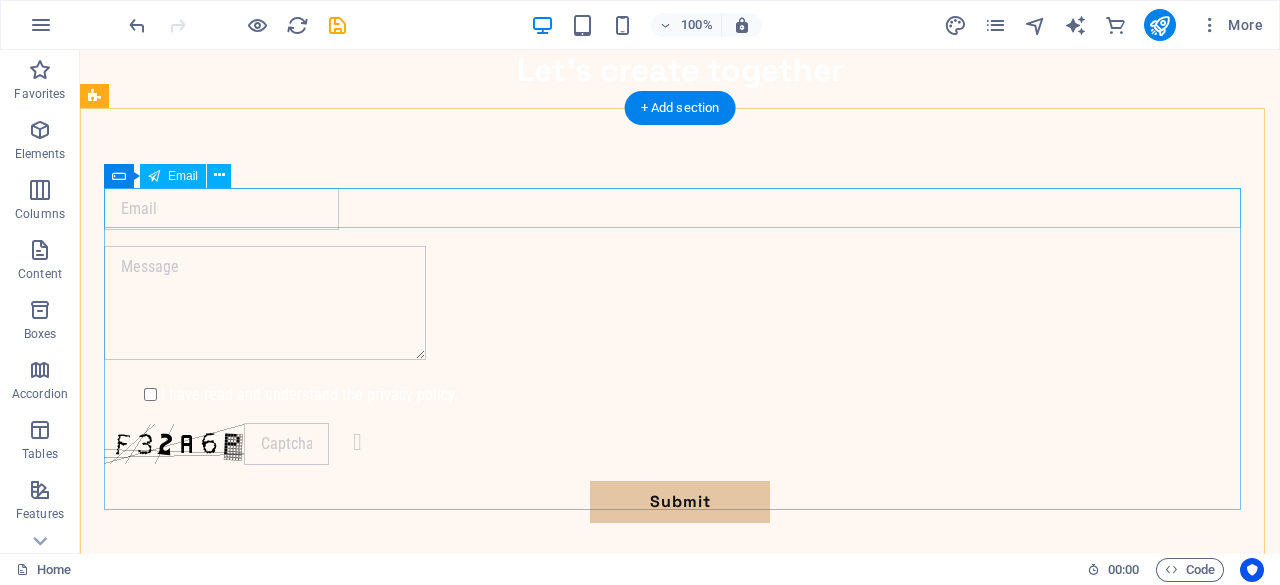 click at bounding box center (680, 209) 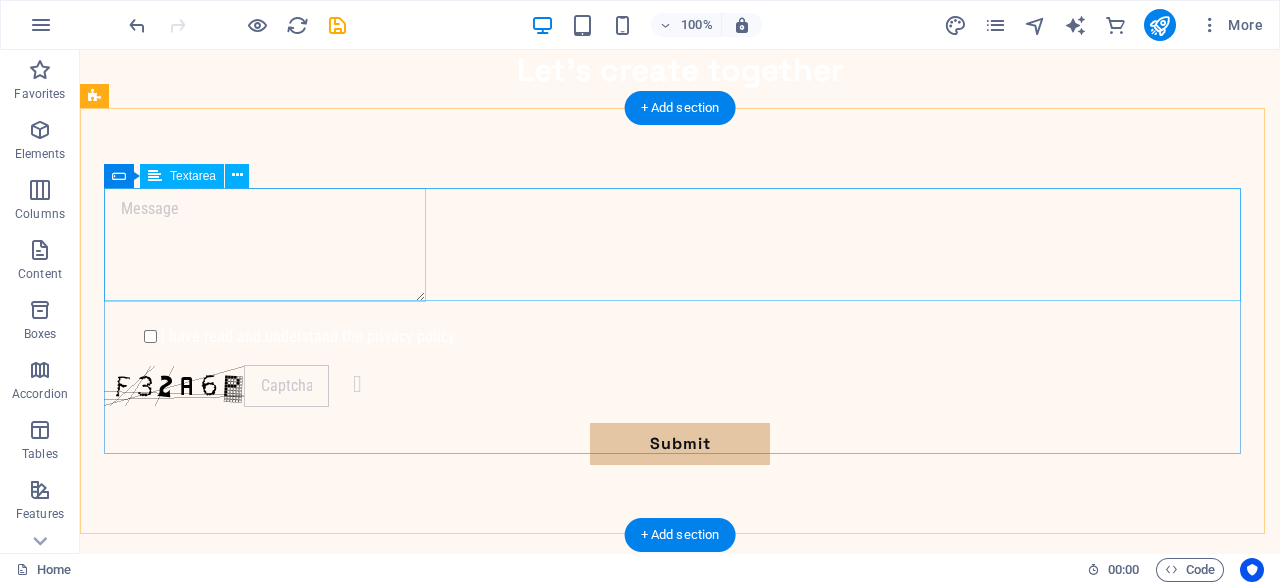 click at bounding box center [680, 248] 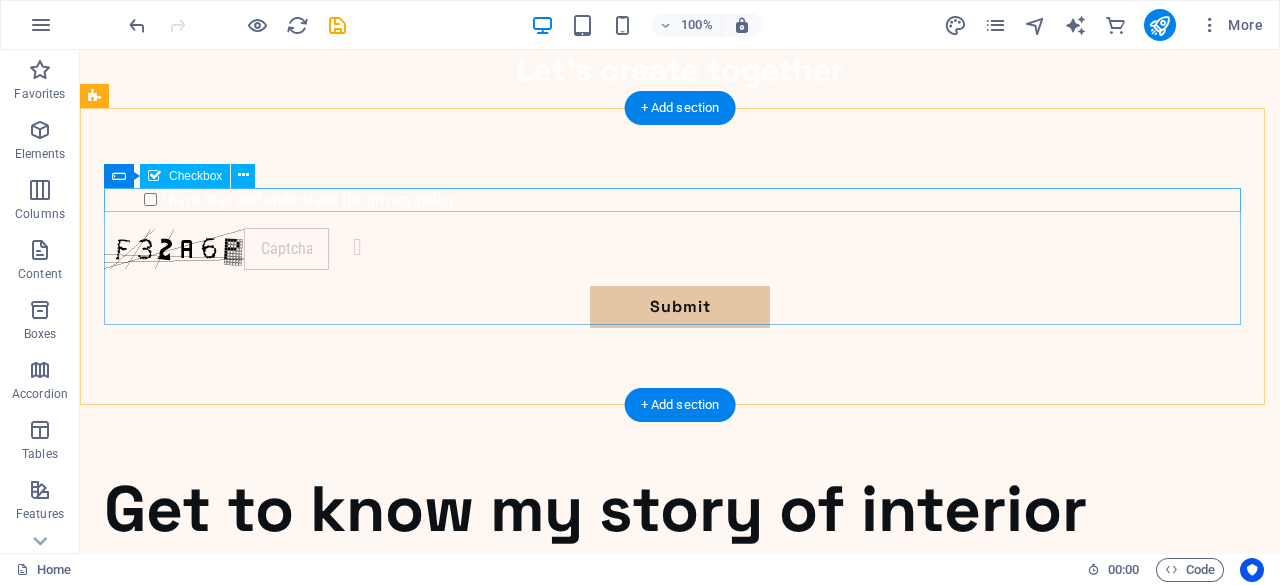 click on "I have read and understand the privacy policy." at bounding box center [680, 200] 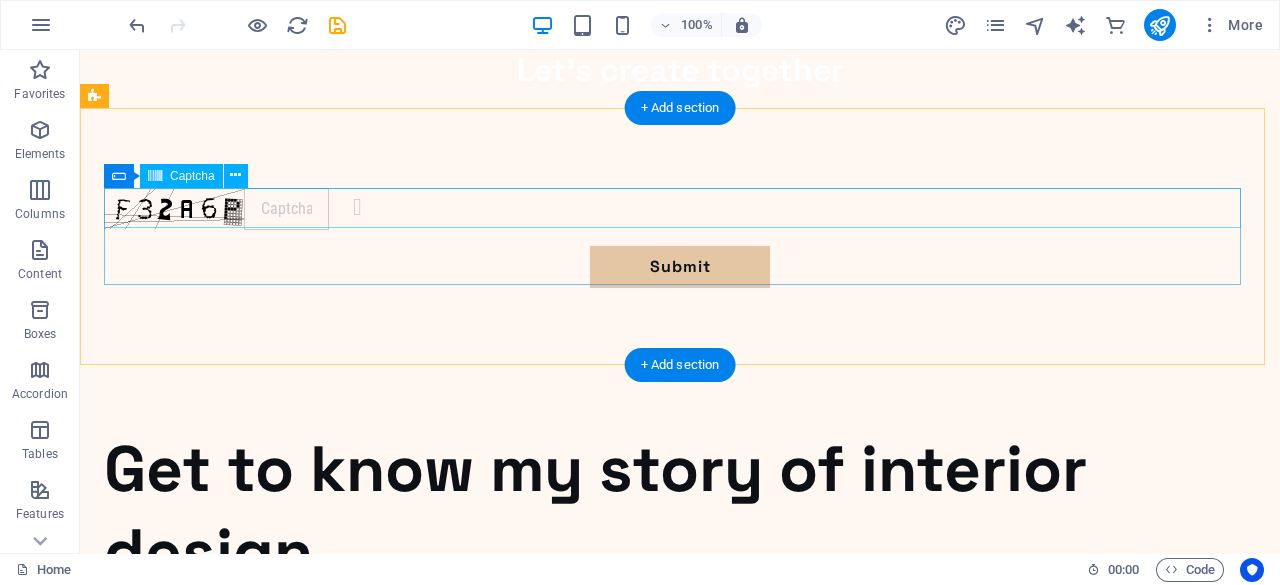 click on "Unreadable? Load new" at bounding box center (680, 209) 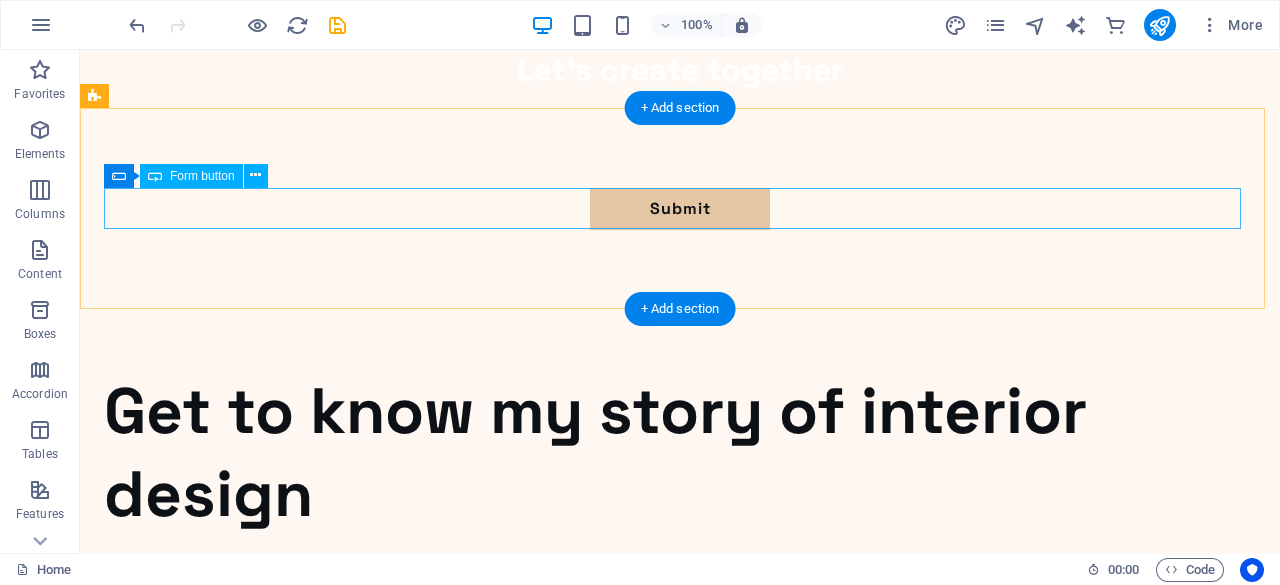 click on "Submit" at bounding box center (680, 209) 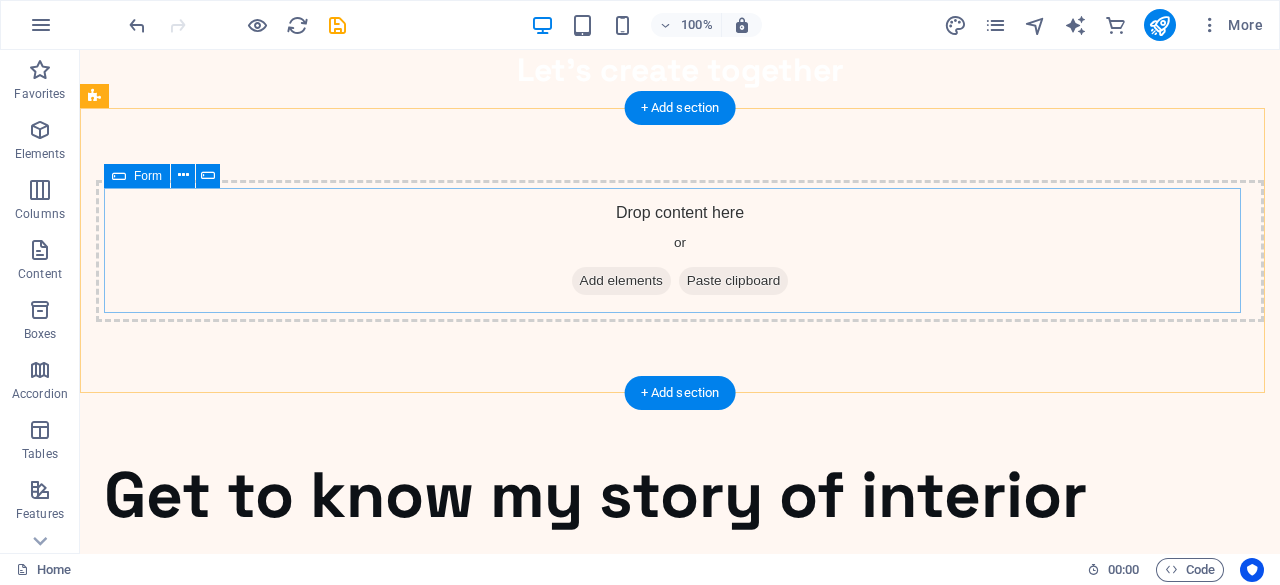 click on "Drop content here or  Add elements  Paste clipboard" at bounding box center [680, 251] 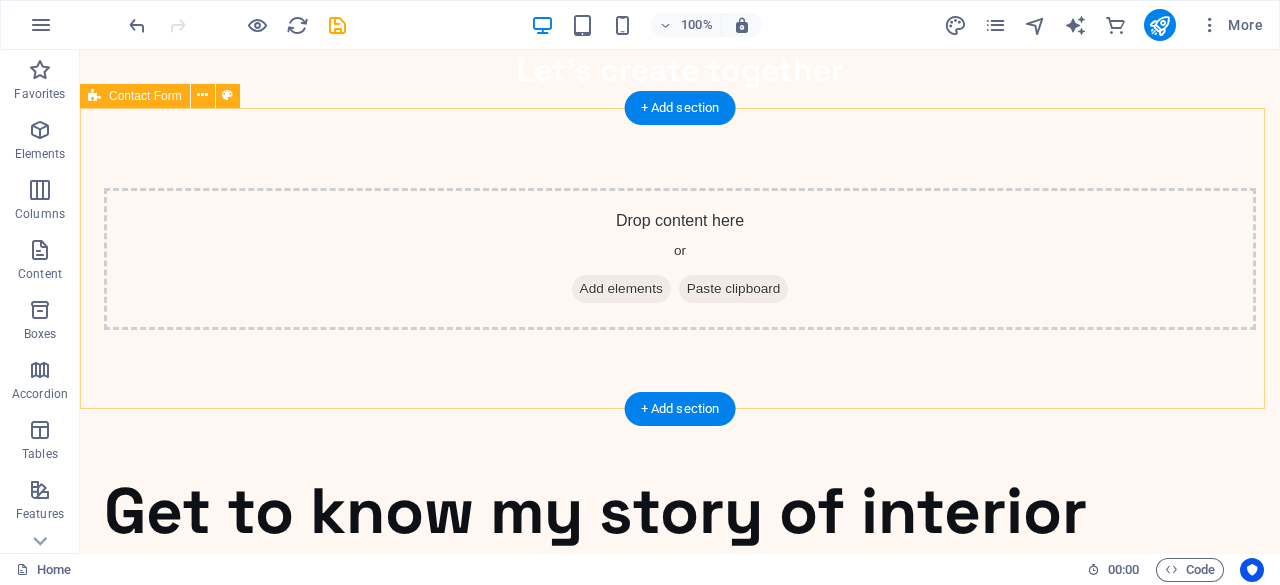 click on "Drop content here or  Add elements  Paste clipboard" at bounding box center (680, 259) 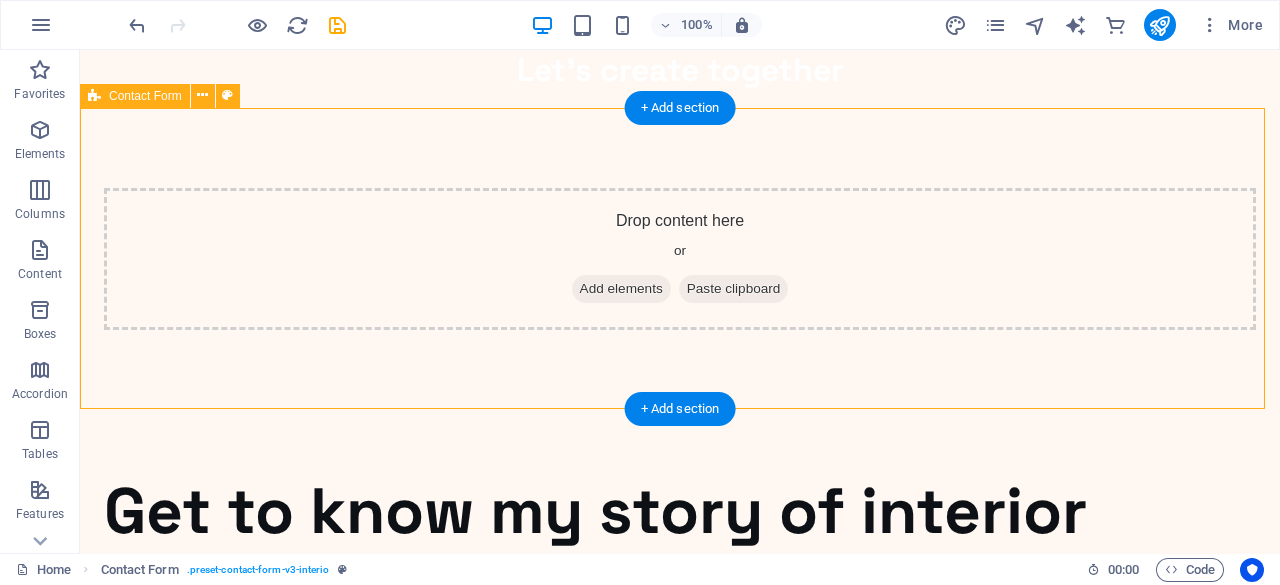 click on "Drop content here or  Add elements  Paste clipboard" at bounding box center [680, 259] 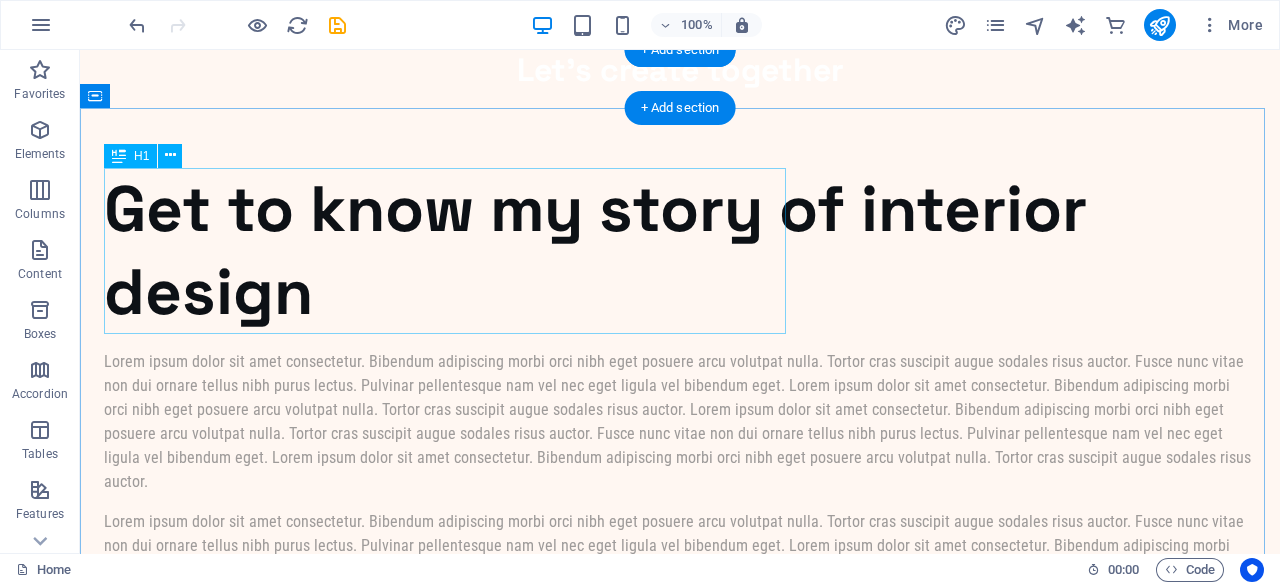 click on "Get to know my story of interior design" at bounding box center (680, 251) 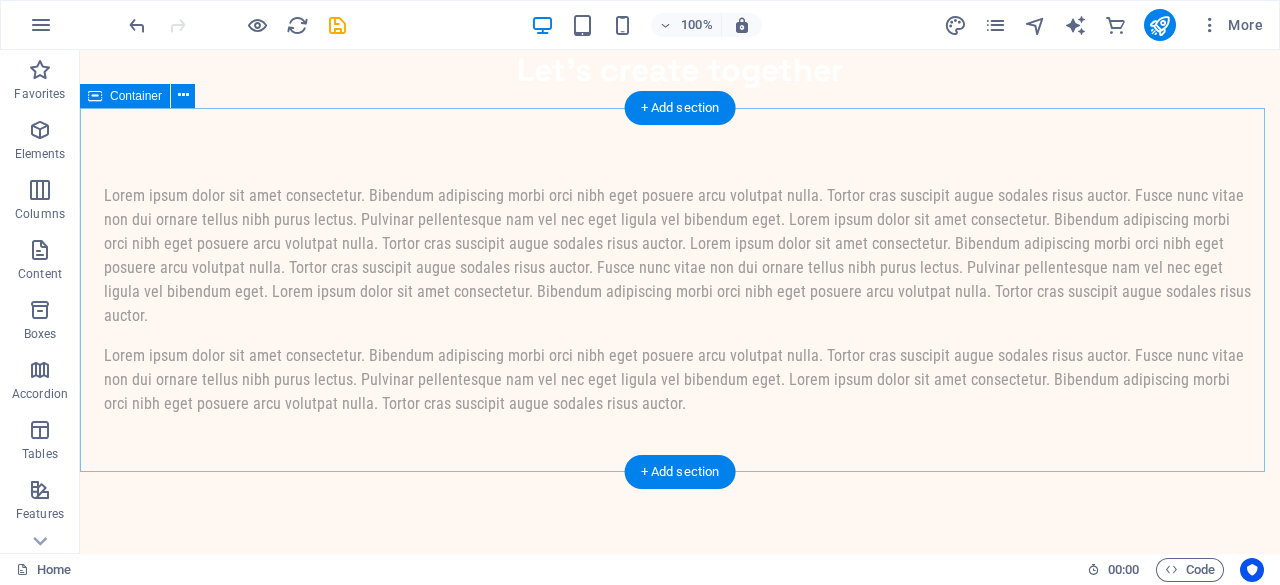 click on "Lorem ipsum dolor sit amet consectetur. Bibendum adipiscing morbi orci nibh eget posuere arcu volutpat nulla. Tortor cras suscipit augue sodales risus auctor. Fusce nunc vitae non dui ornare tellus nibh purus lectus. Pulvinar pellentesque nam vel nec eget ligula vel bibendum eget. Lorem ipsum dolor sit amet consectetur. Bibendum adipiscing morbi orci nibh eget posuere arcu volutpat nulla. Tortor cras suscipit augue sodales risus auctor. Lorem ipsum dolor sit amet consectetur. Bibendum adipiscing morbi orci nibh eget posuere arcu volutpat nulla. Tortor cras suscipit augue sodales risus auctor. Fusce nunc vitae non dui ornare tellus nibh purus lectus. Pulvinar pellentesque nam vel nec eget ligula vel bibendum eget. Lorem ipsum dolor sit amet consectetur. Bibendum adipiscing morbi orci nibh eget posuere arcu volutpat nulla. Tortor cras suscipit augue sodales risus auctor." at bounding box center (680, 302) 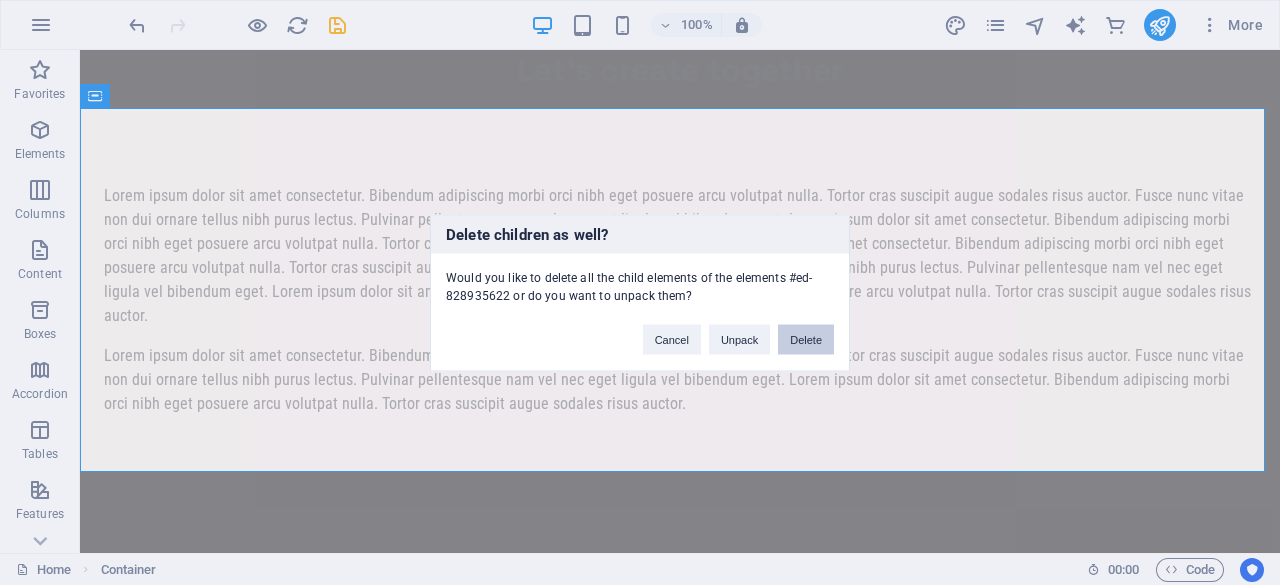 click on "Delete" at bounding box center (806, 339) 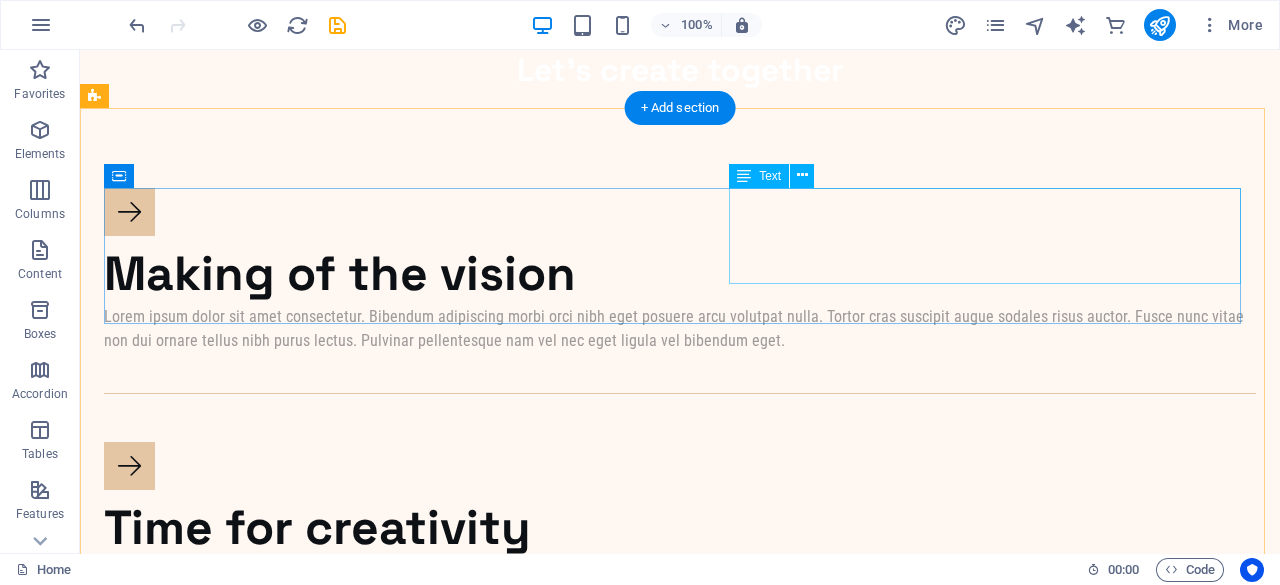 click on "Lorem ipsum dolor sit amet consectetur. Bibendum adipiscing morbi orci nibh eget posuere arcu volutpat nulla. Tortor cras suscipit augue sodales risus auctor. Fusce nunc vitae non dui ornare tellus nibh purus lectus. Pulvinar pellentesque nam vel nec eget ligula vel bibendum eget." at bounding box center (680, 329) 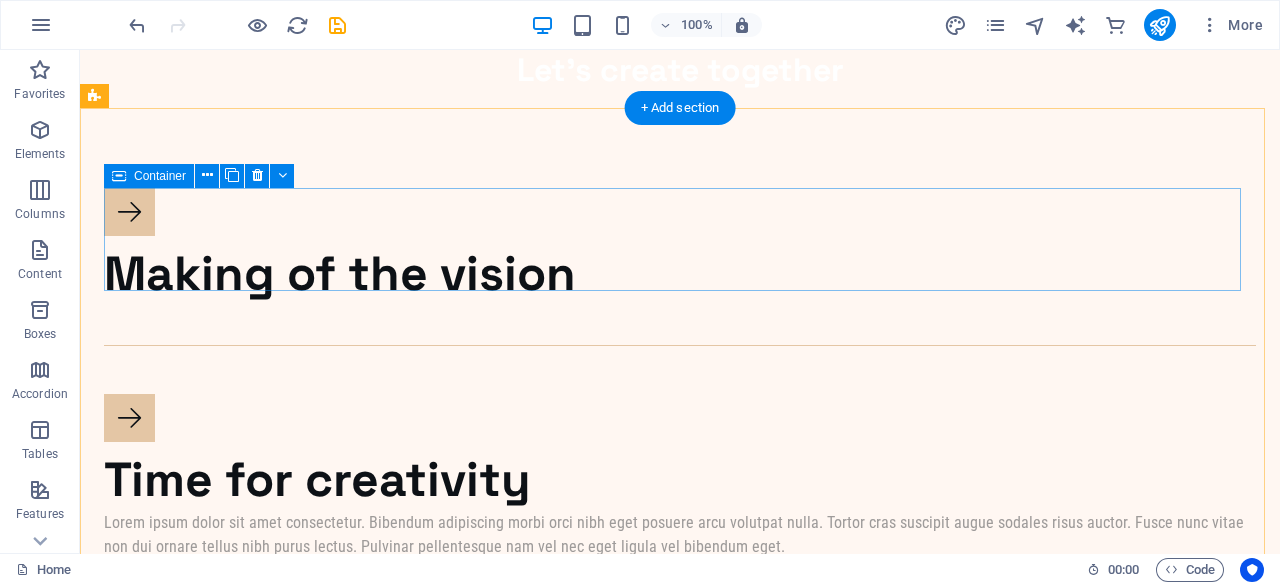 click on "Making of the vision" at bounding box center (680, 267) 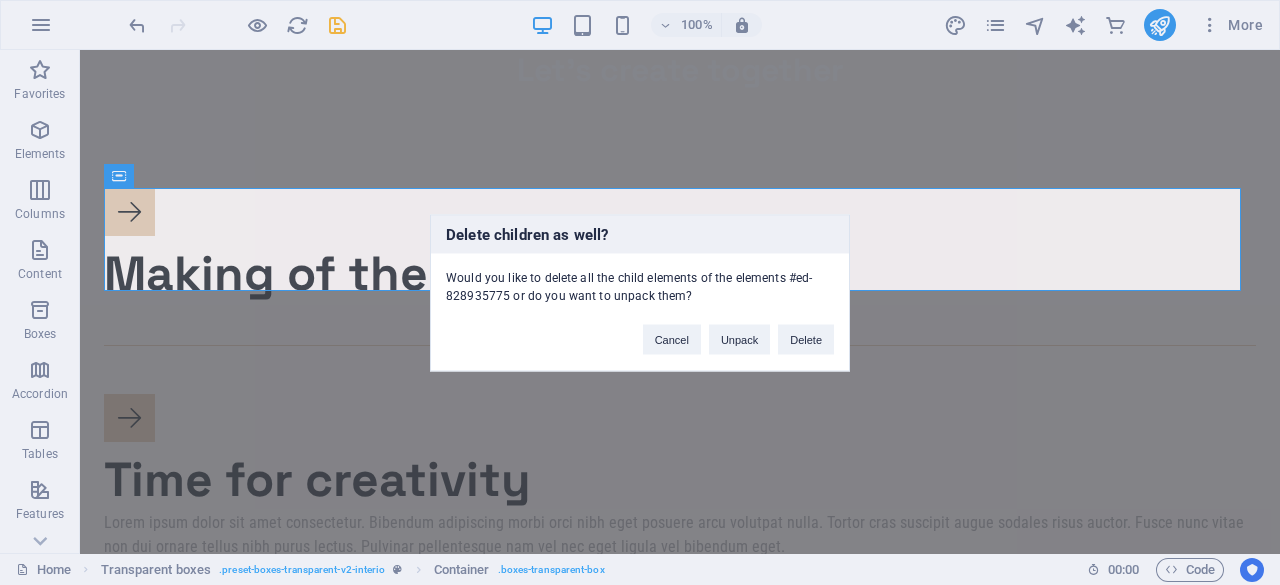 type 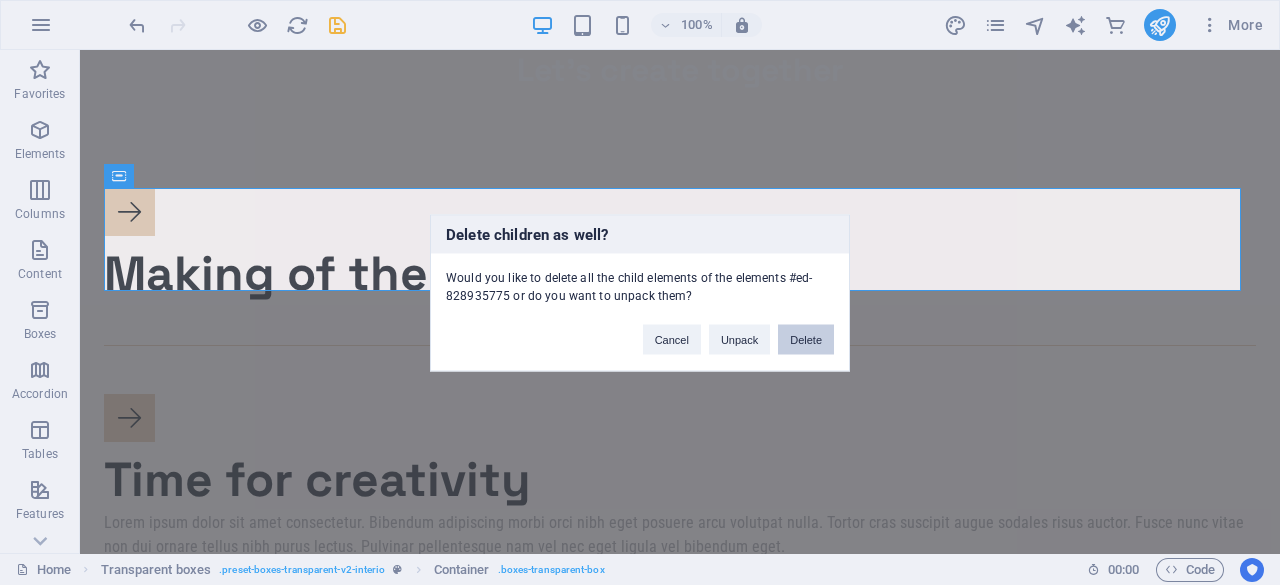 click on "Delete" at bounding box center [806, 339] 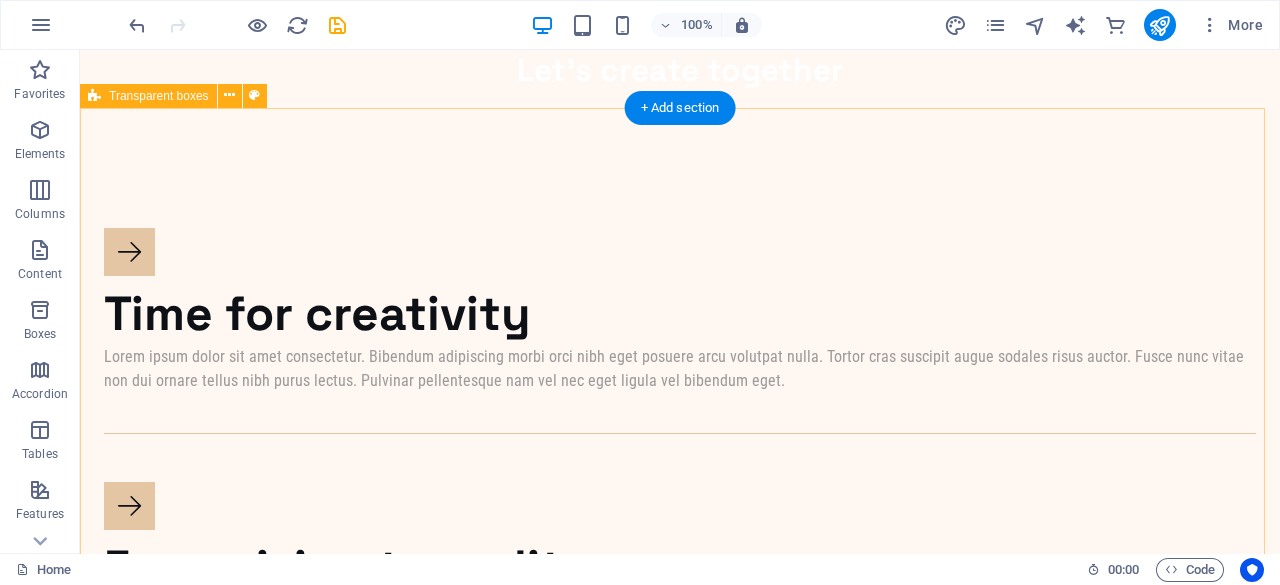 click on "Time for creativity Lorem ipsum dolor sit amet consectetur. Bibendum adipiscing morbi orci nibh eget posuere arcu volutpat nulla. Tortor cras suscipit augue sodales risus auctor. Fusce nunc vitae non dui ornare tellus nibh purus lectus. Pulvinar pellentesque nam vel nec eget ligula vel bibendum eget. From vision to reality Lorem ipsum dolor sit amet consectetur. Bibendum adipiscing morbi orci nibh eget posuere arcu volutpat nulla. Tortor cras suscipit augue sodales risus auctor. Fusce nunc vitae non dui ornare tellus nibh purus lectus. Pulvinar pellentesque nam vel nec eget ligula vel bibendum eget." at bounding box center (680, 438) 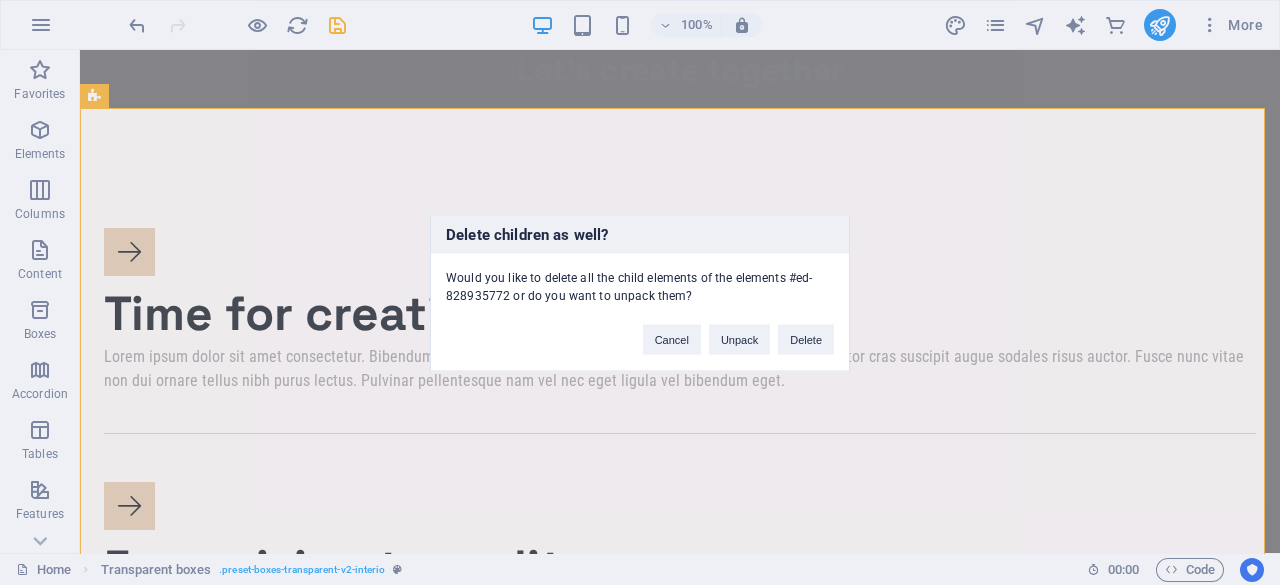 type 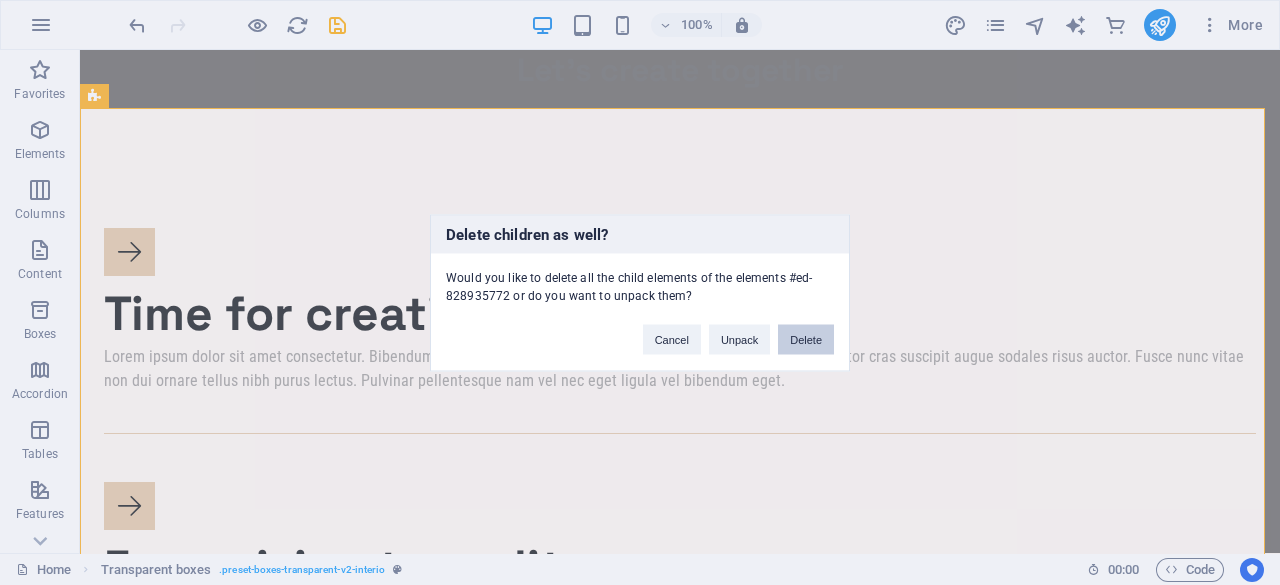 click on "Delete" at bounding box center [806, 339] 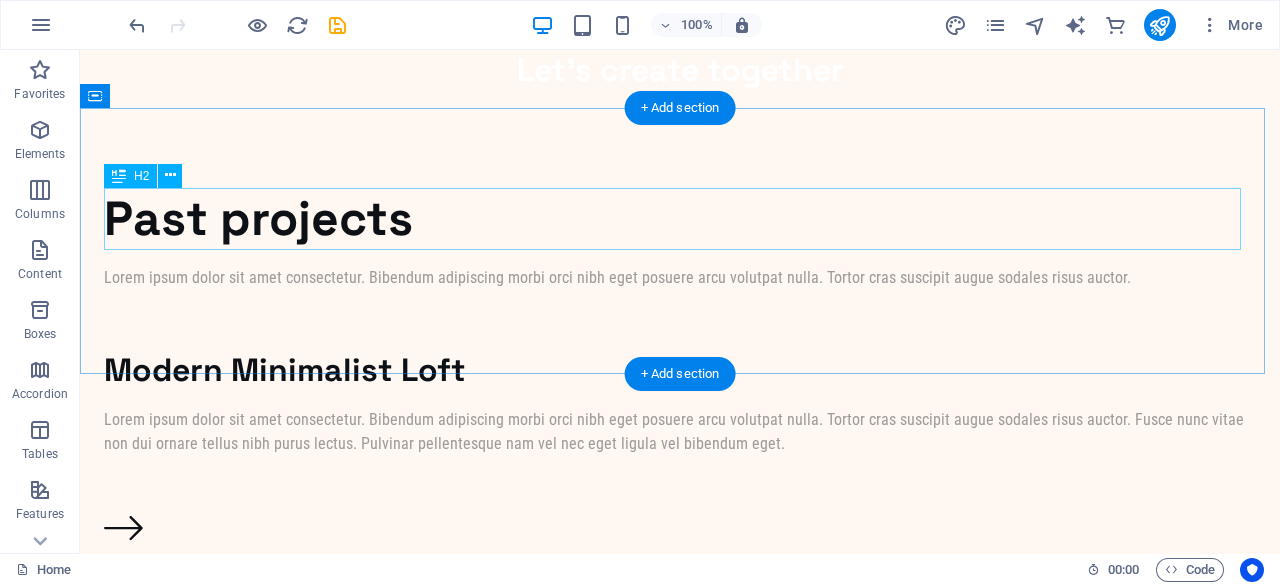 click on "Past projects" at bounding box center [680, 219] 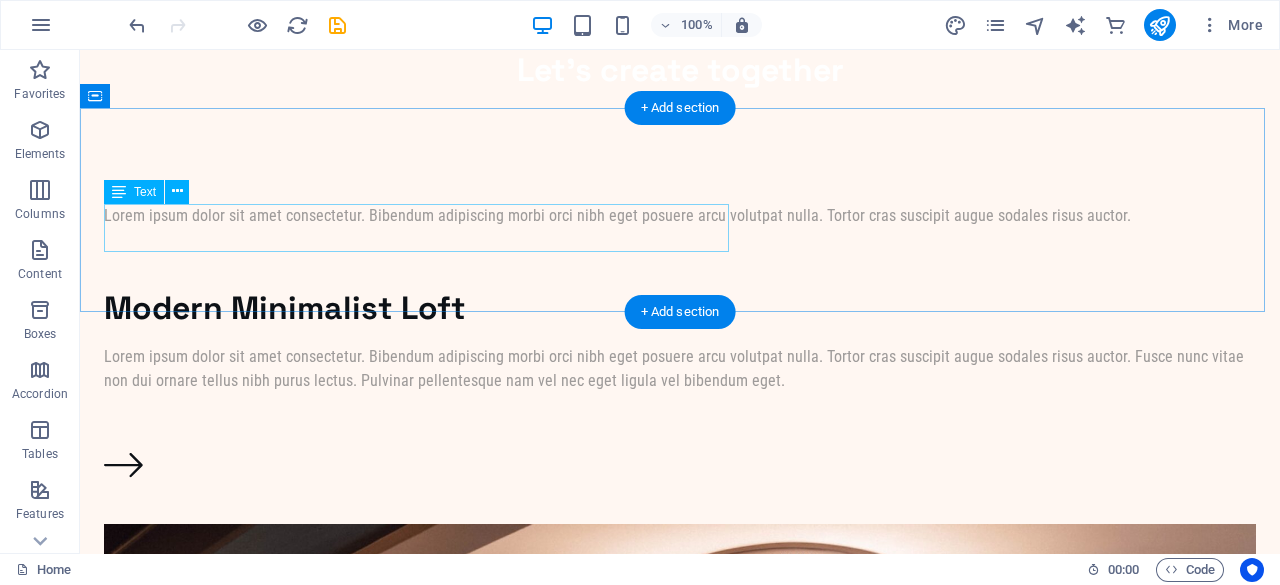 click on "Lorem ipsum dolor sit amet consectetur. Bibendum adipiscing morbi orci nibh eget posuere arcu volutpat nulla. Tortor cras suscipit augue sodales risus auctor." at bounding box center [680, 216] 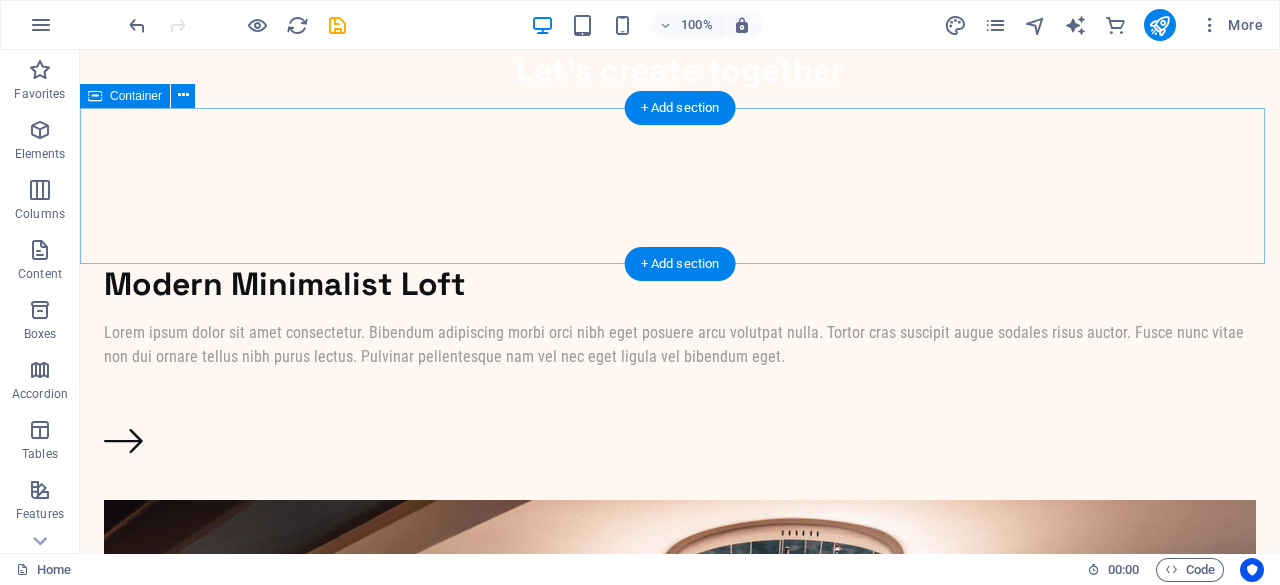 click at bounding box center (680, 186) 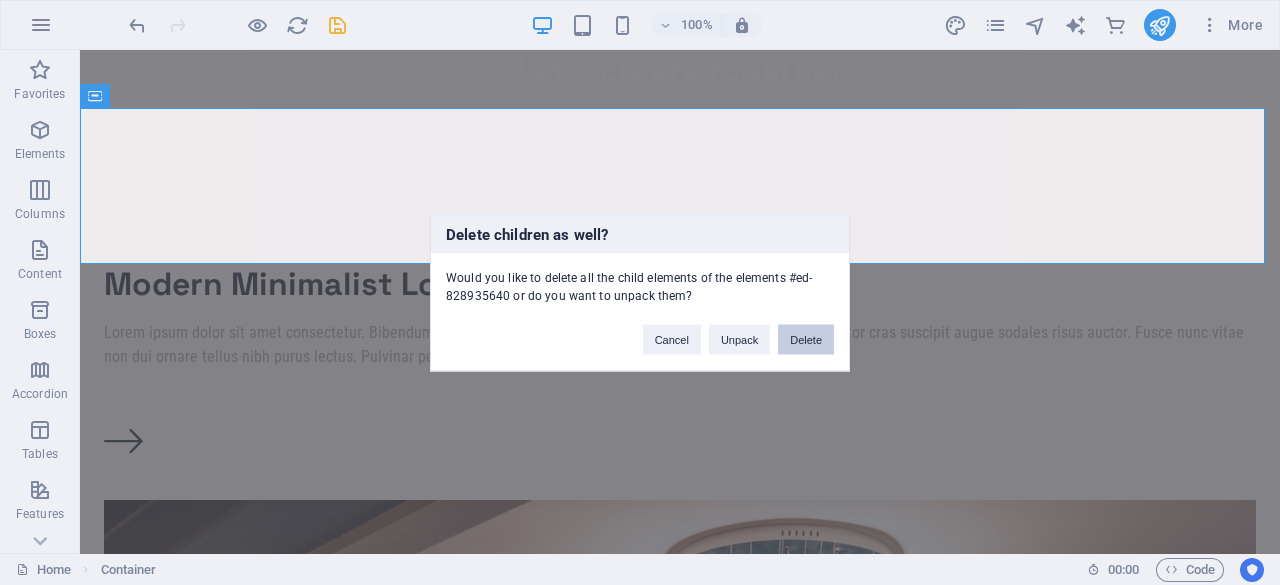 type 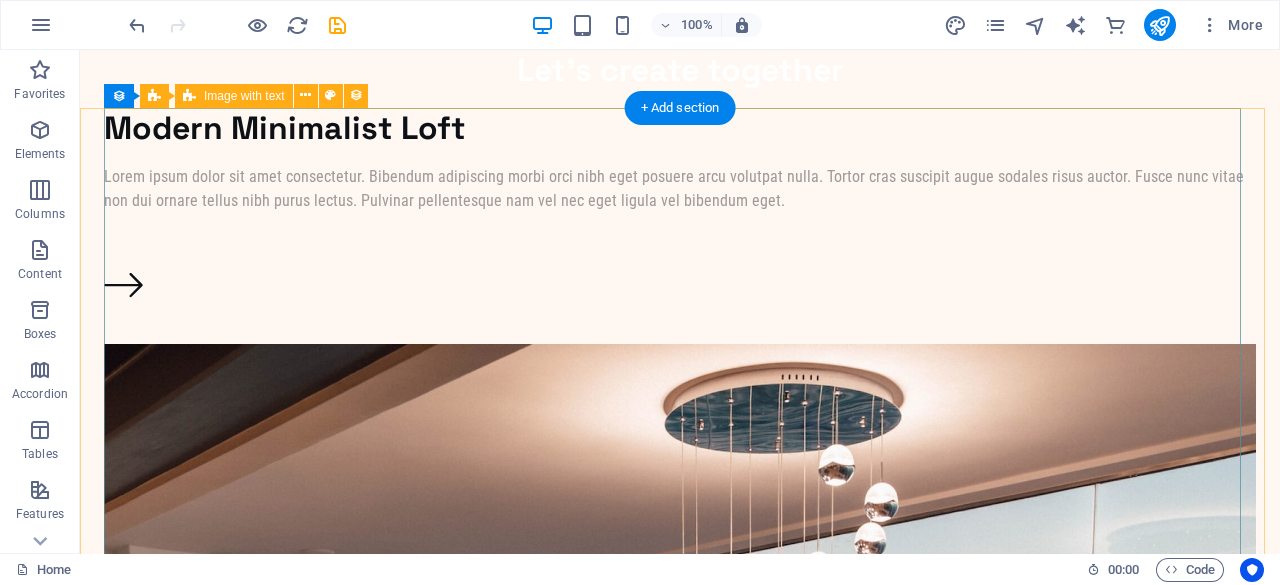 click on "Modern Minimalist Loft Lorem ipsum dolor sit amet consectetur. Bibendum adipiscing morbi orci nibh eget posuere arcu volutpat nulla. Tortor cras suscipit augue sodales risus auctor. Fusce nunc vitae non dui ornare tellus nibh purus lectus. Pulvinar pellentesque nam vel nec eget ligula vel bibendum eget." at bounding box center (680, 802) 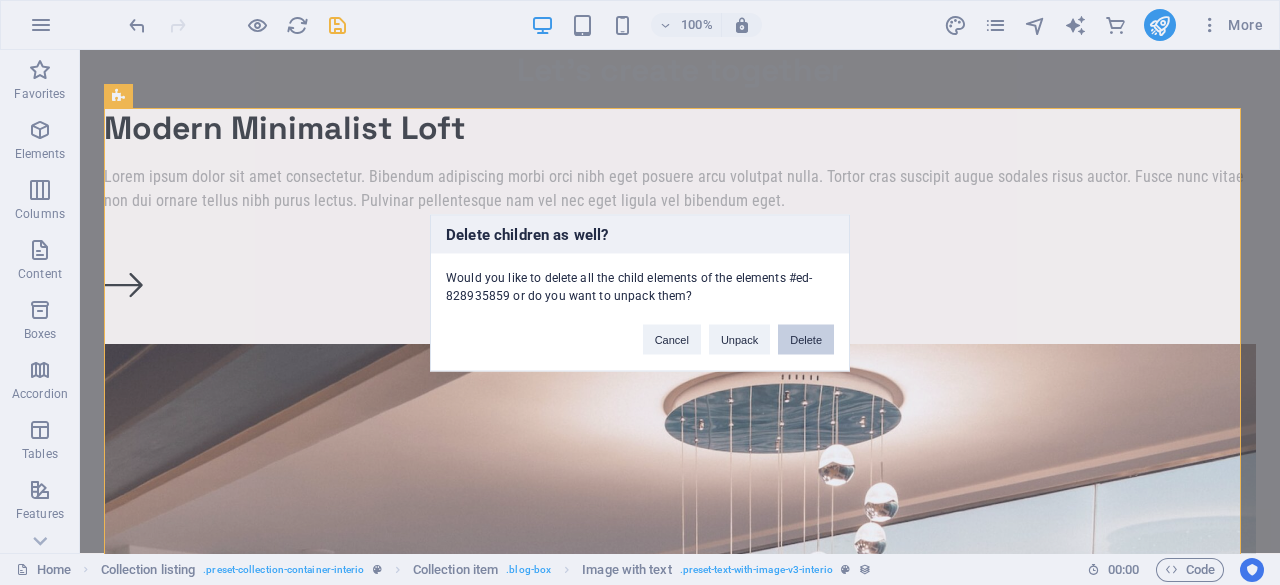 click on "Delete" at bounding box center [806, 339] 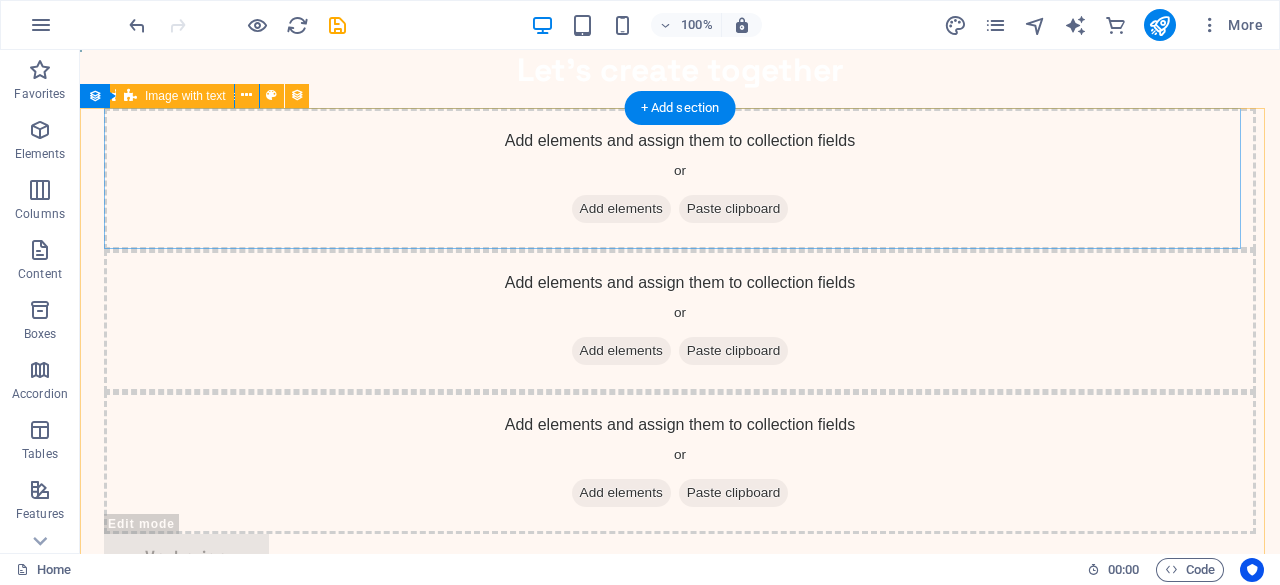 click on "Add elements and assign them to collection fields or  Add elements  Paste clipboard" at bounding box center [680, 179] 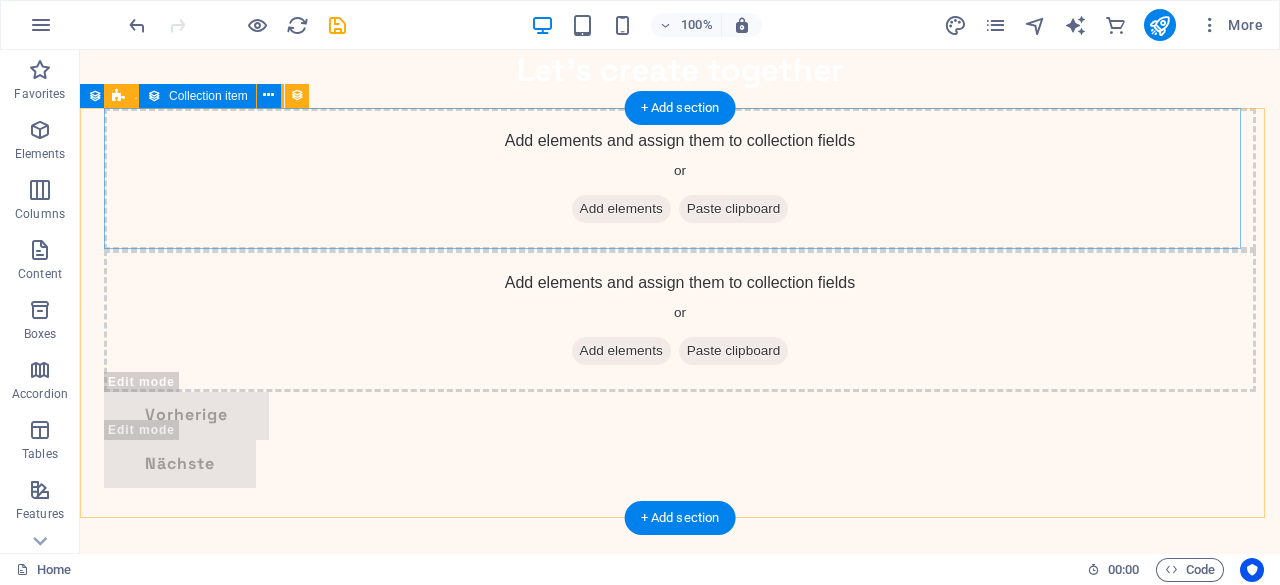 click on "Add elements and assign them to collection fields or  Add elements  Paste clipboard" at bounding box center (680, 179) 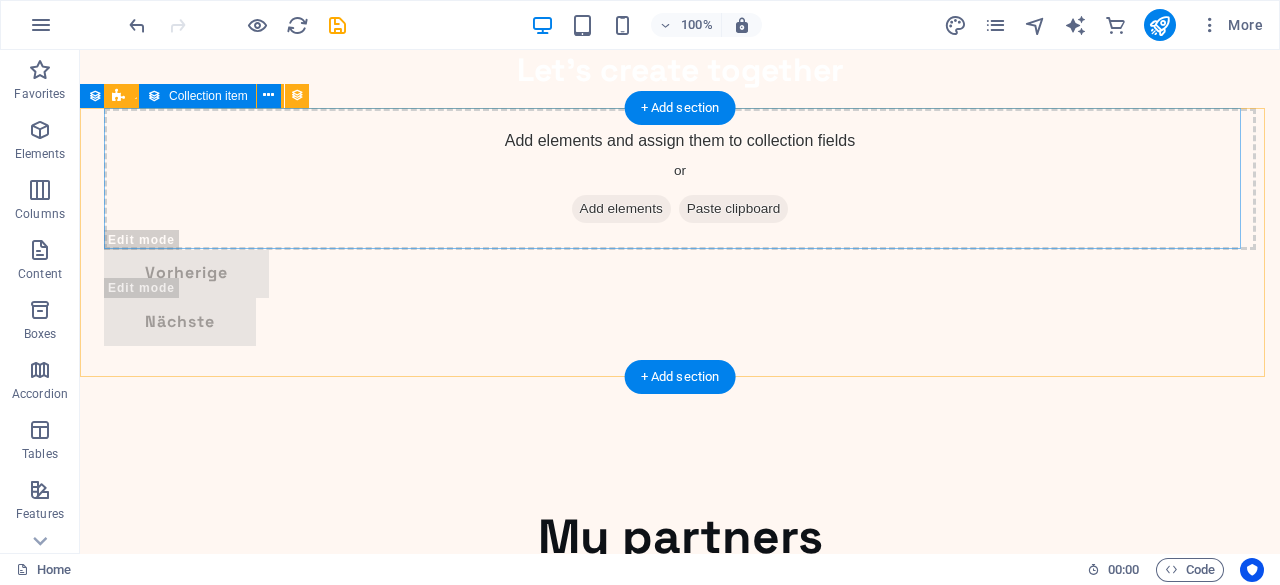 click on "Add elements and assign them to collection fields or  Add elements  Paste clipboard" at bounding box center (680, 179) 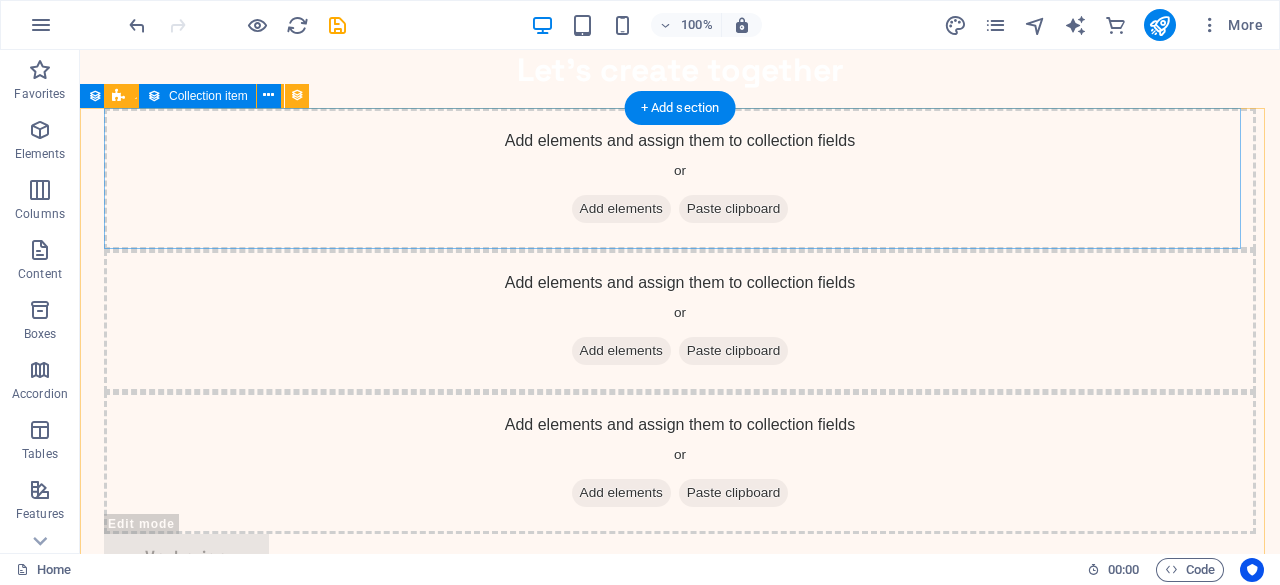 click on "Add elements and assign them to collection fields or  Add elements  Paste clipboard" at bounding box center (680, 179) 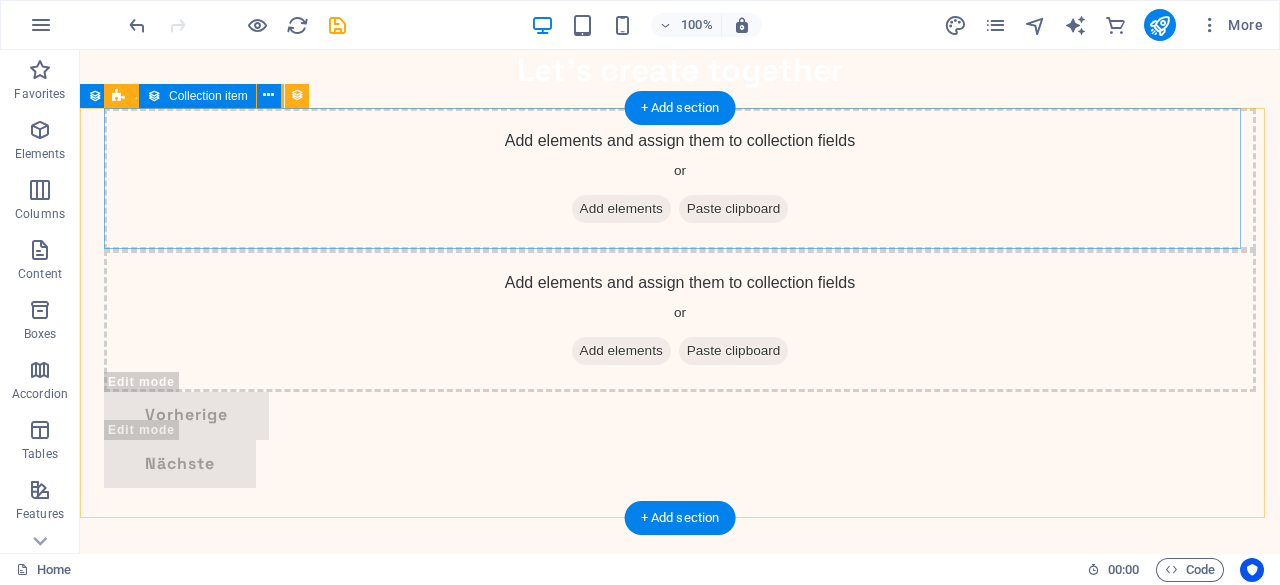 click on "Add elements and assign them to collection fields or  Add elements  Paste clipboard" at bounding box center [680, 179] 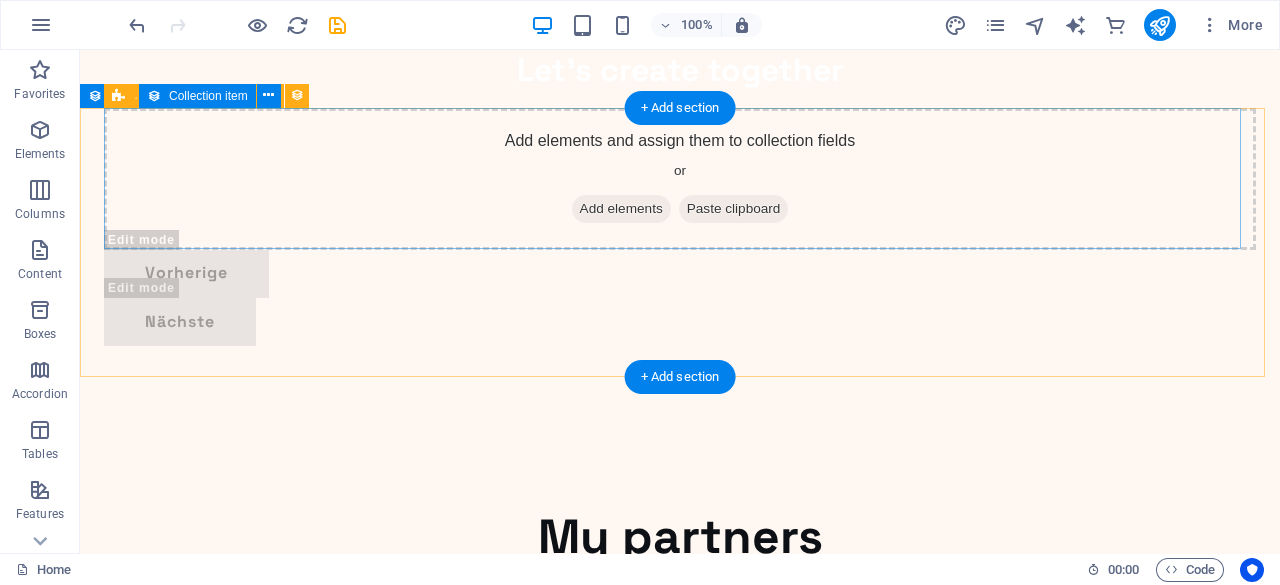 click on "Add elements and assign them to collection fields or  Add elements  Paste clipboard" at bounding box center [680, 179] 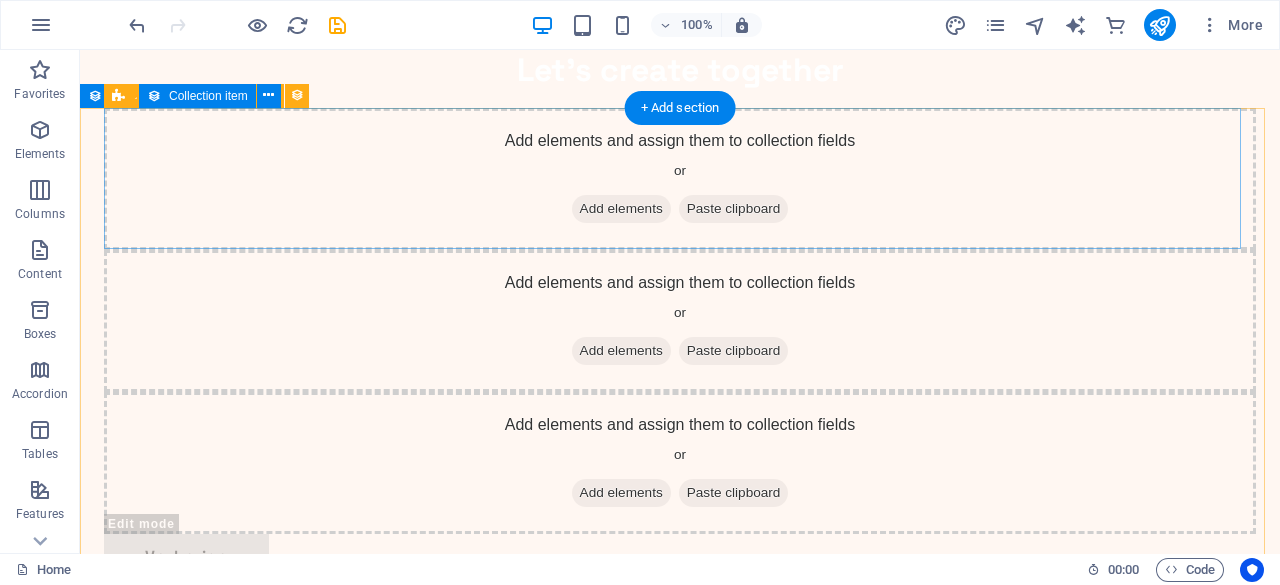 click on "Add elements and assign them to collection fields or  Add elements  Paste clipboard" at bounding box center (680, 179) 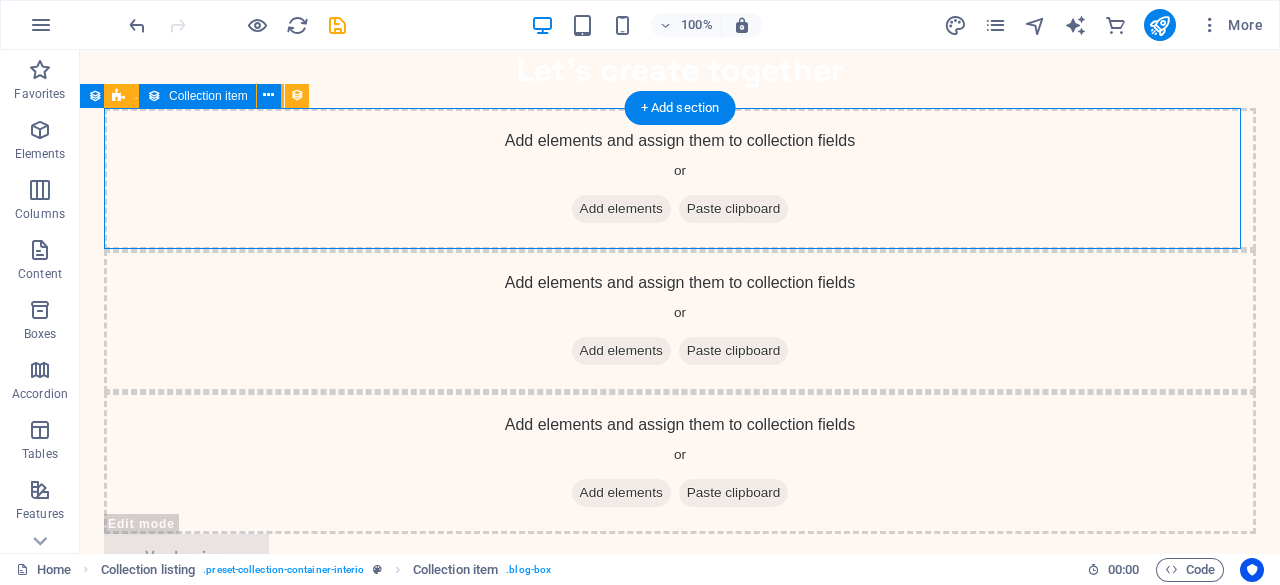 click on "Add elements and assign them to collection fields or  Add elements  Paste clipboard" at bounding box center [680, 179] 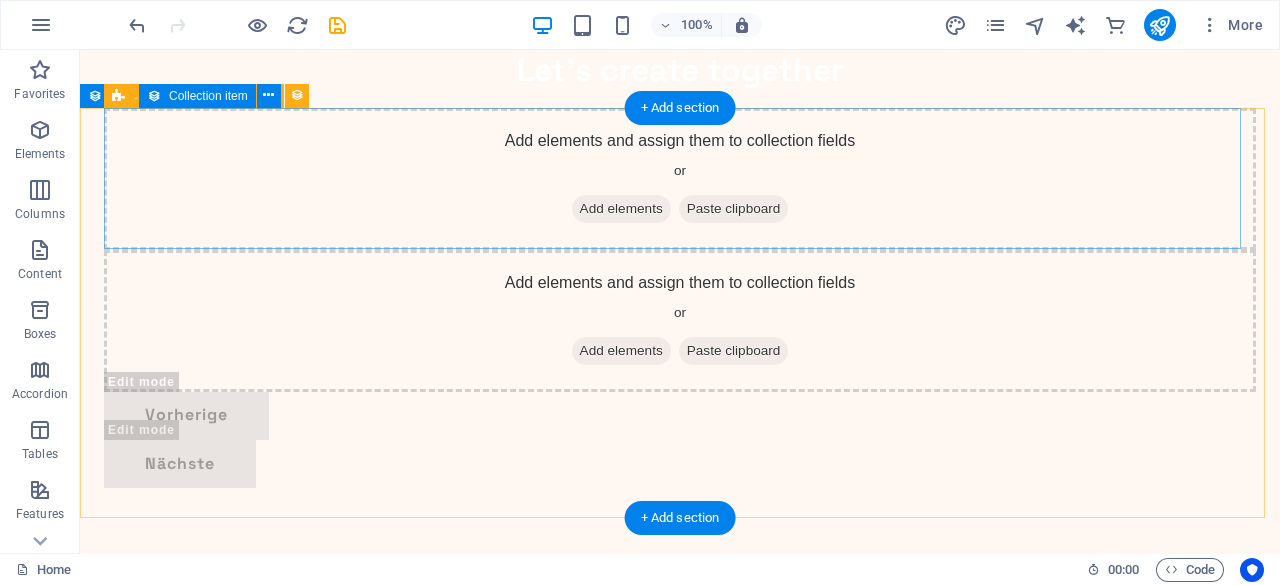 click on "Add elements and assign them to collection fields or  Add elements  Paste clipboard" at bounding box center [680, 179] 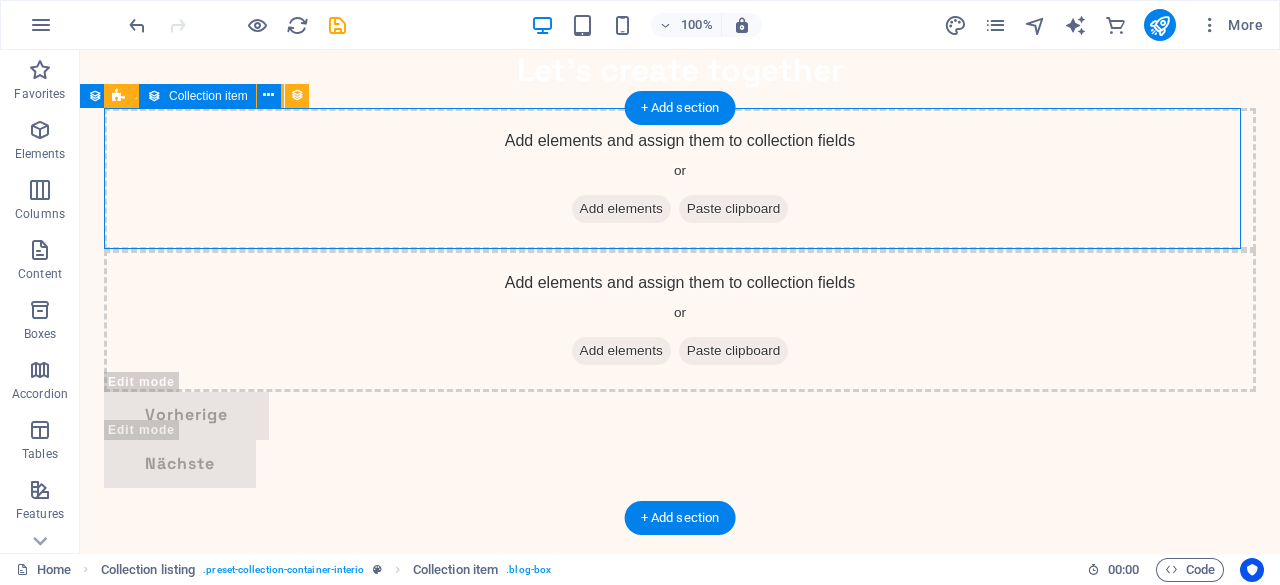 click on "Add elements and assign them to collection fields or  Add elements  Paste clipboard" at bounding box center (680, 179) 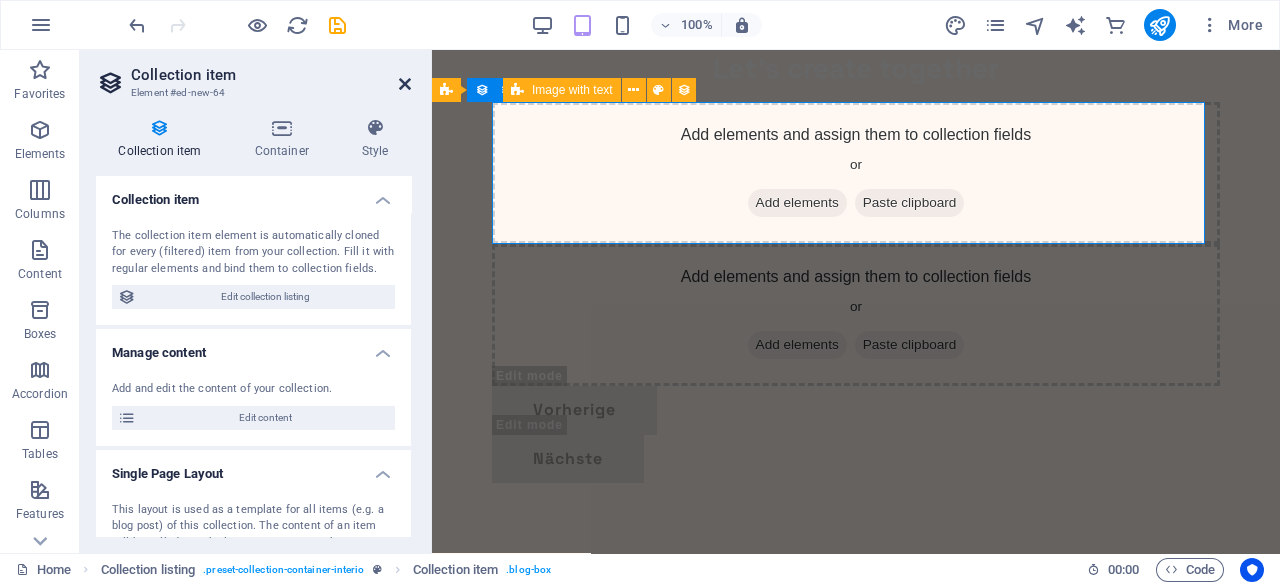 click at bounding box center [405, 84] 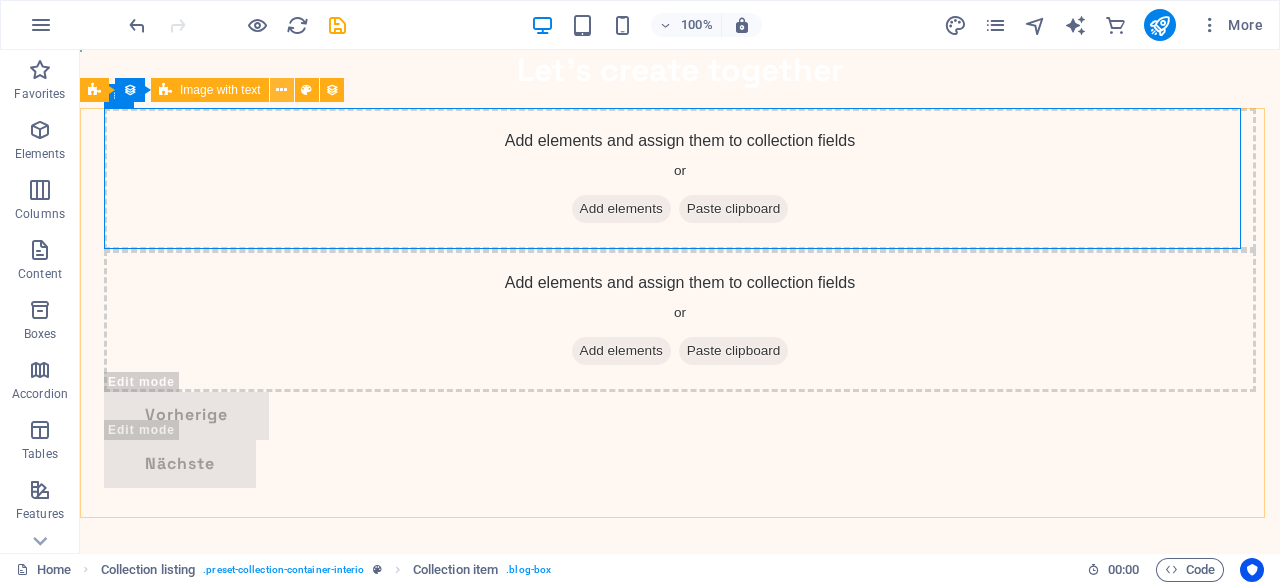 click at bounding box center (282, 90) 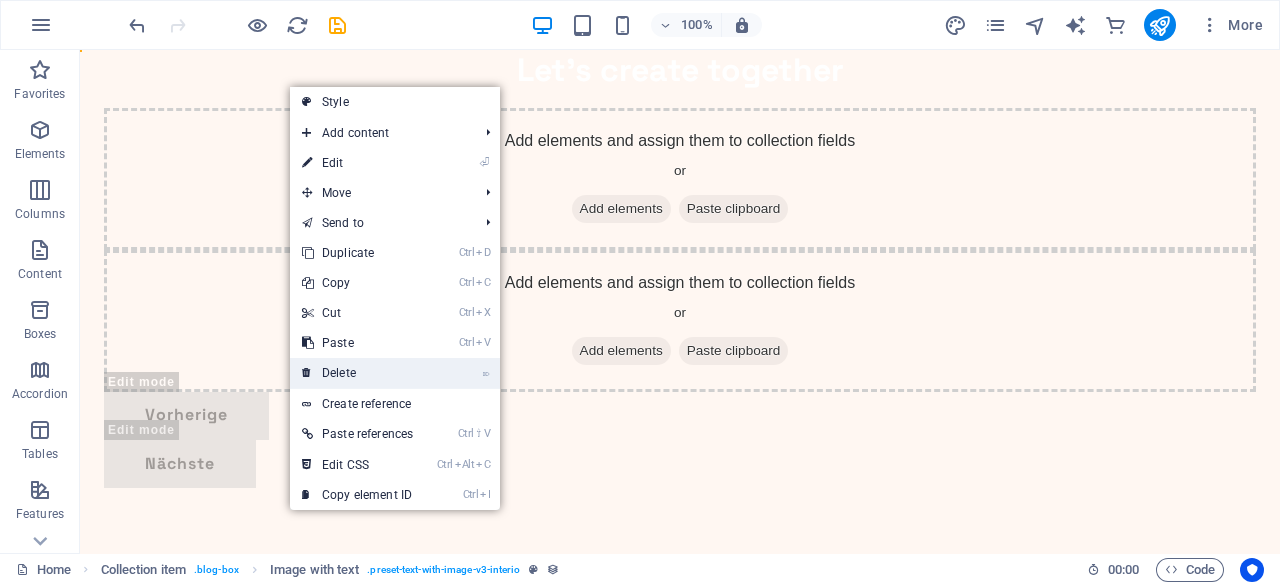 click on "⌦  Delete" at bounding box center [357, 373] 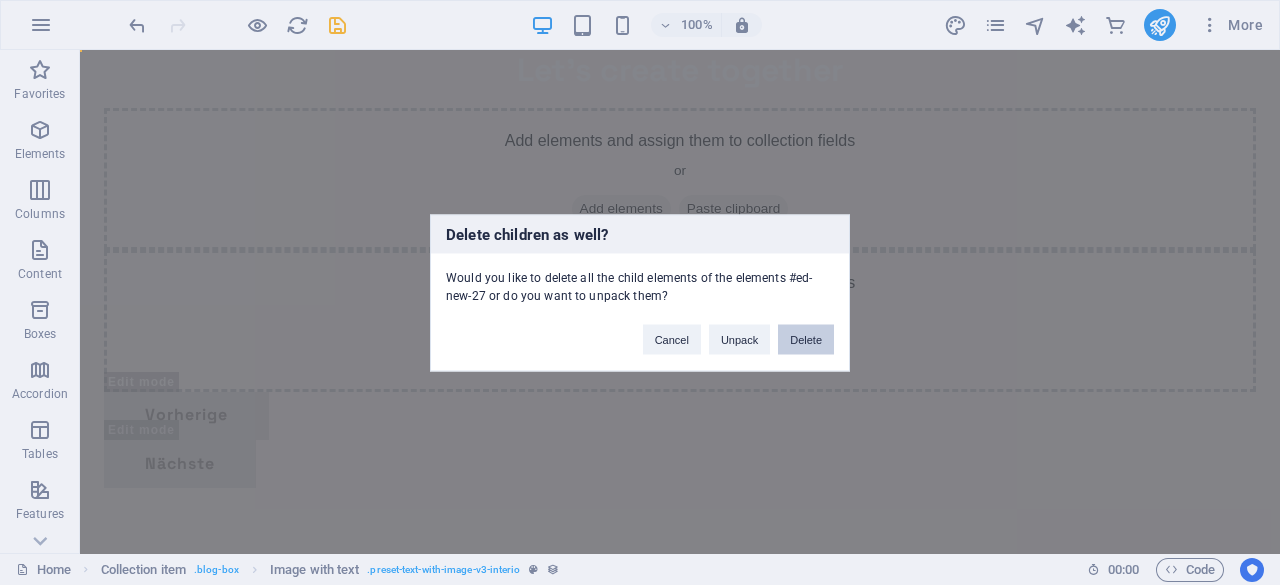 click on "Delete" at bounding box center [806, 339] 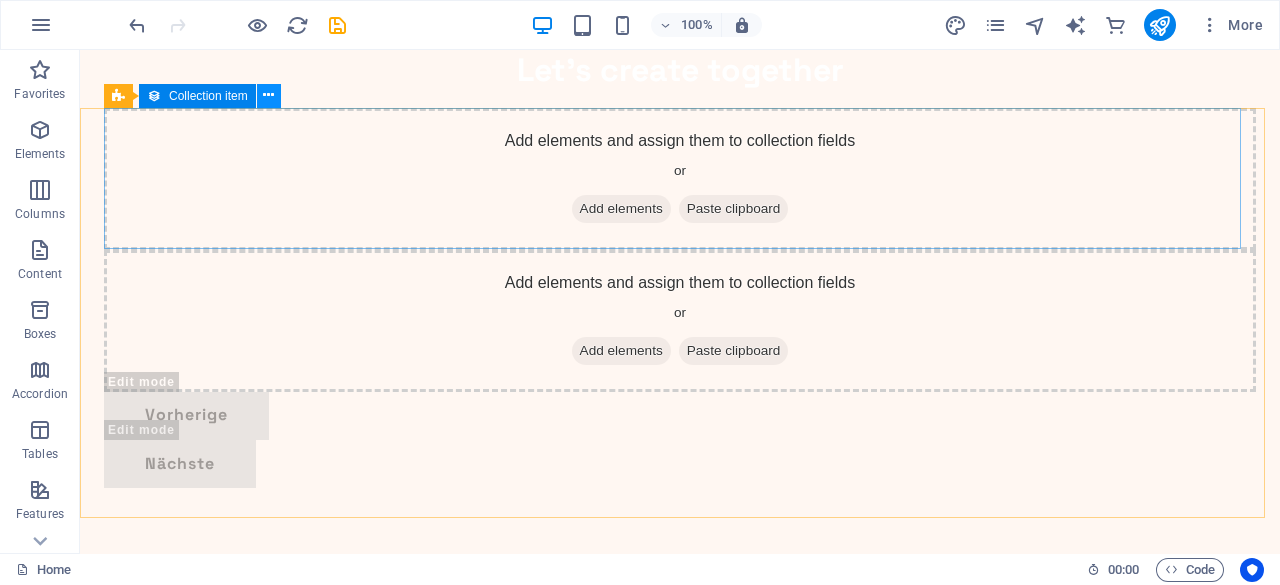 click at bounding box center (268, 95) 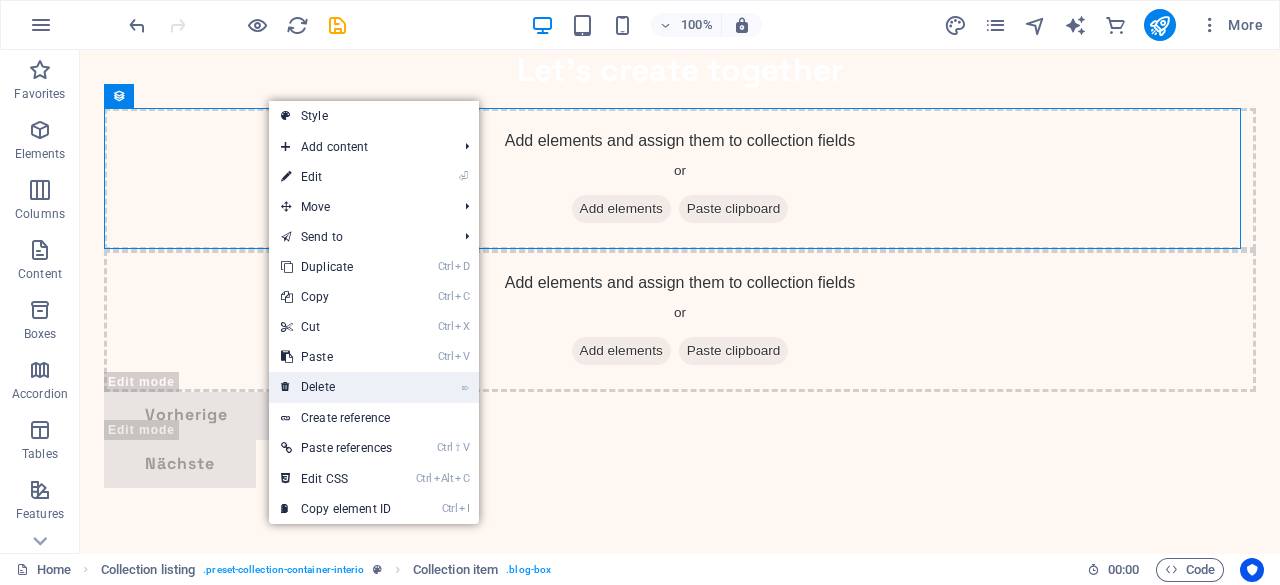 click on "⌦  Delete" at bounding box center (336, 387) 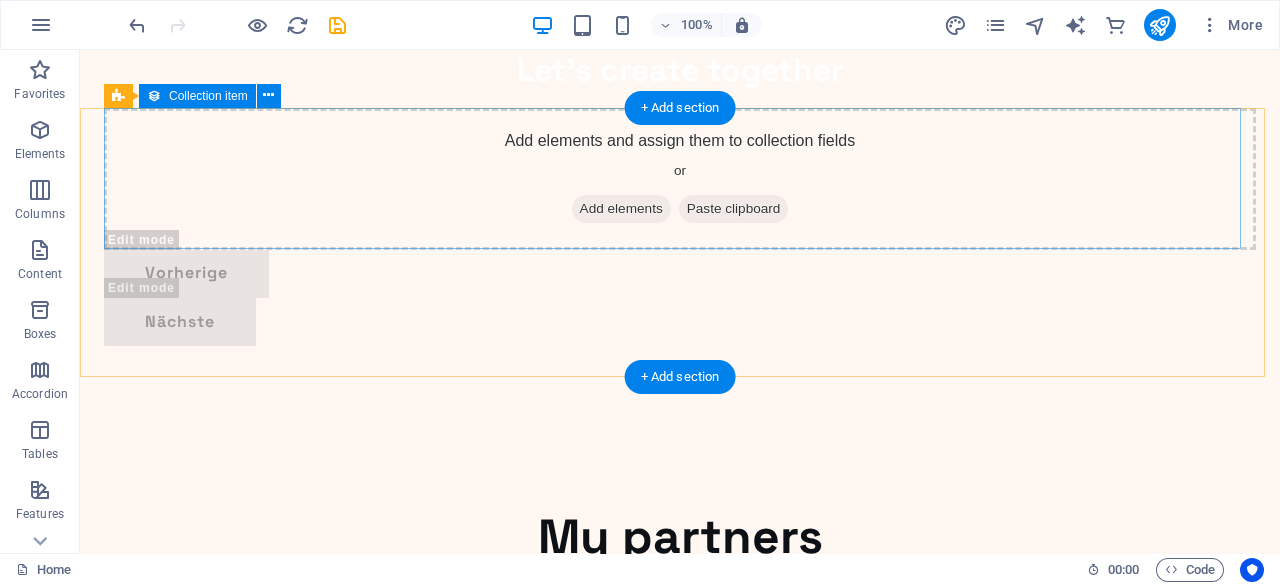 click on "Add elements and assign them to collection fields or  Add elements  Paste clipboard" at bounding box center (680, 179) 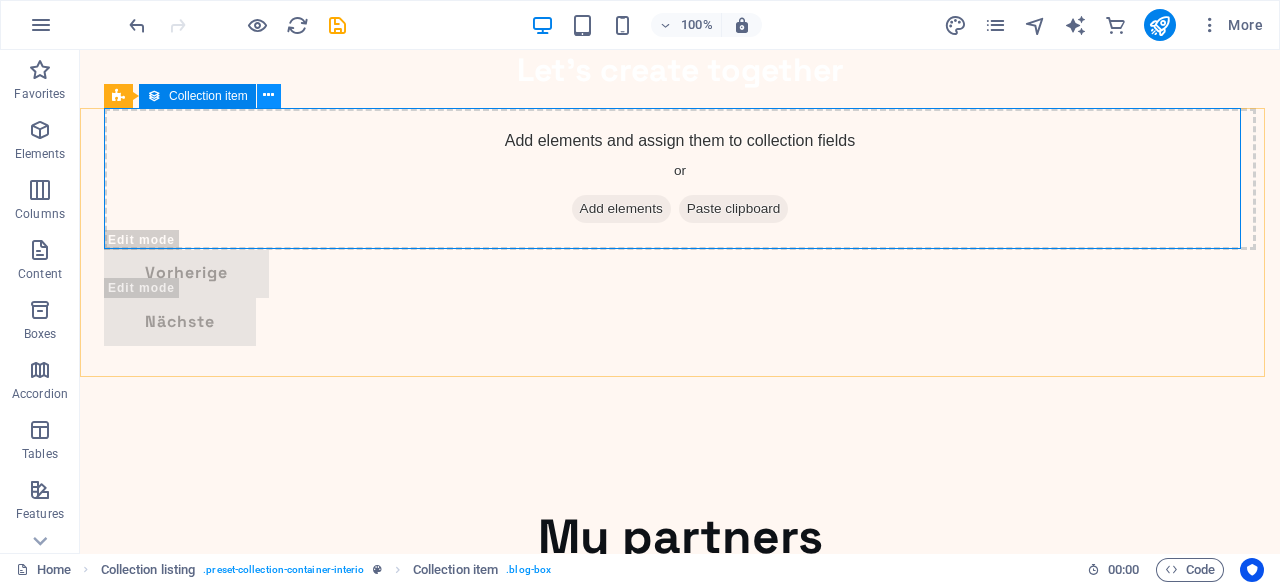 click at bounding box center [268, 95] 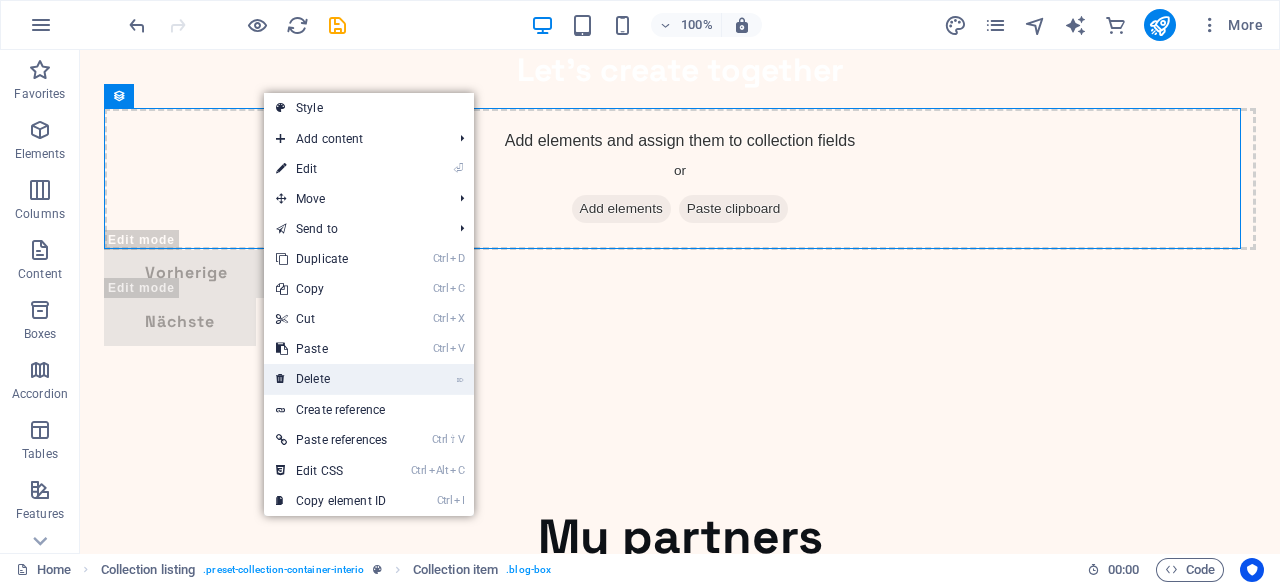 click on "⌦  Delete" at bounding box center [331, 379] 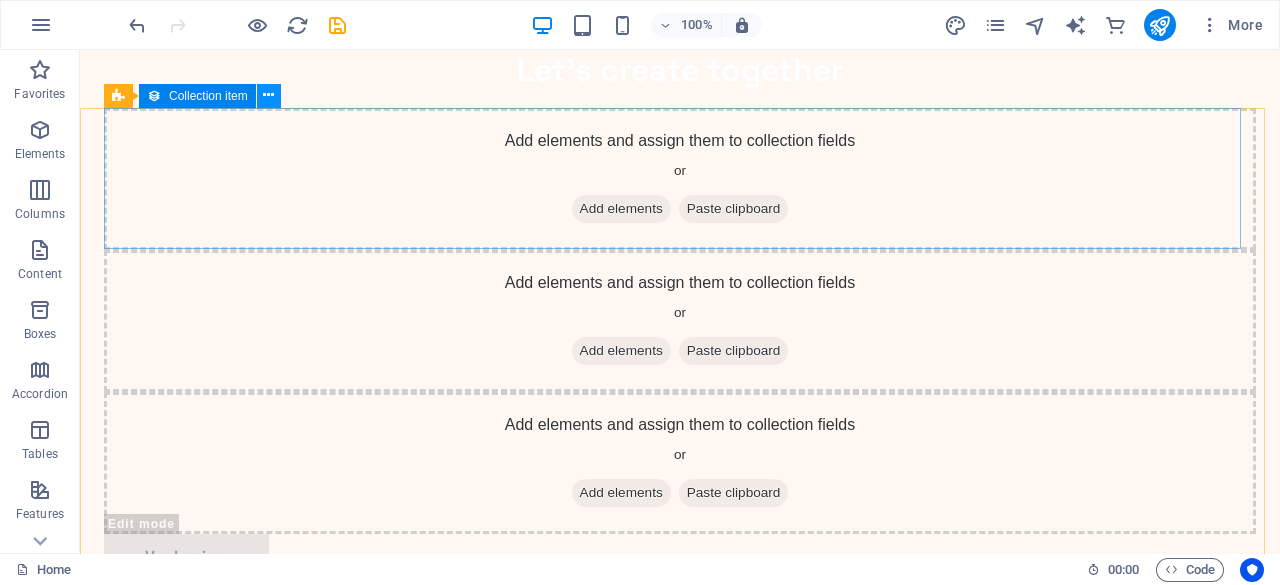click at bounding box center [268, 95] 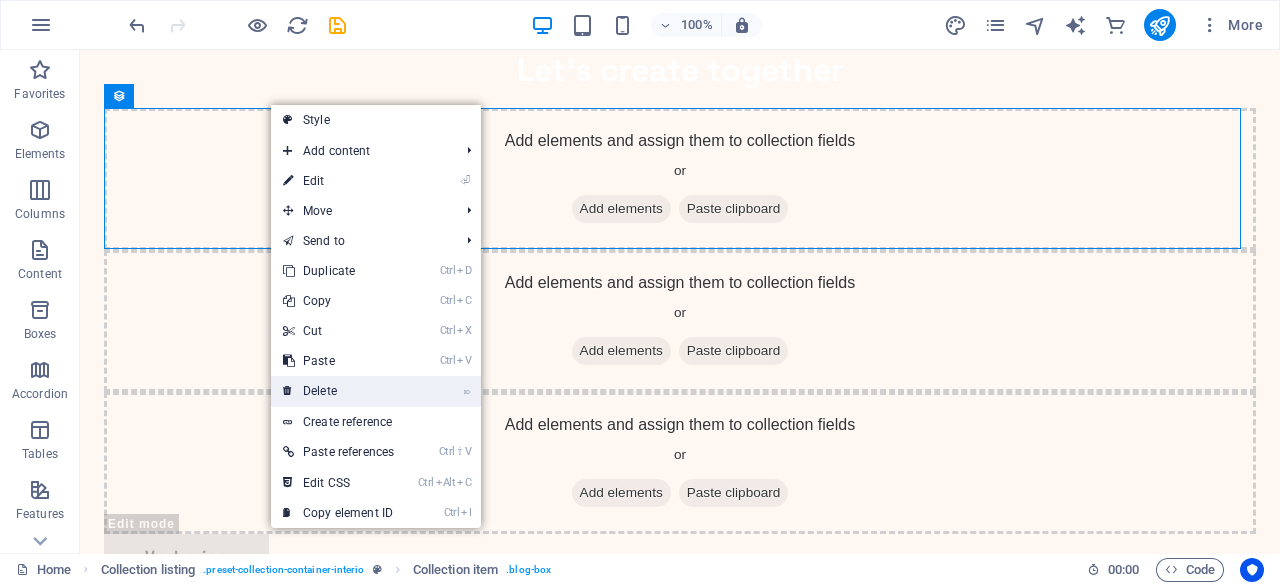 click on "⌦  Delete" at bounding box center [338, 391] 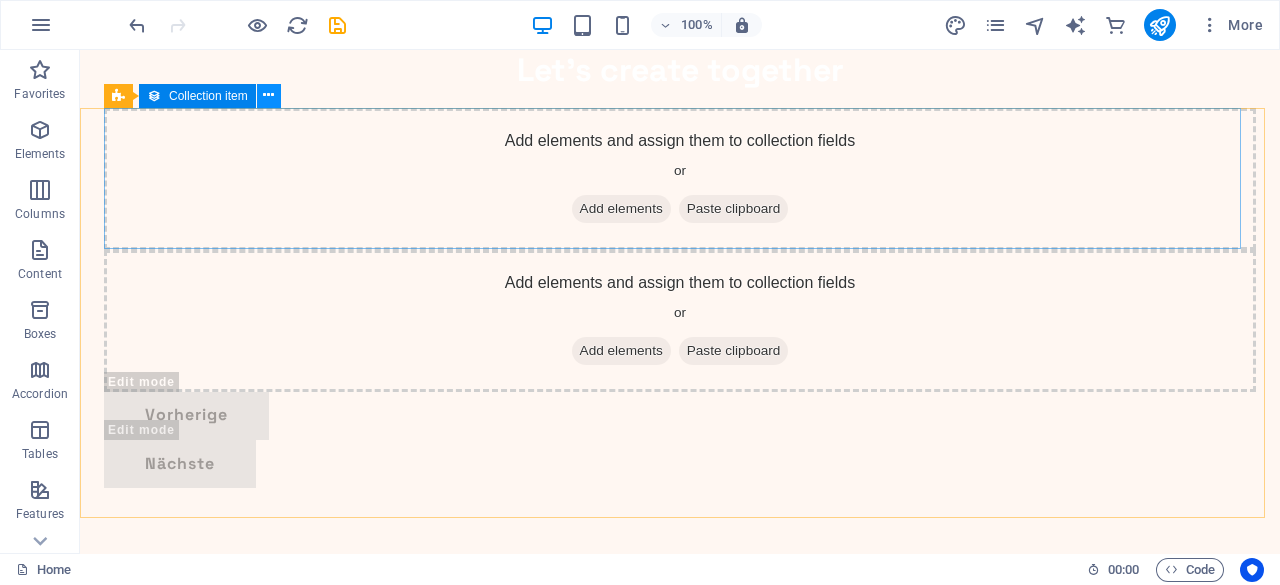 click at bounding box center (268, 95) 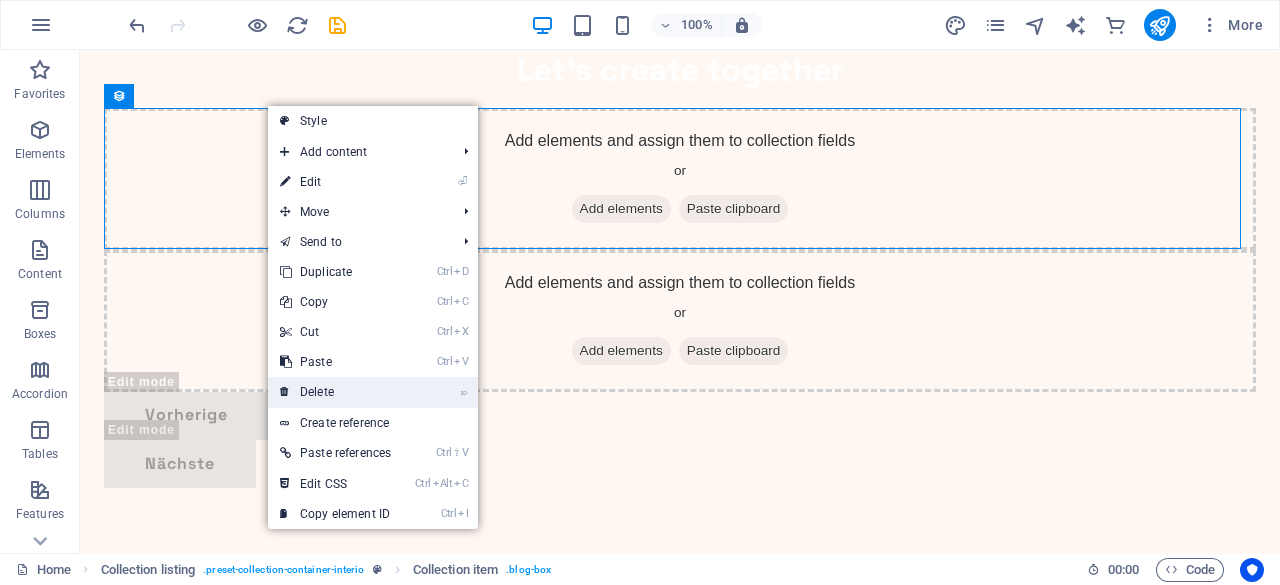 click on "⌦  Delete" at bounding box center [335, 392] 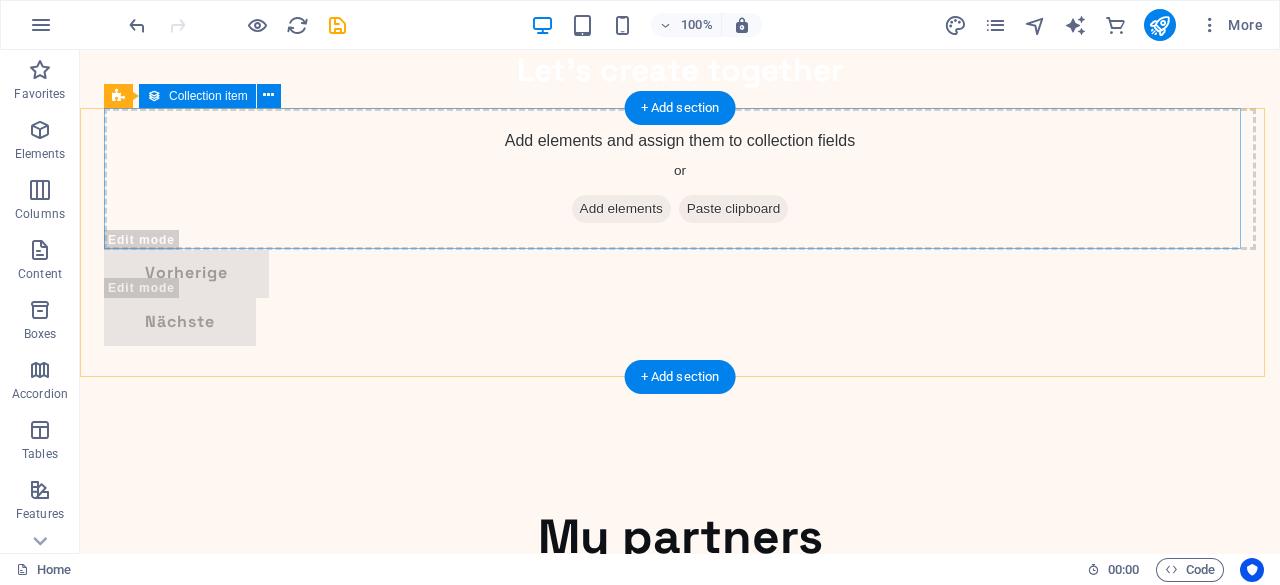 click on "Add elements and assign them to collection fields or  Add elements  Paste clipboard" at bounding box center (680, 179) 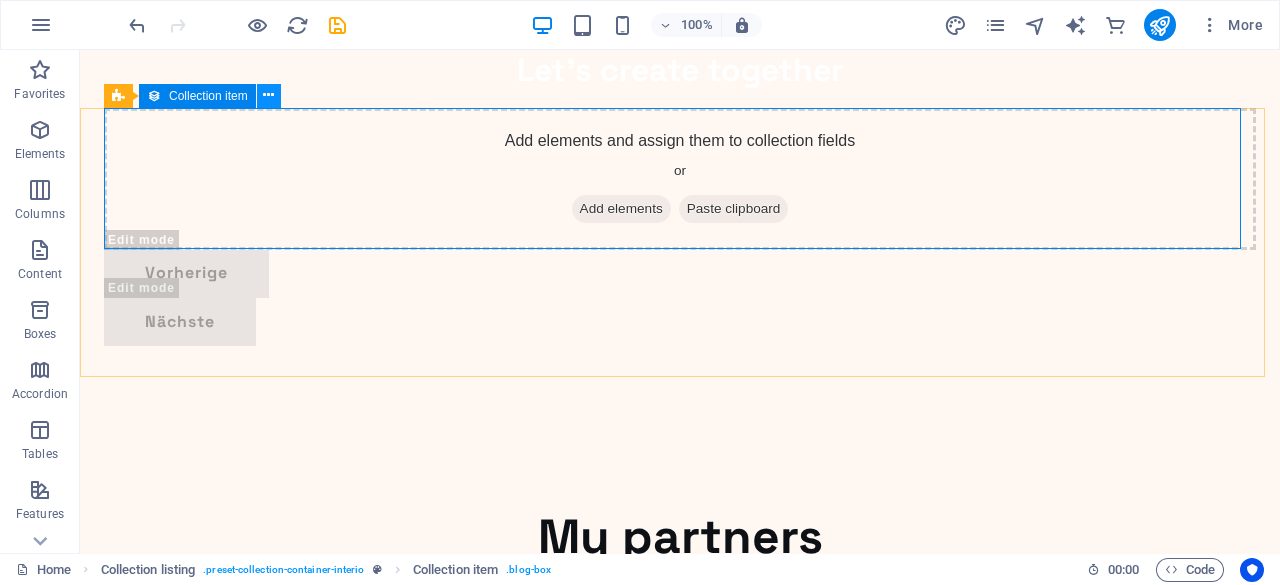 click at bounding box center [268, 95] 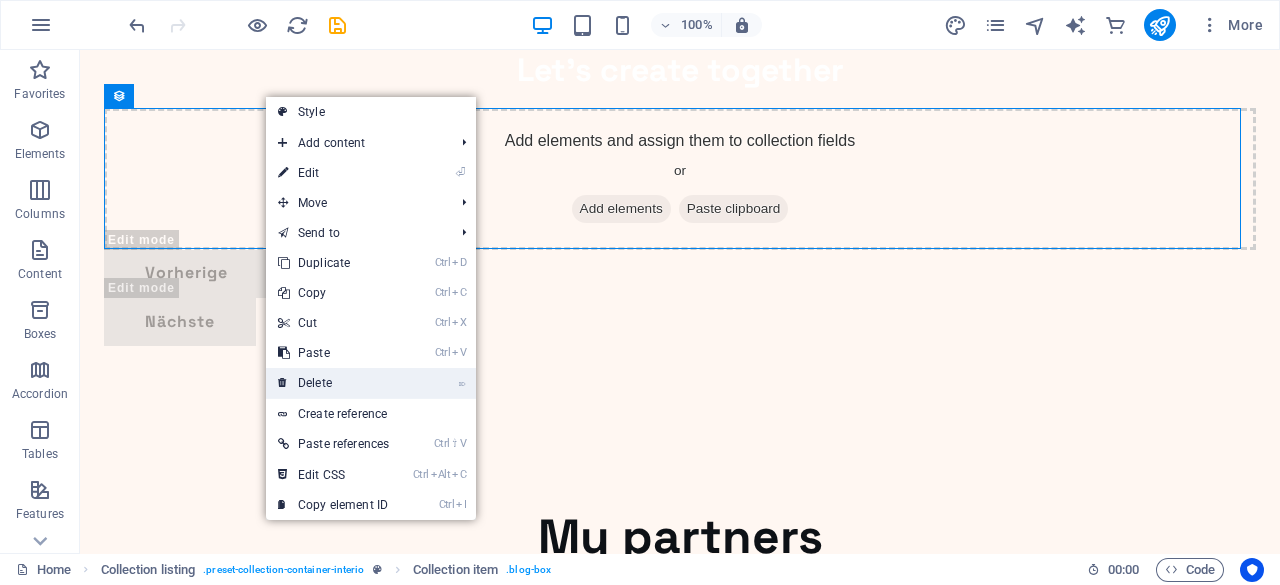 click on "⌦  Delete" at bounding box center (333, 383) 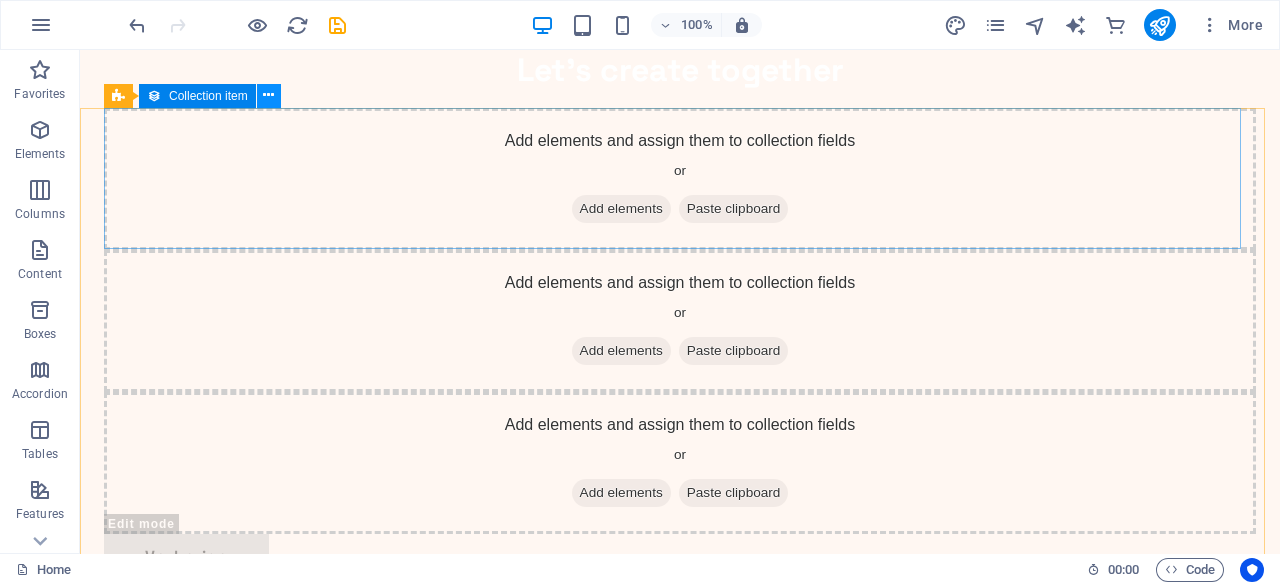 click at bounding box center [269, 96] 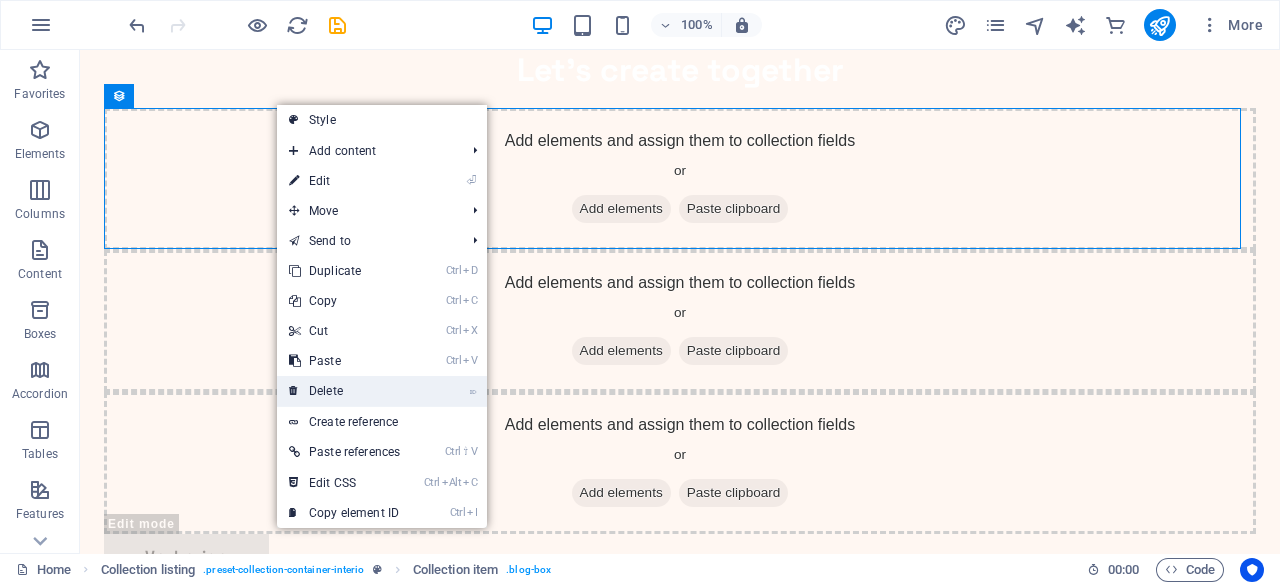 click on "⌦  Delete" at bounding box center [344, 391] 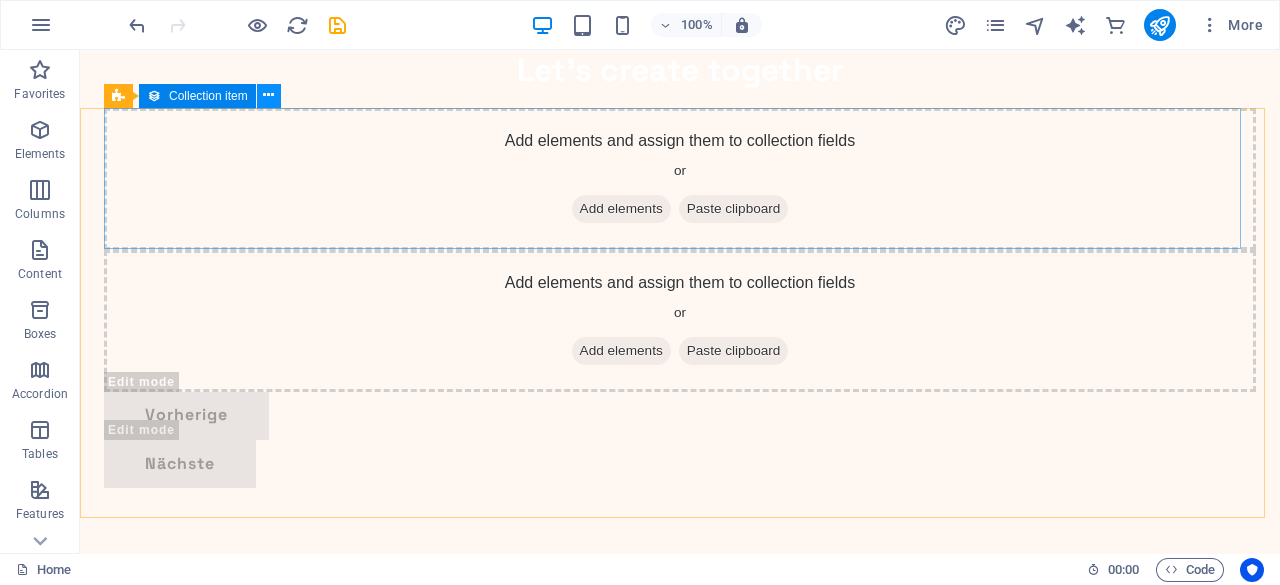 click at bounding box center (268, 95) 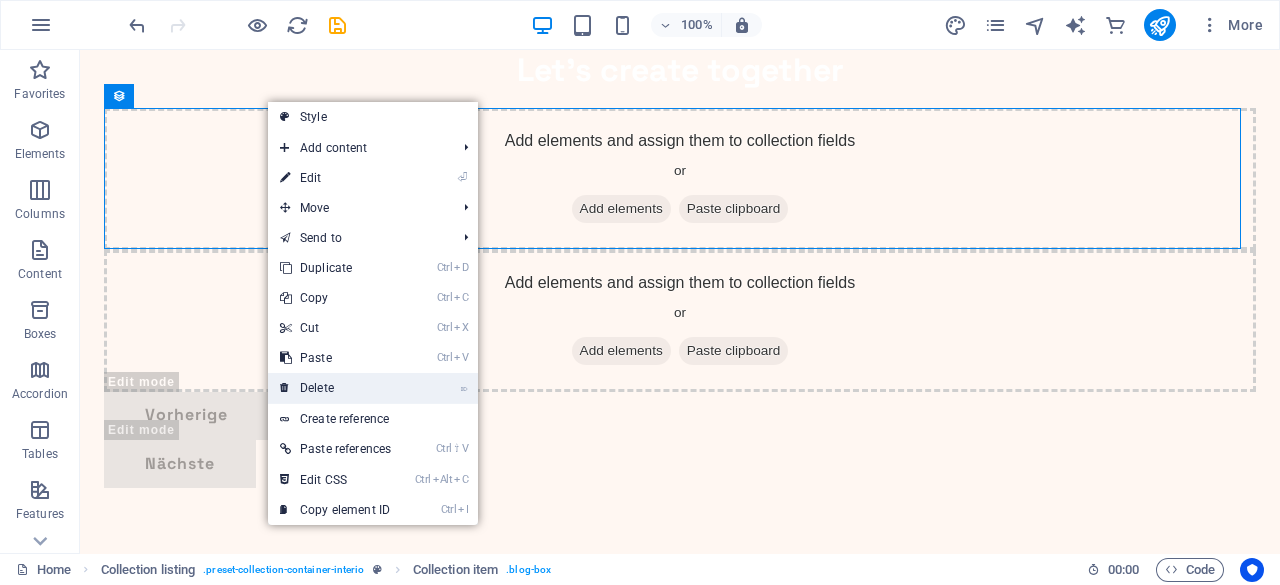 click on "⌦  Delete" at bounding box center (335, 388) 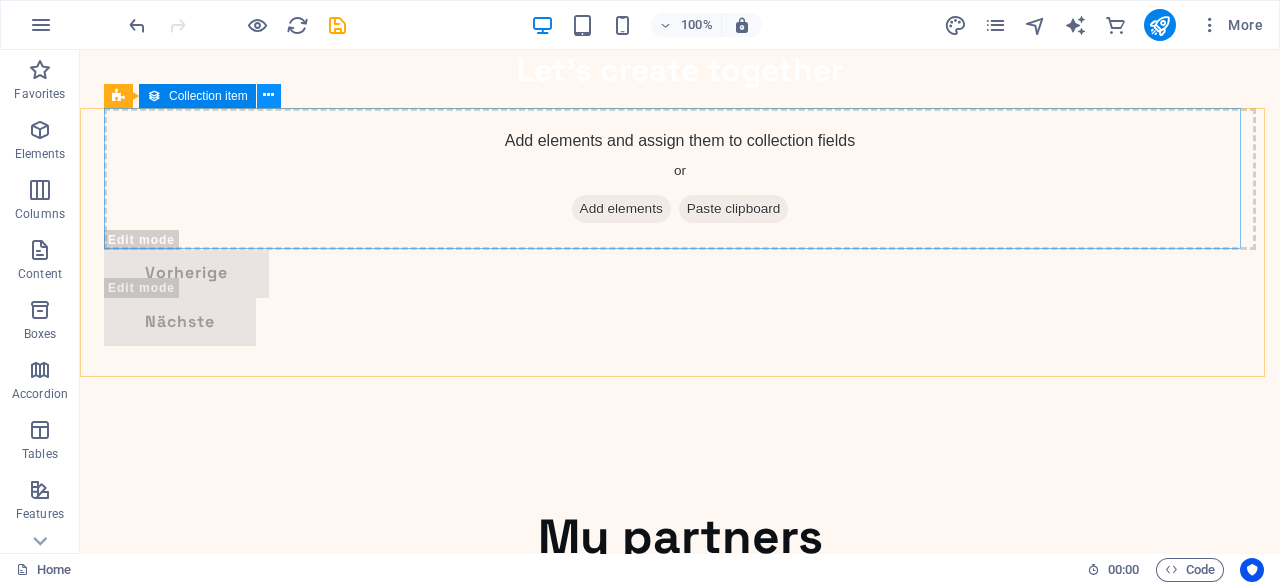 click at bounding box center [268, 95] 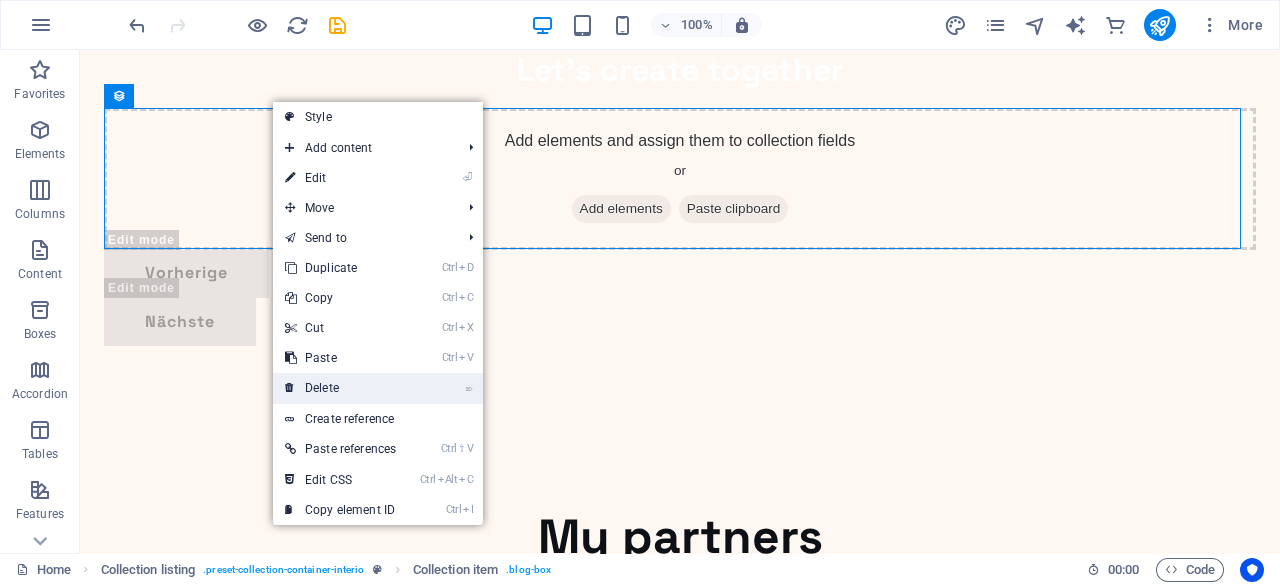 click on "⌦  Delete" at bounding box center (340, 388) 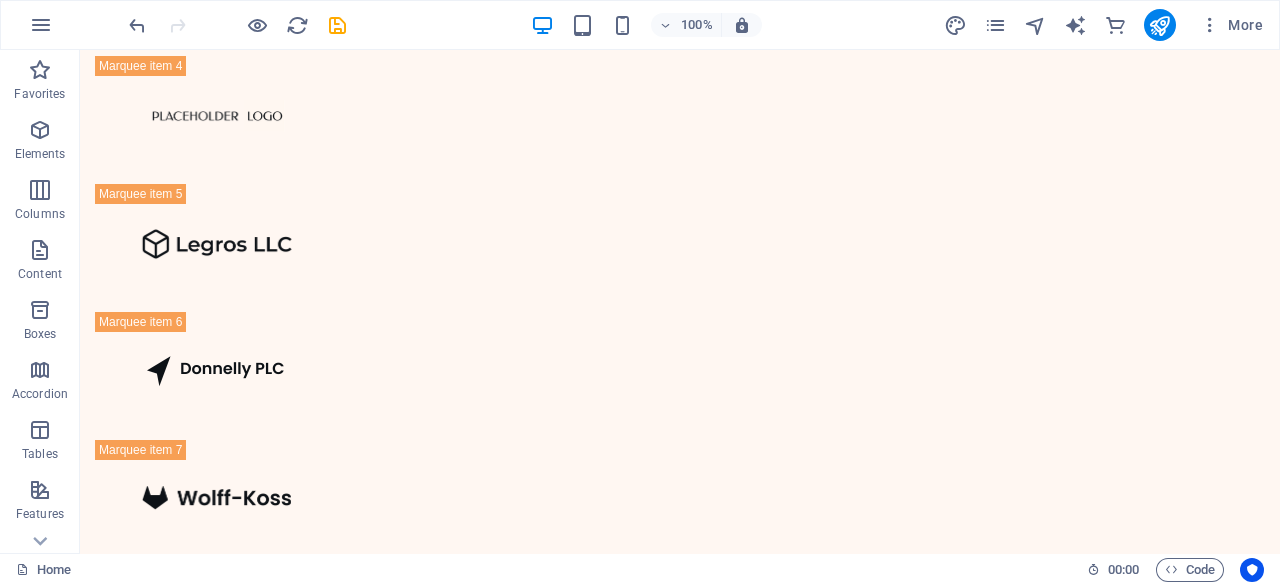 scroll, scrollTop: 1320, scrollLeft: 0, axis: vertical 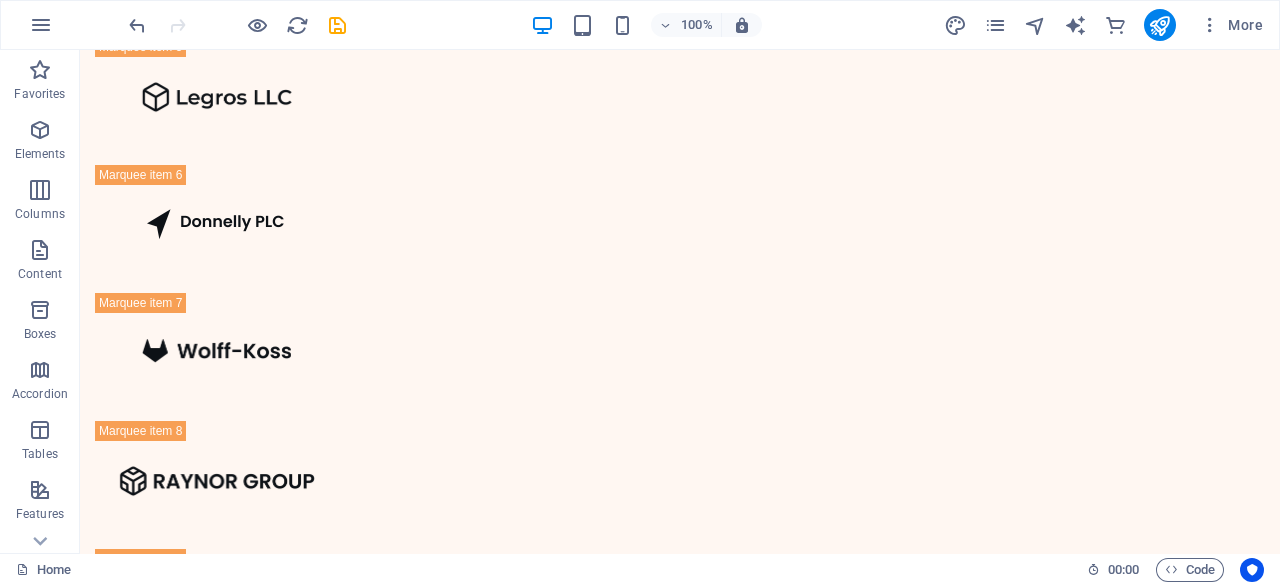click at bounding box center [680, 1176] 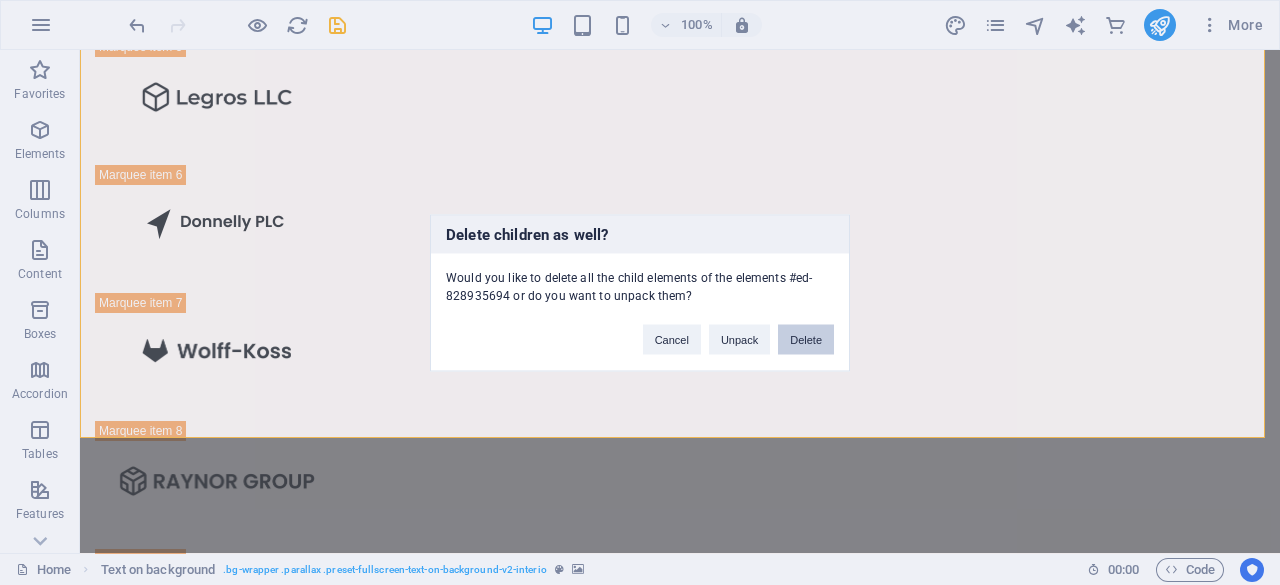 click on "Delete" at bounding box center (806, 339) 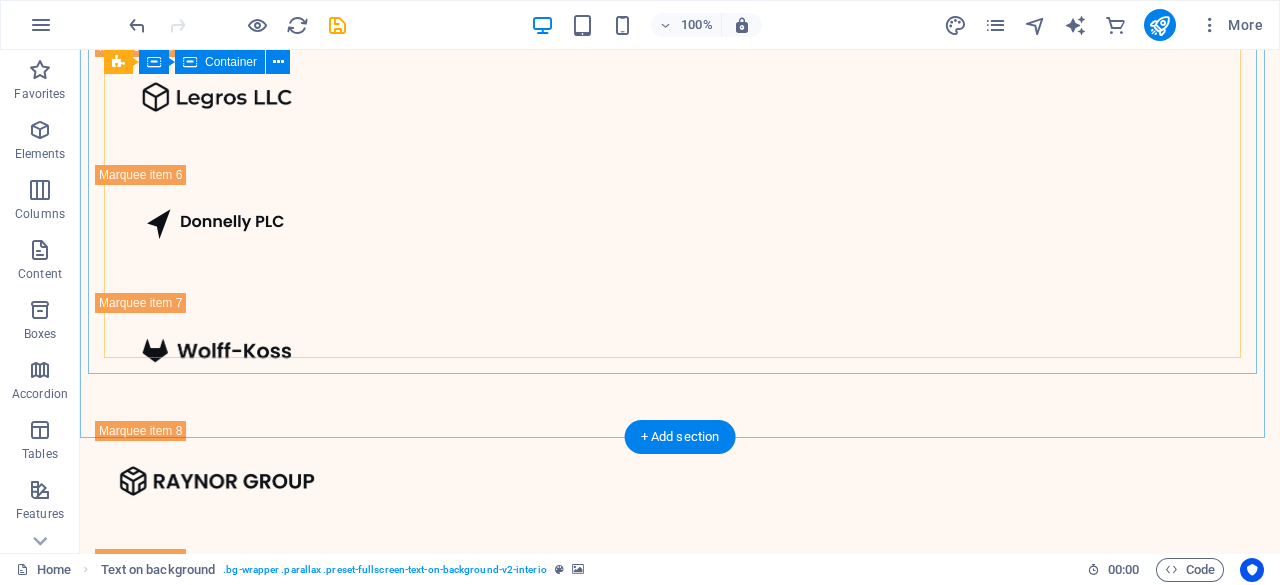 scroll, scrollTop: 820, scrollLeft: 0, axis: vertical 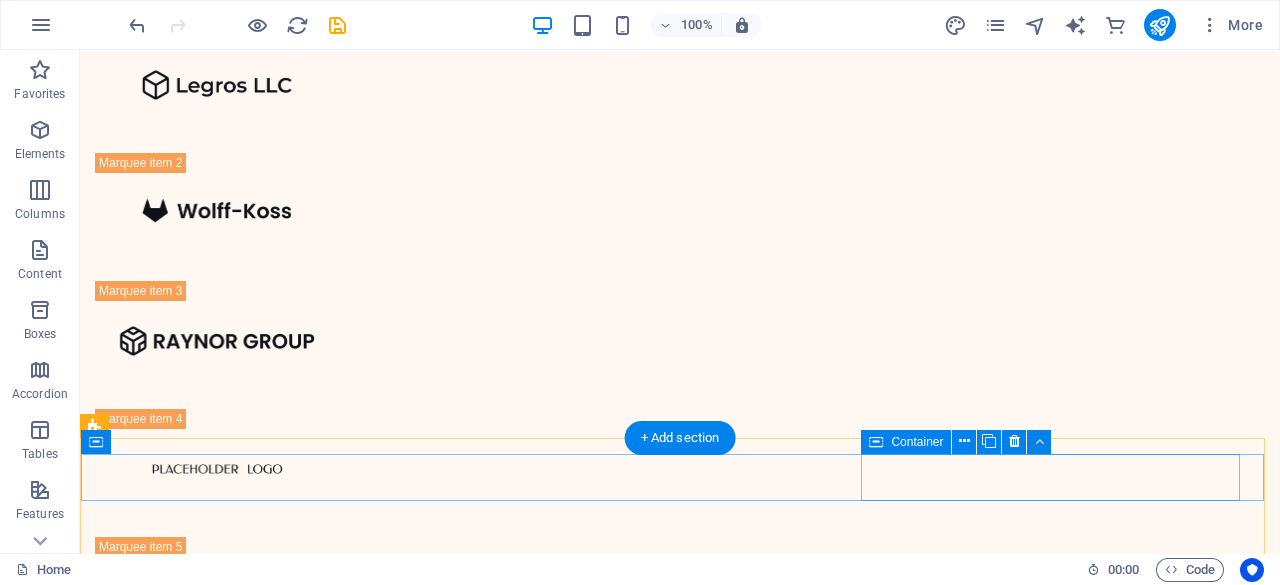 click on "Contact Me" at bounding box center (296, 1458) 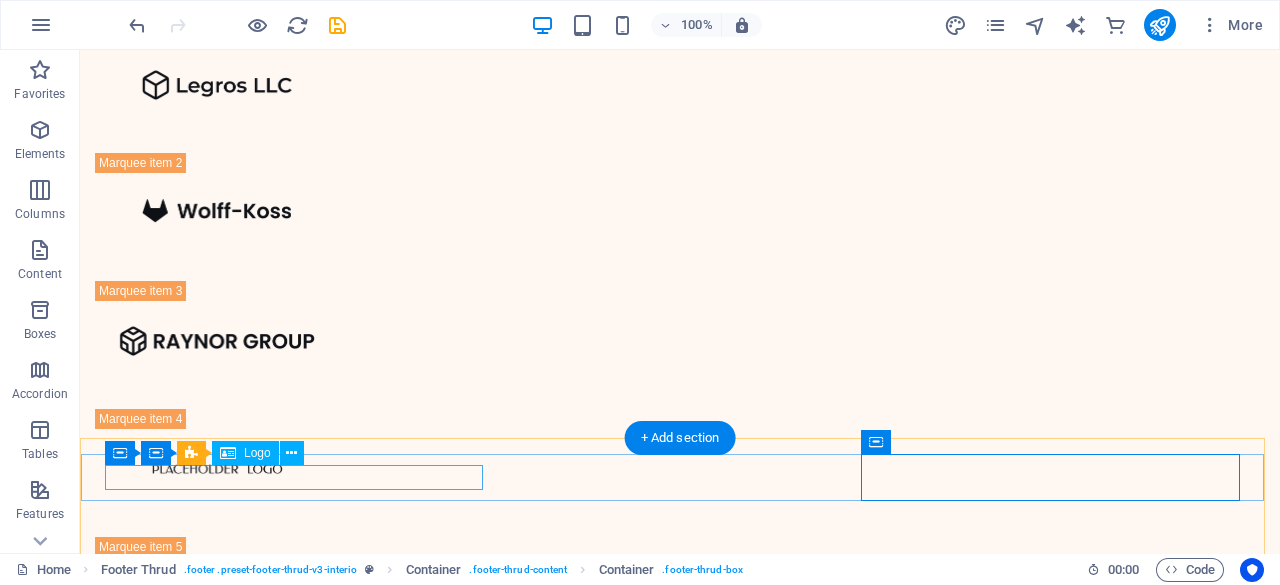 click at bounding box center [296, 1397] 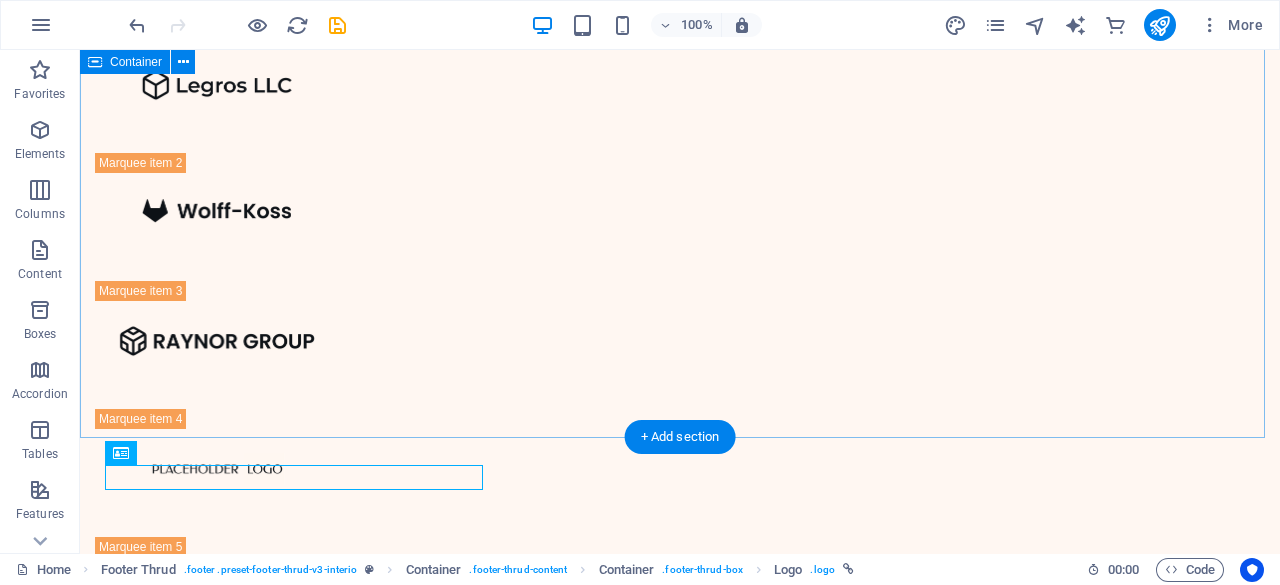 drag, startPoint x: 757, startPoint y: 540, endPoint x: 1238, endPoint y: 314, distance: 531.448 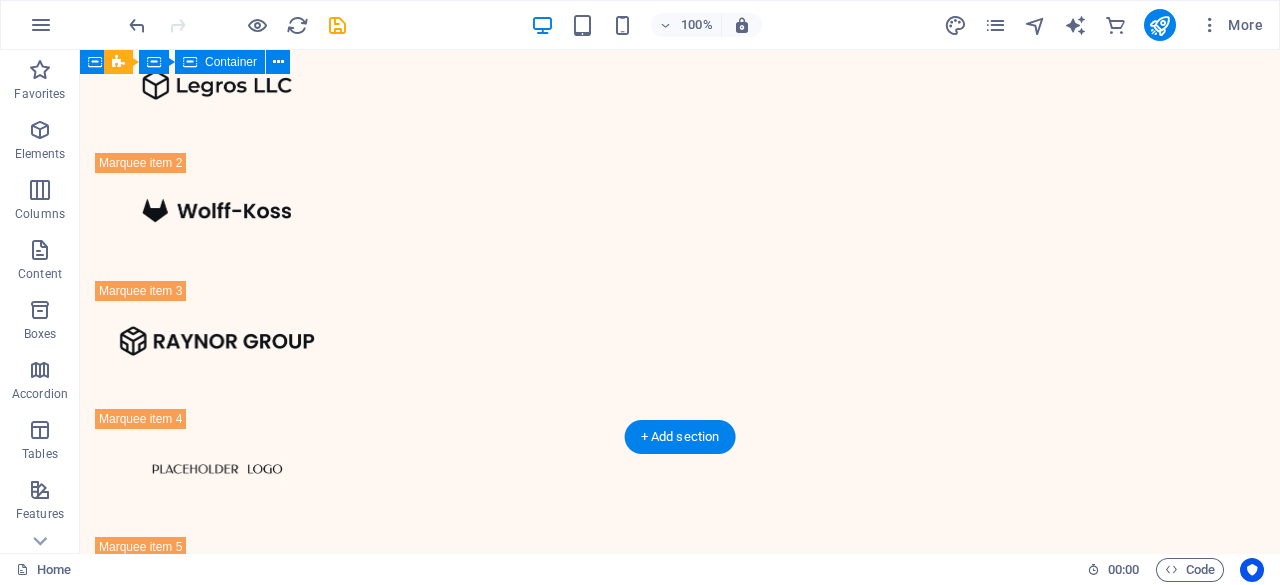 click at bounding box center (680, 661) 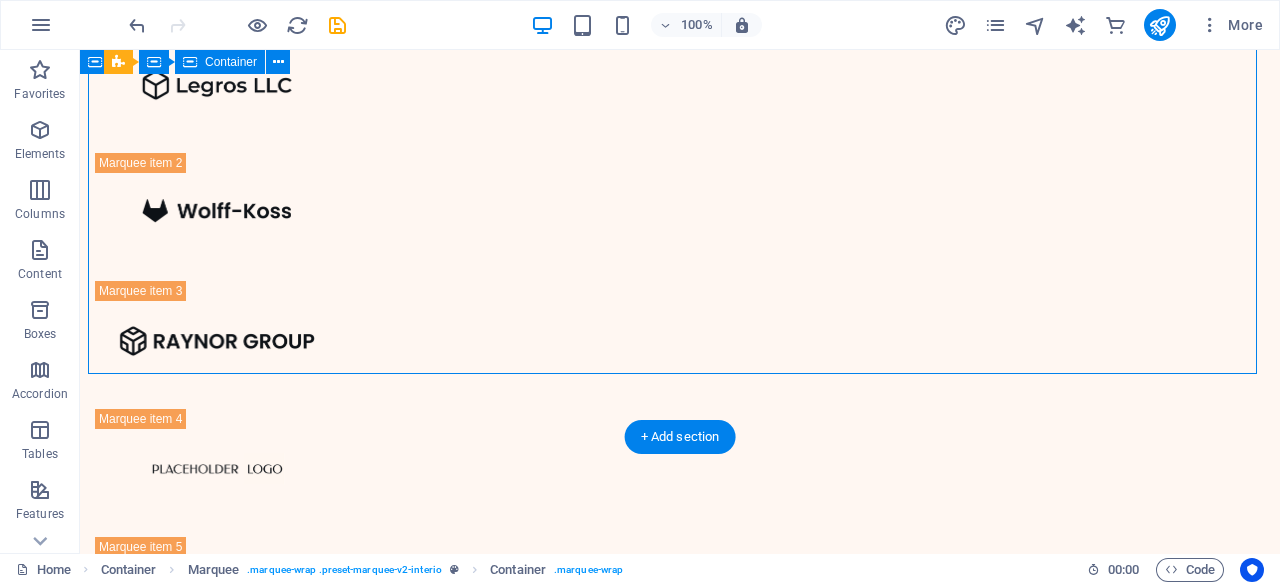 click at bounding box center (680, 661) 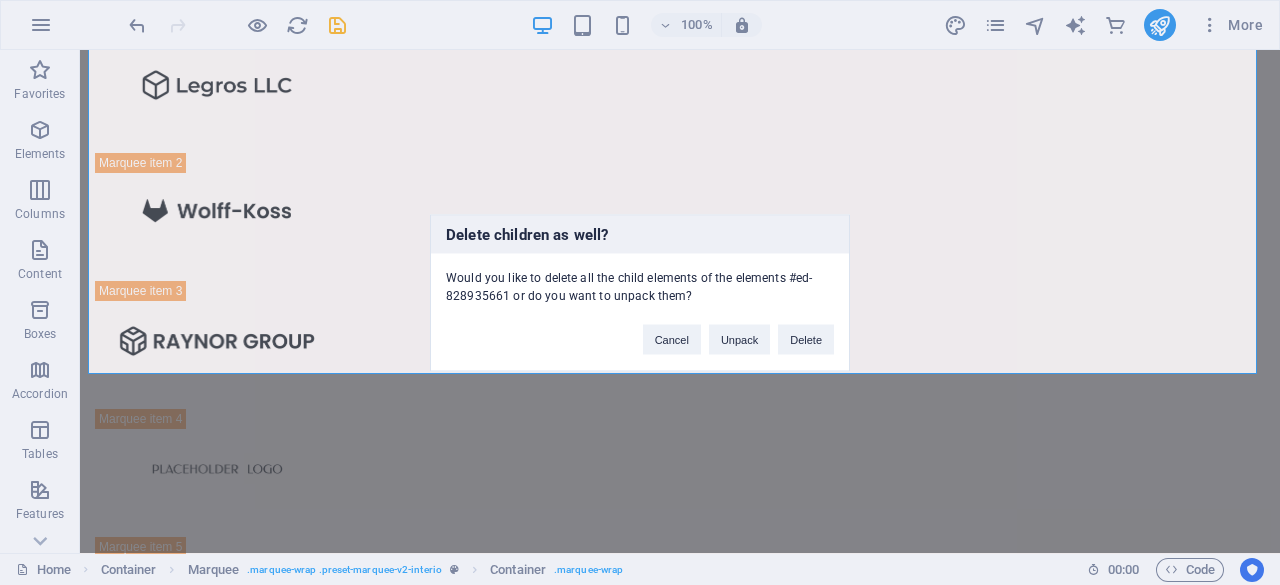 type 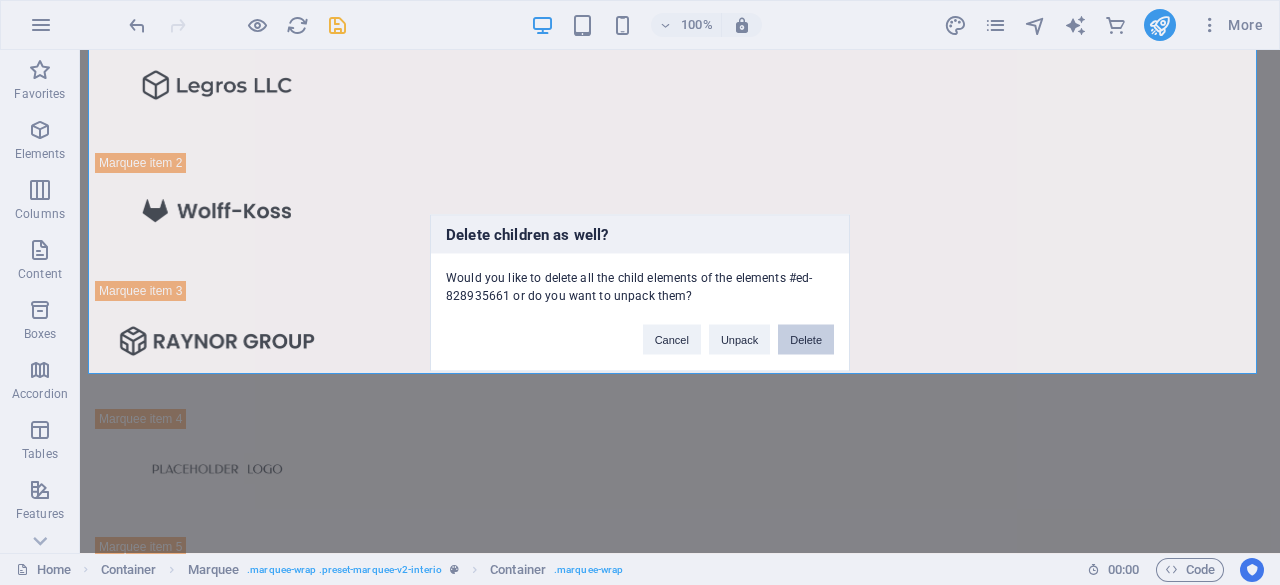 click on "Delete" at bounding box center (806, 339) 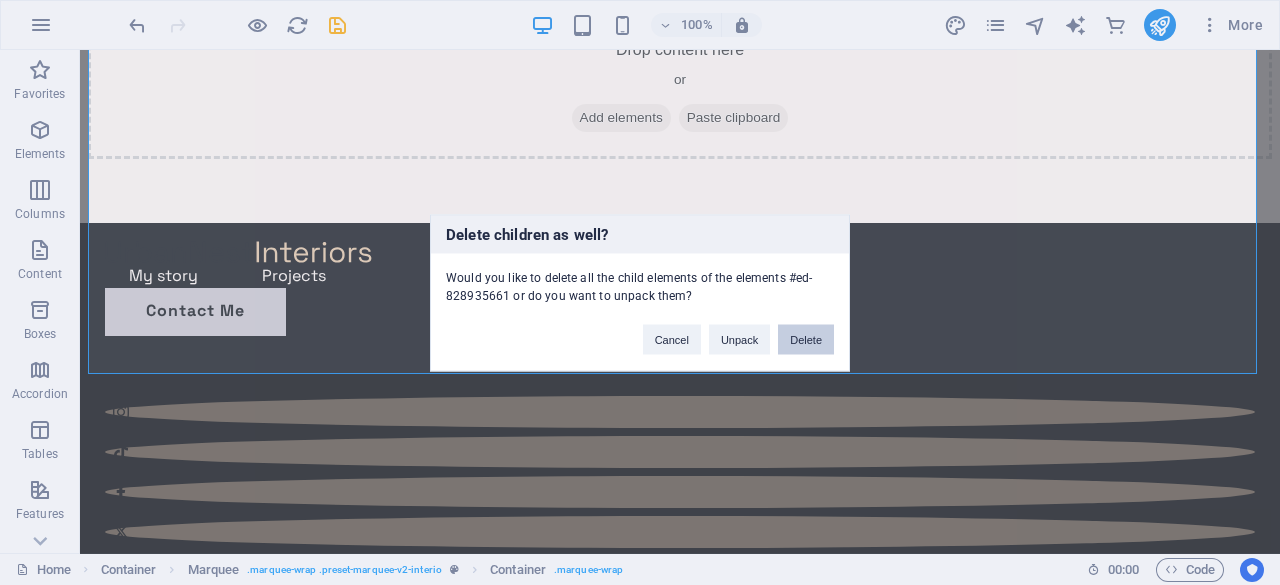 scroll, scrollTop: 553, scrollLeft: 0, axis: vertical 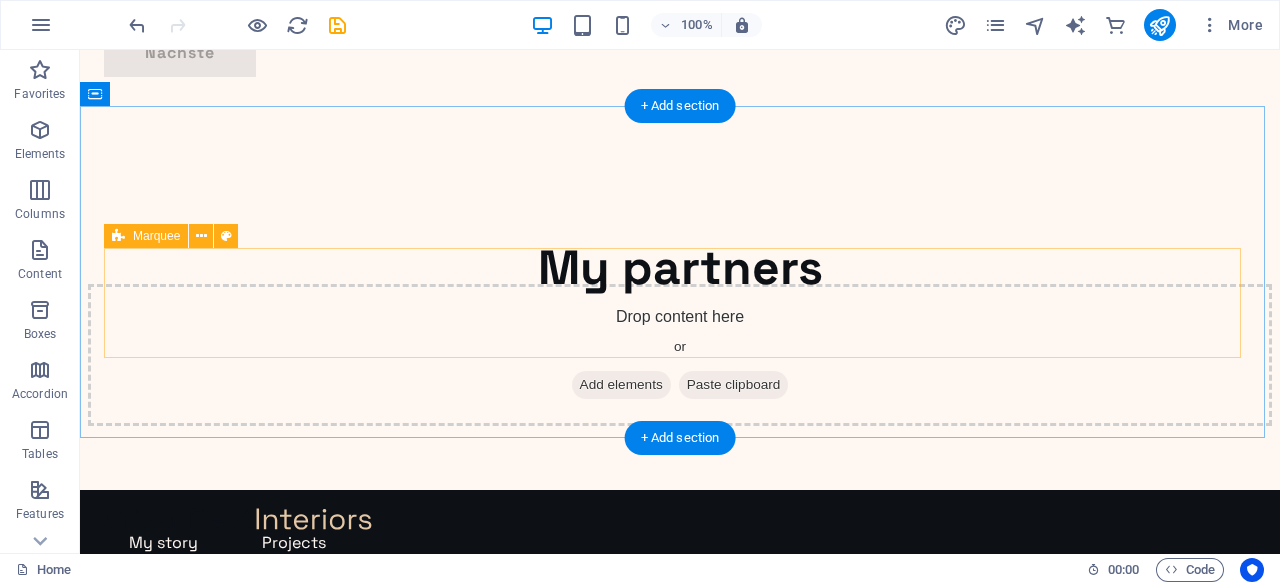 click on "Drop content here or  Add elements  Paste clipboard" at bounding box center (680, 355) 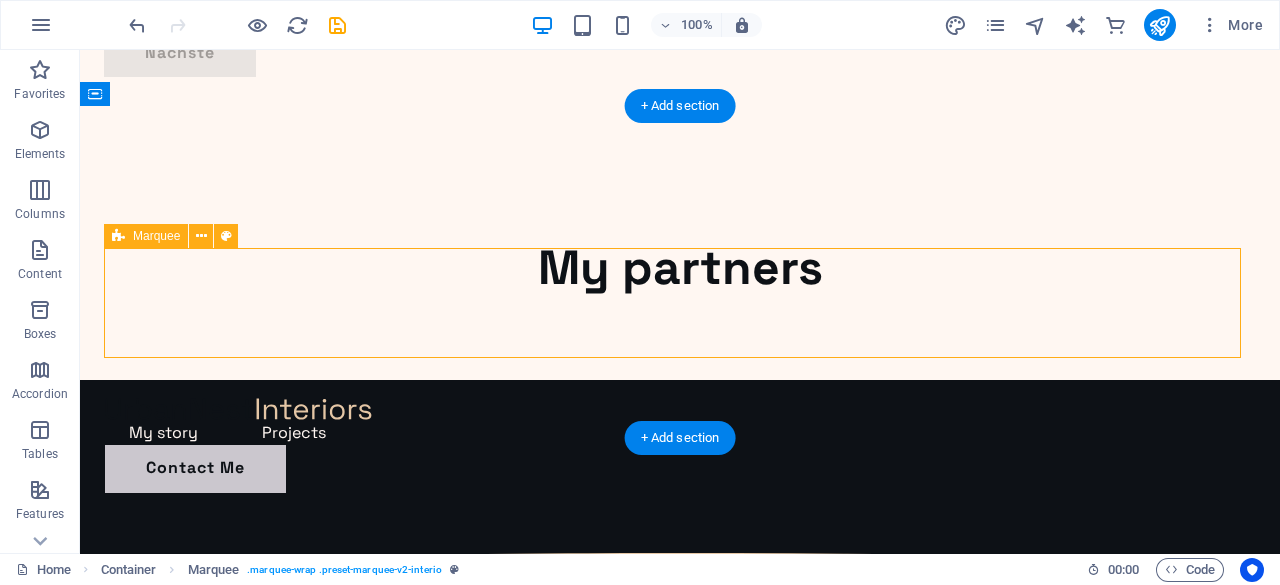 scroll, scrollTop: 444, scrollLeft: 0, axis: vertical 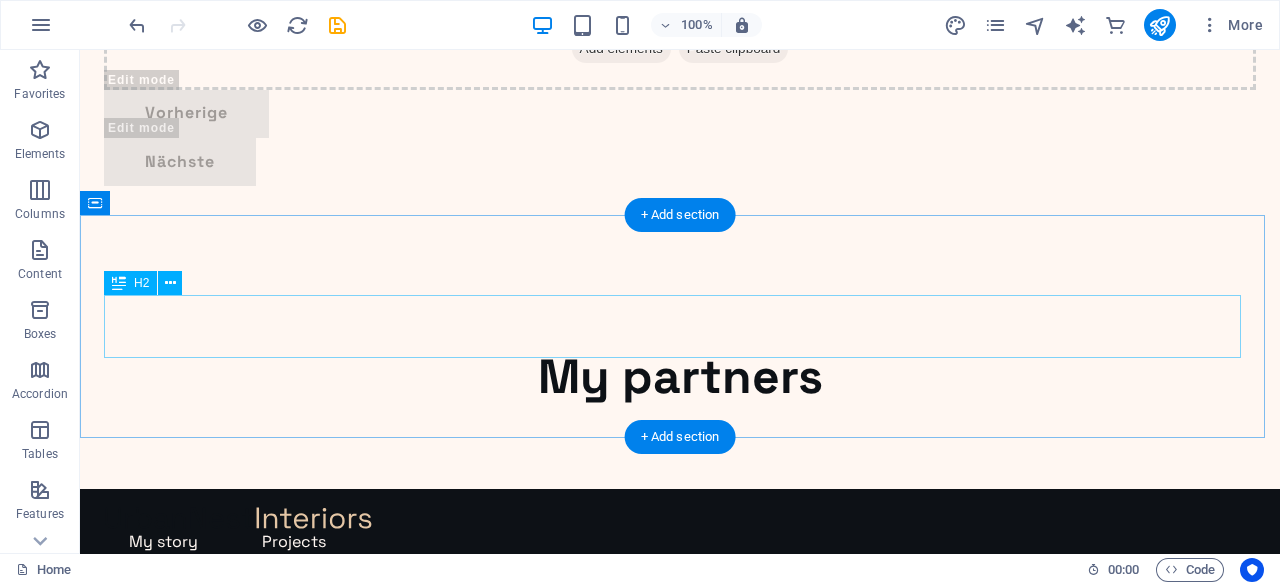 click on "My partners" at bounding box center (680, 377) 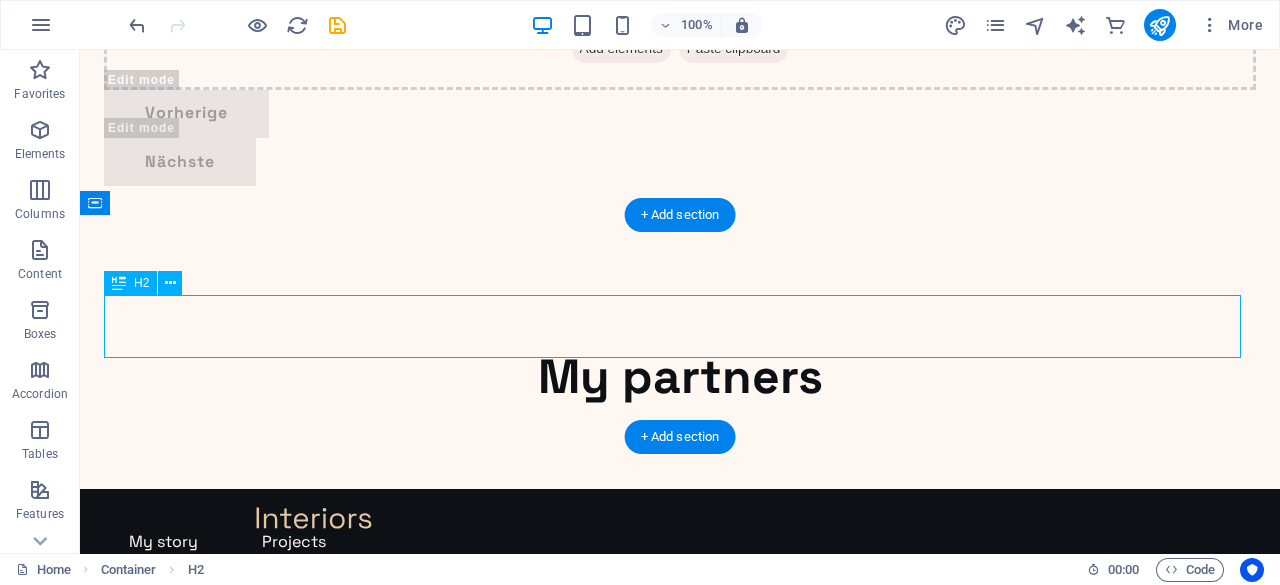 scroll, scrollTop: 522, scrollLeft: 0, axis: vertical 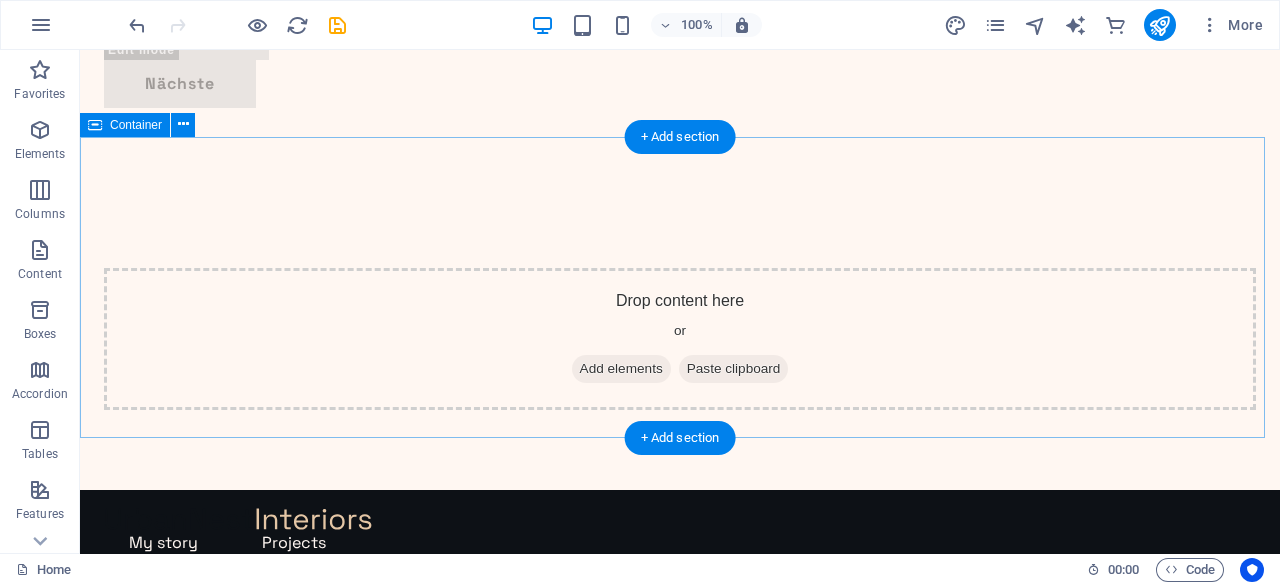 click on "Drop content here or  Add elements  Paste clipboard" at bounding box center (680, 339) 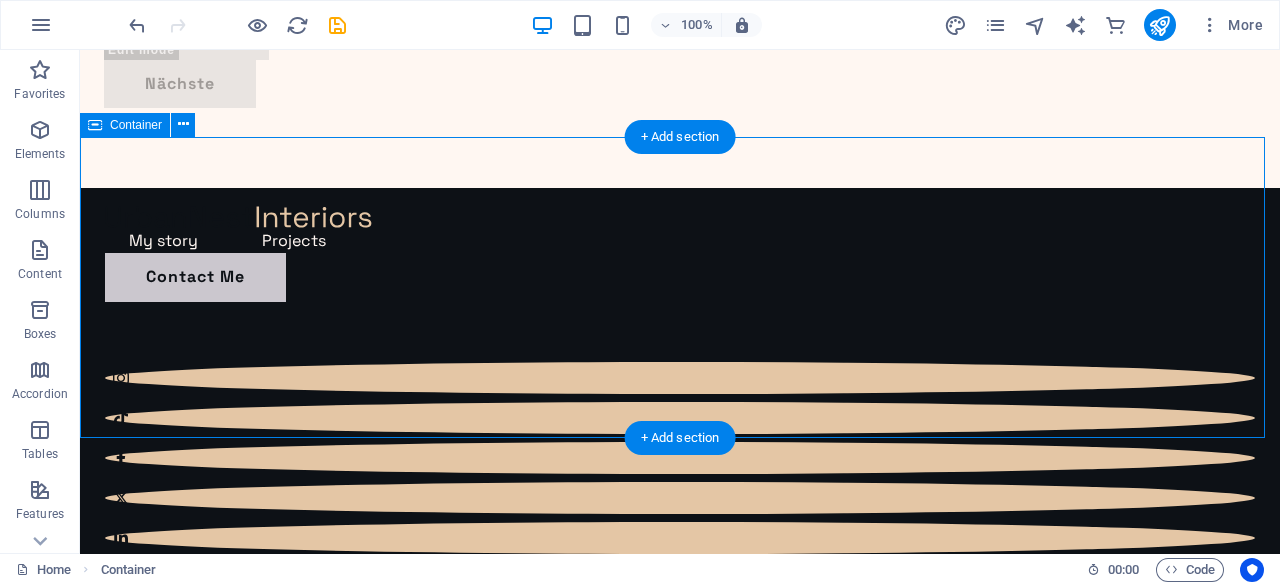 scroll, scrollTop: 221, scrollLeft: 0, axis: vertical 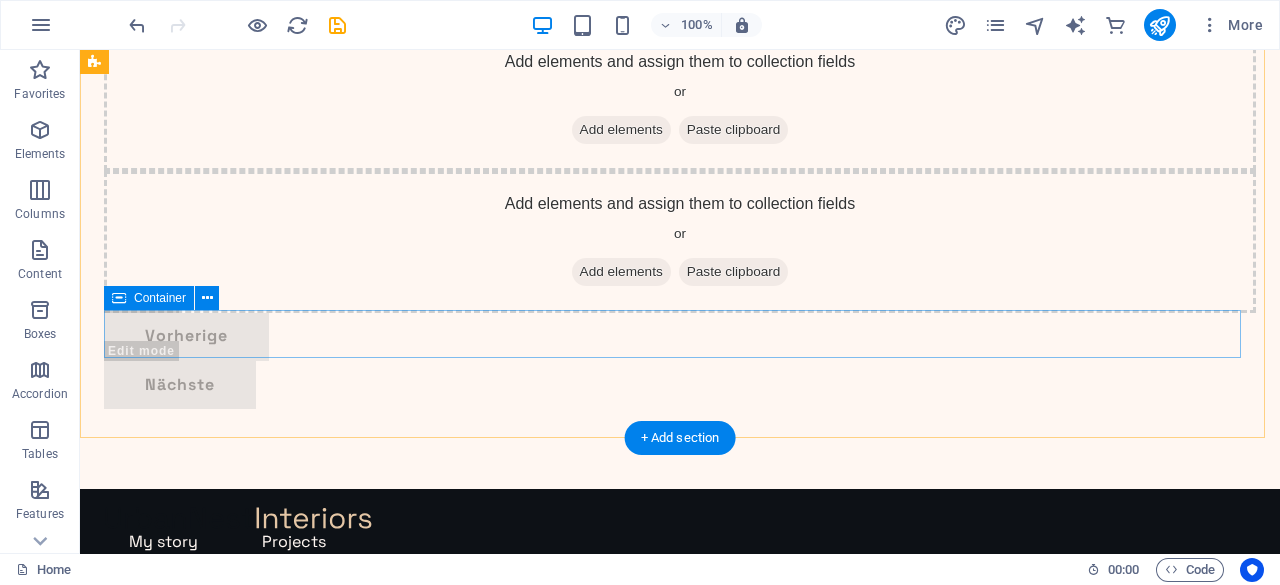 click on "Vorherige Nächste" at bounding box center [680, 361] 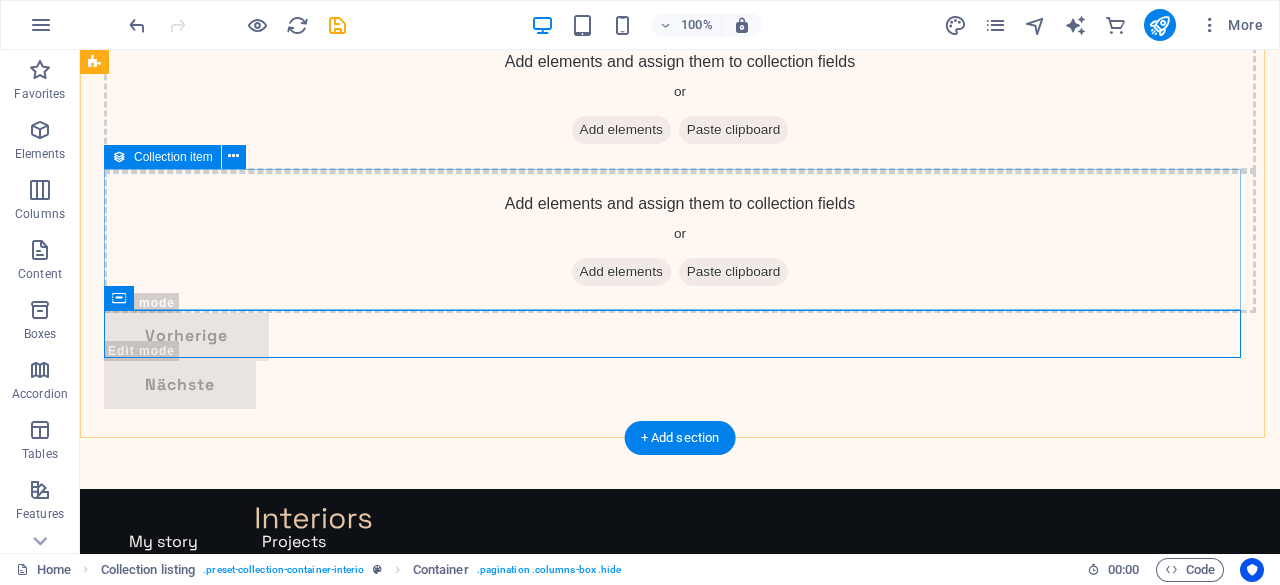 click on "Add elements and assign them to collection fields or  Add elements  Paste clipboard" at bounding box center (680, 242) 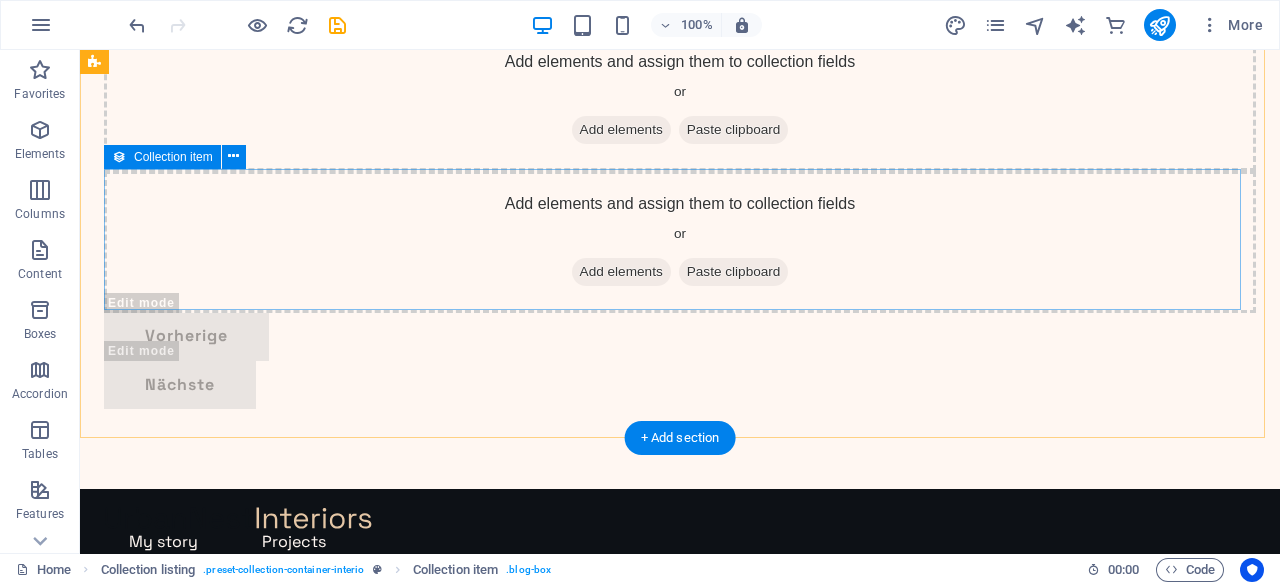 scroll, scrollTop: 80, scrollLeft: 0, axis: vertical 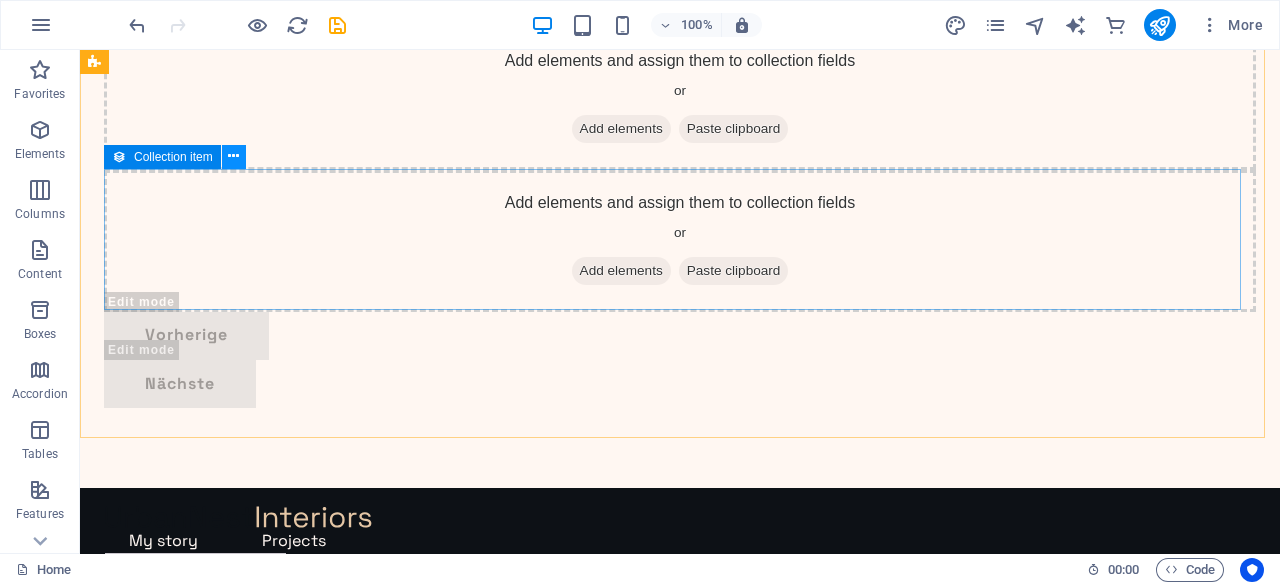 click at bounding box center (233, 156) 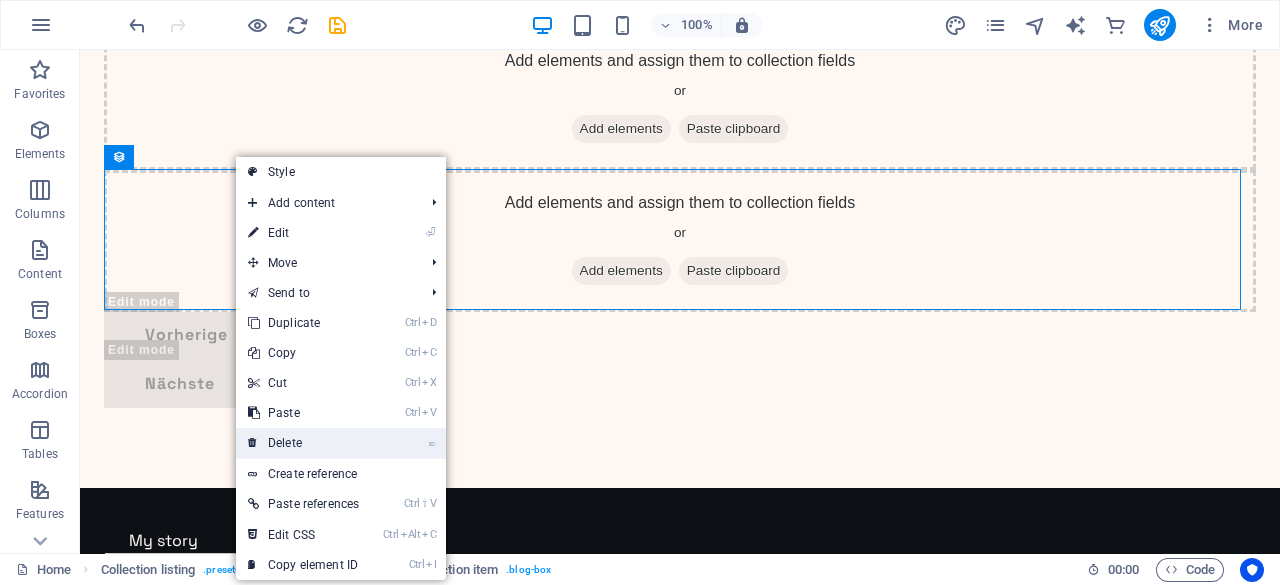 click on "⌦  Delete" at bounding box center (303, 443) 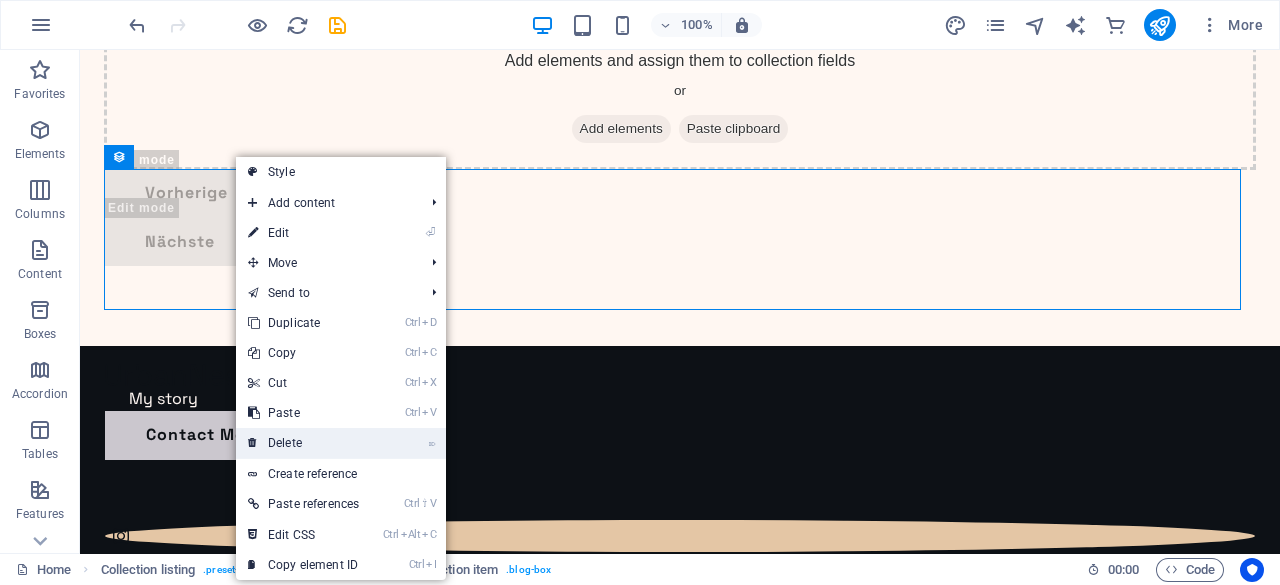 scroll, scrollTop: 0, scrollLeft: 0, axis: both 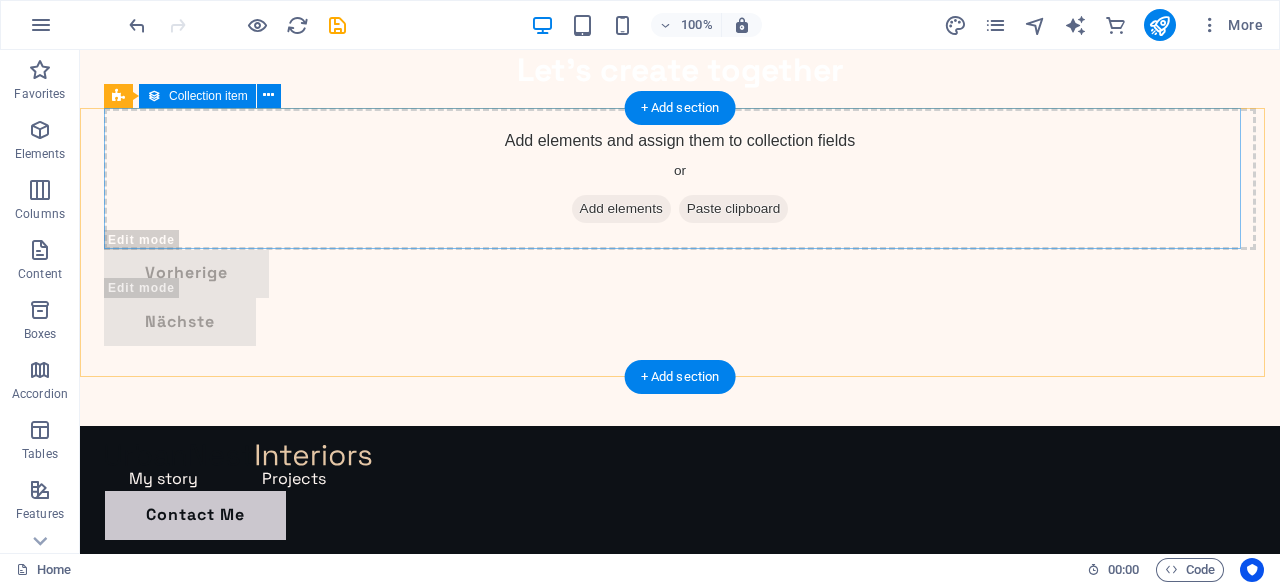 click on "Add elements and assign them to collection fields or  Add elements  Paste clipboard" at bounding box center [680, 179] 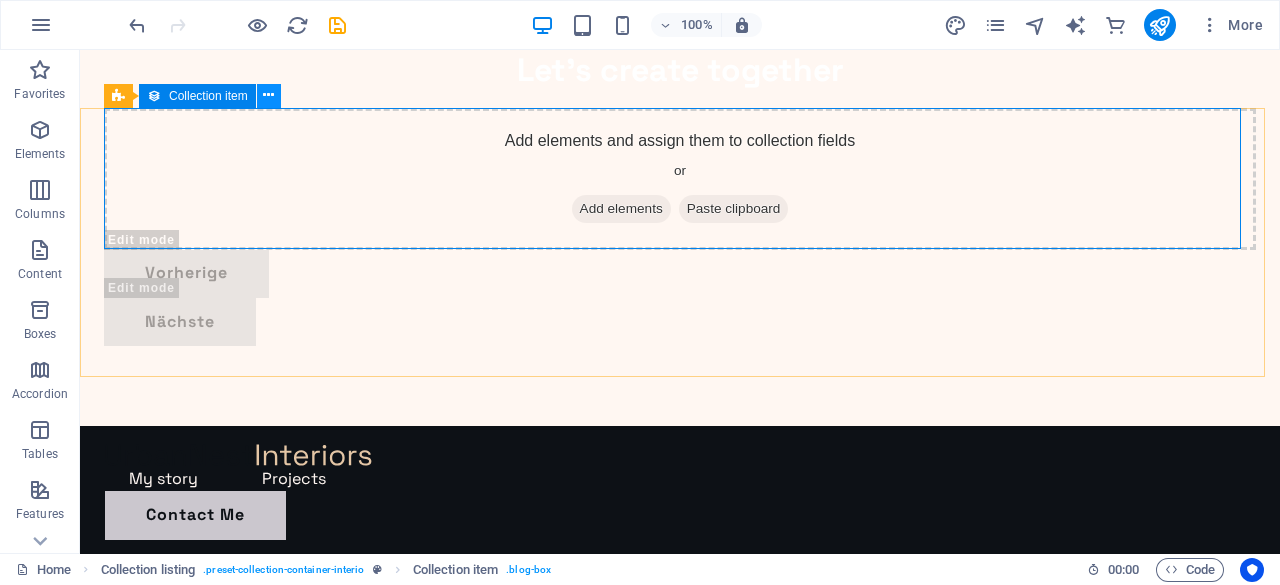 click at bounding box center (269, 96) 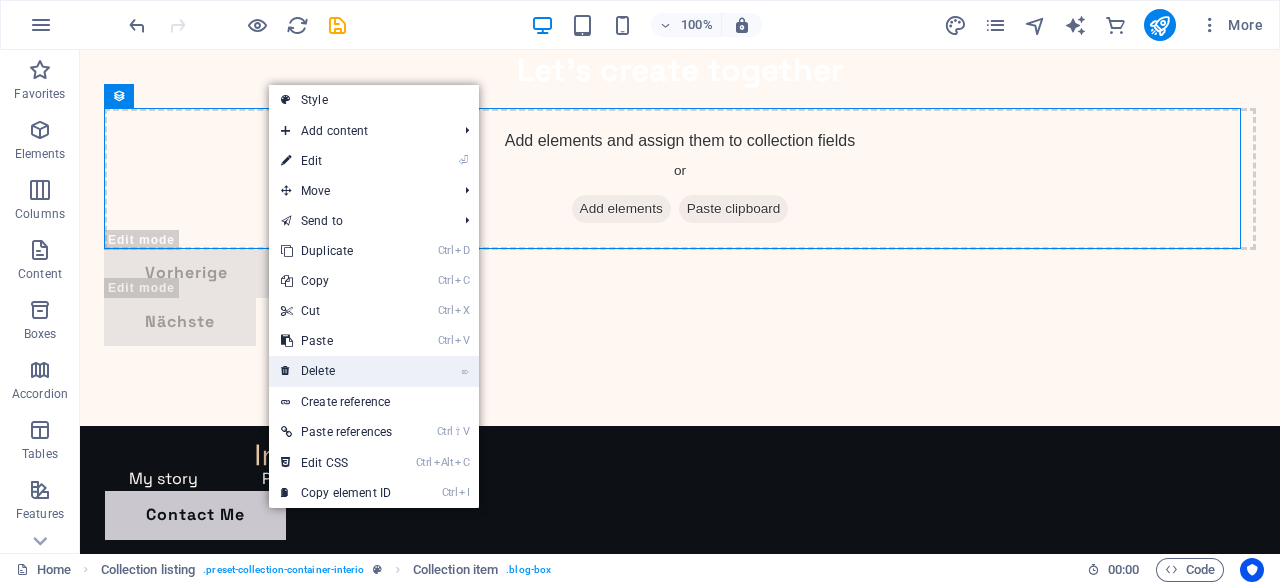 click on "⌦  Delete" at bounding box center (336, 371) 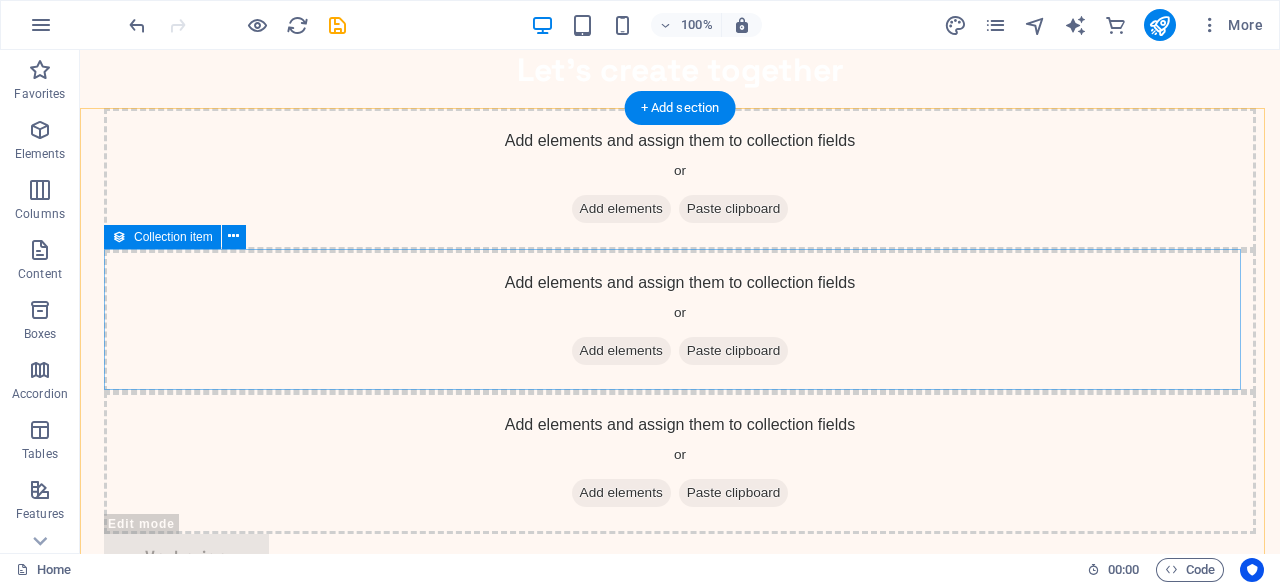 click on "Add elements and assign them to collection fields or  Add elements  Paste clipboard" at bounding box center (680, 321) 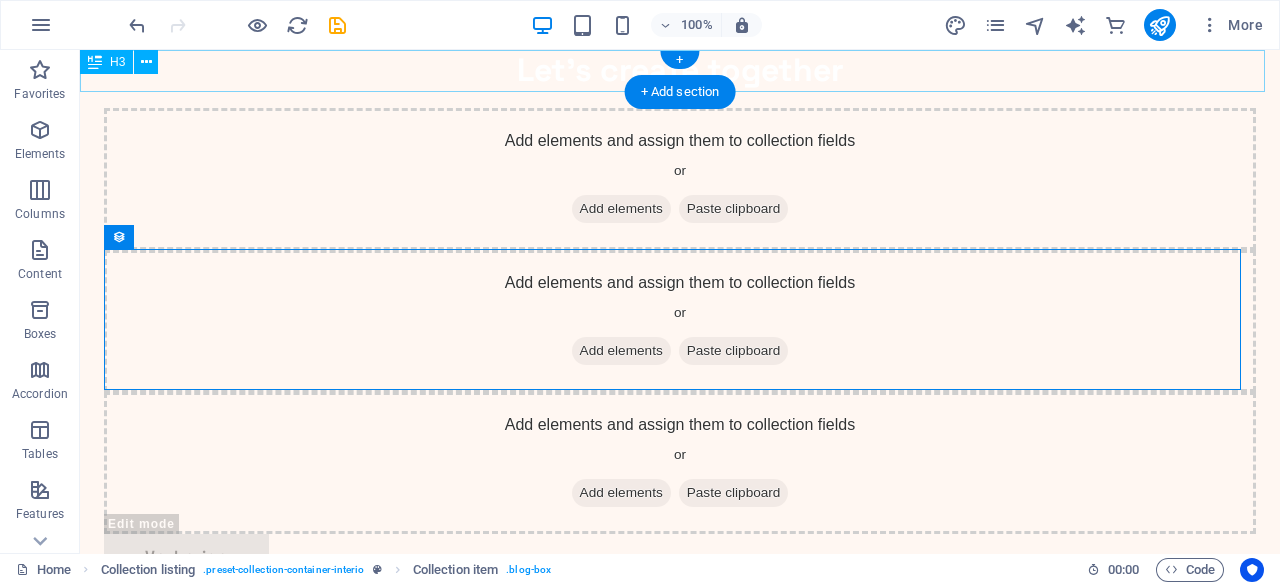 click on "Let’s create together" at bounding box center [680, 71] 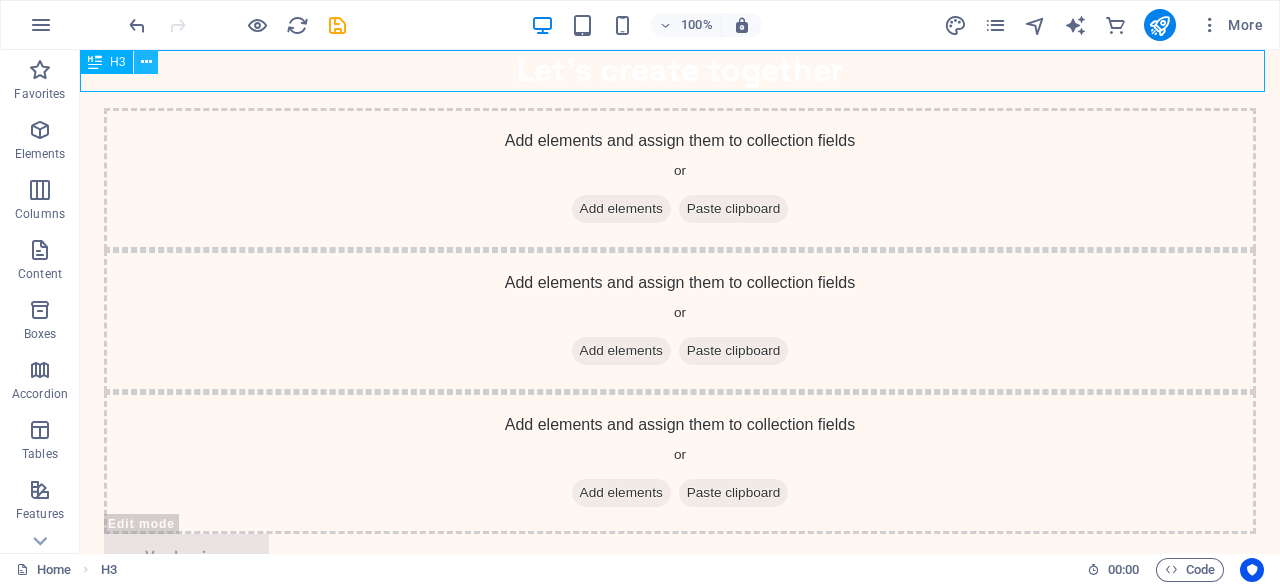click at bounding box center [146, 62] 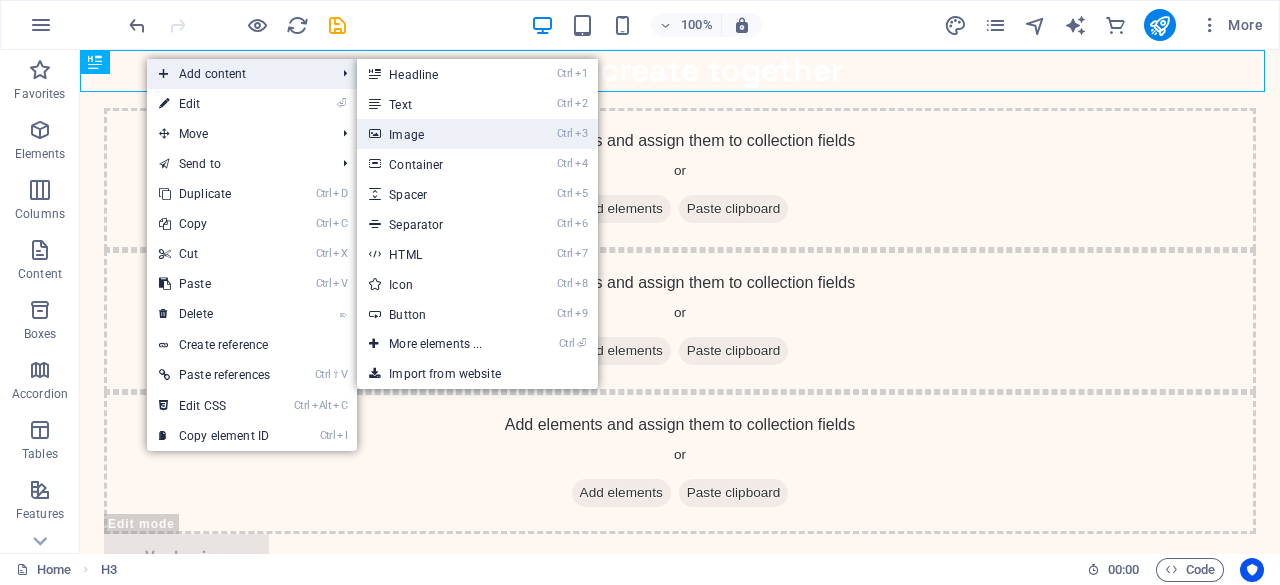 click on "Ctrl 3  Image" at bounding box center (439, 134) 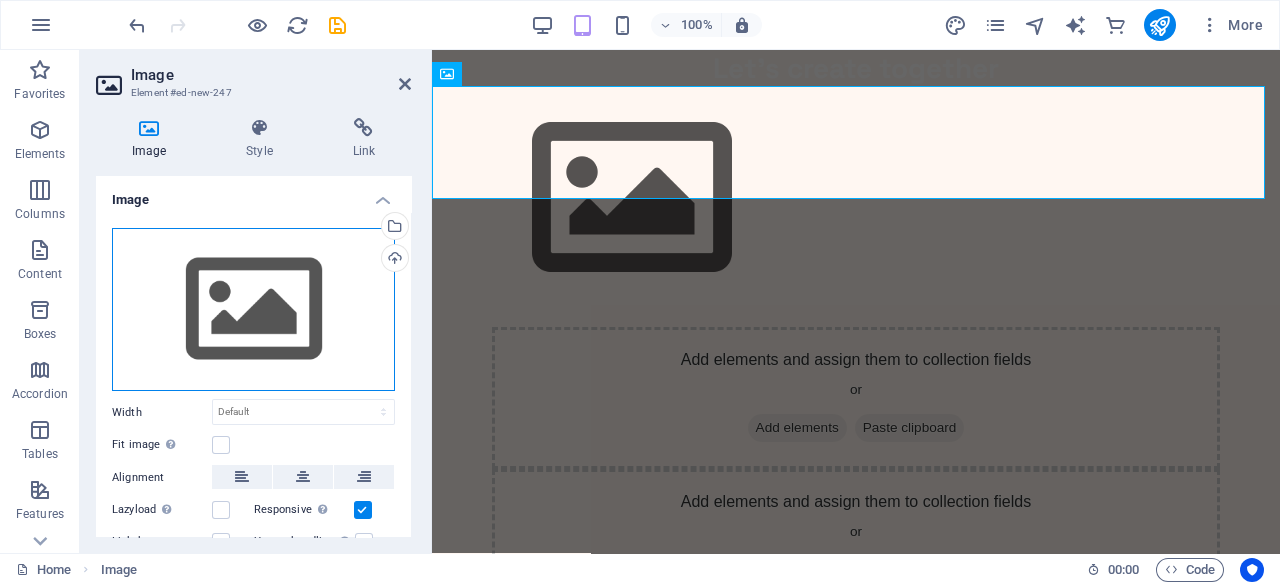 click on "Drag files here, click to choose files or select files from Files or our free stock photos & videos" at bounding box center (253, 310) 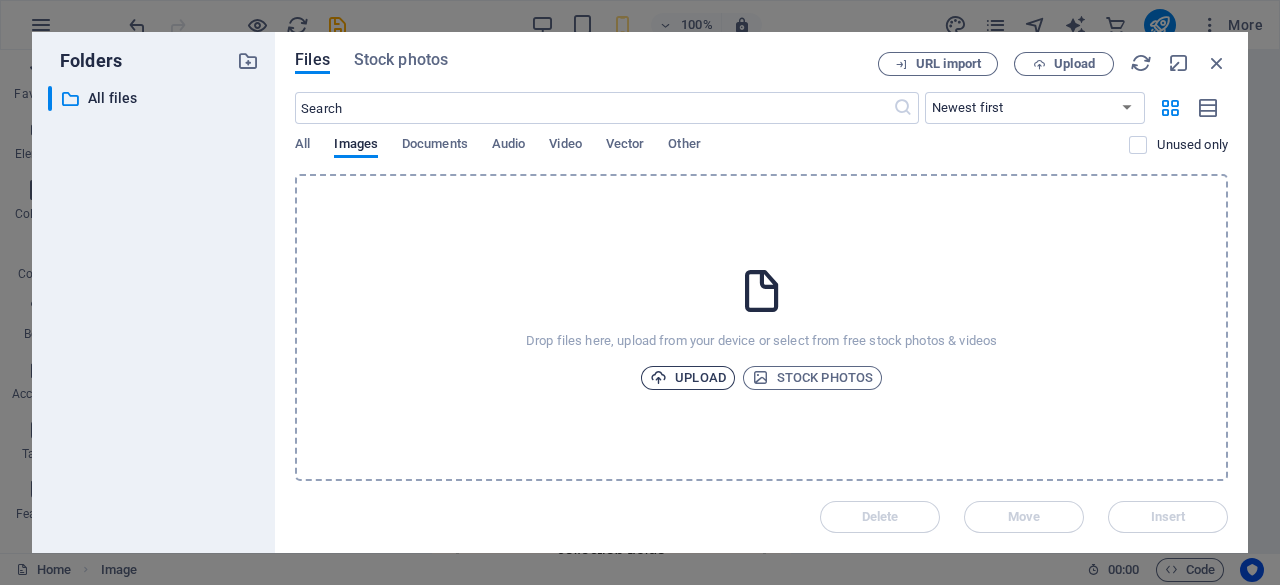 click on "Upload" at bounding box center [688, 378] 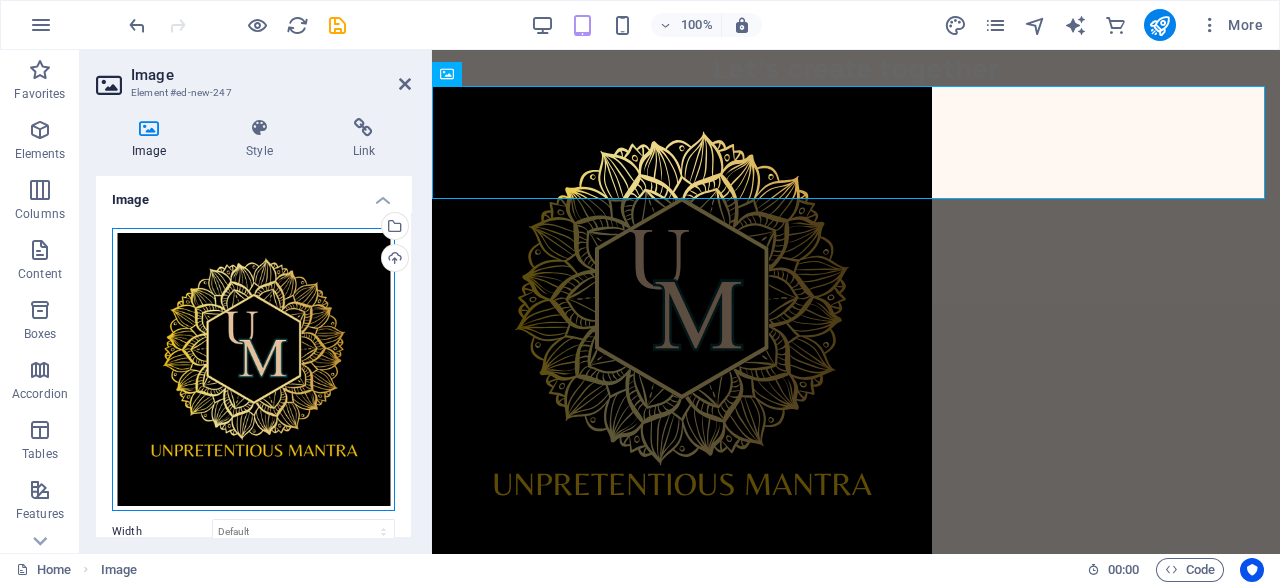 click on "Drag files here, click to choose files or select files from Files or our free stock photos & videos" at bounding box center (253, 369) 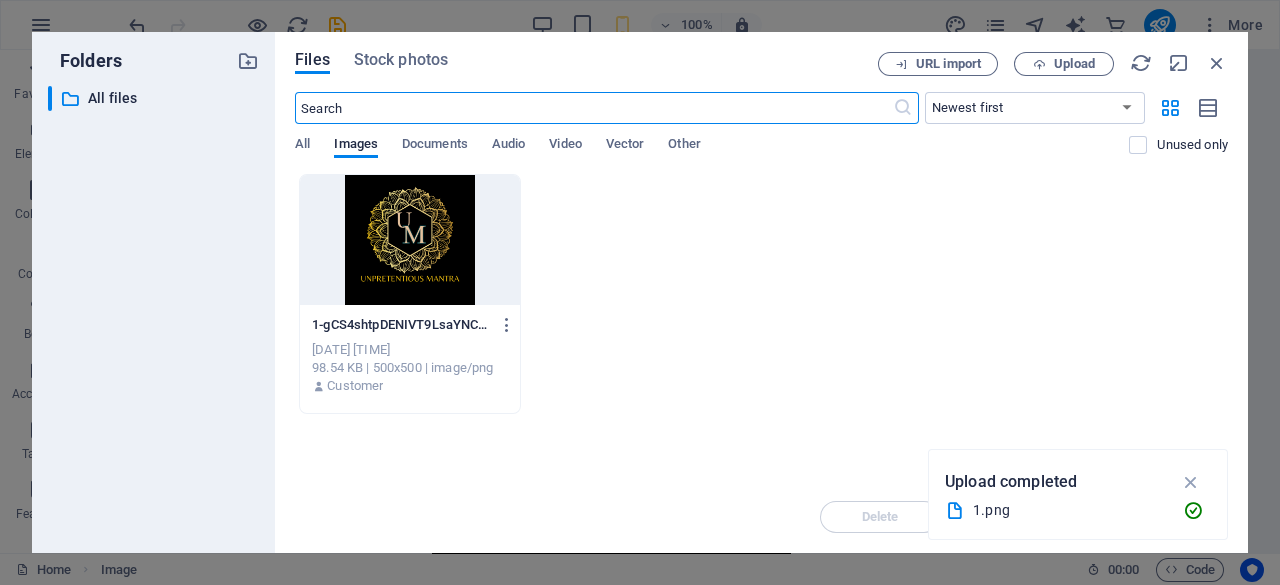 click at bounding box center (410, 240) 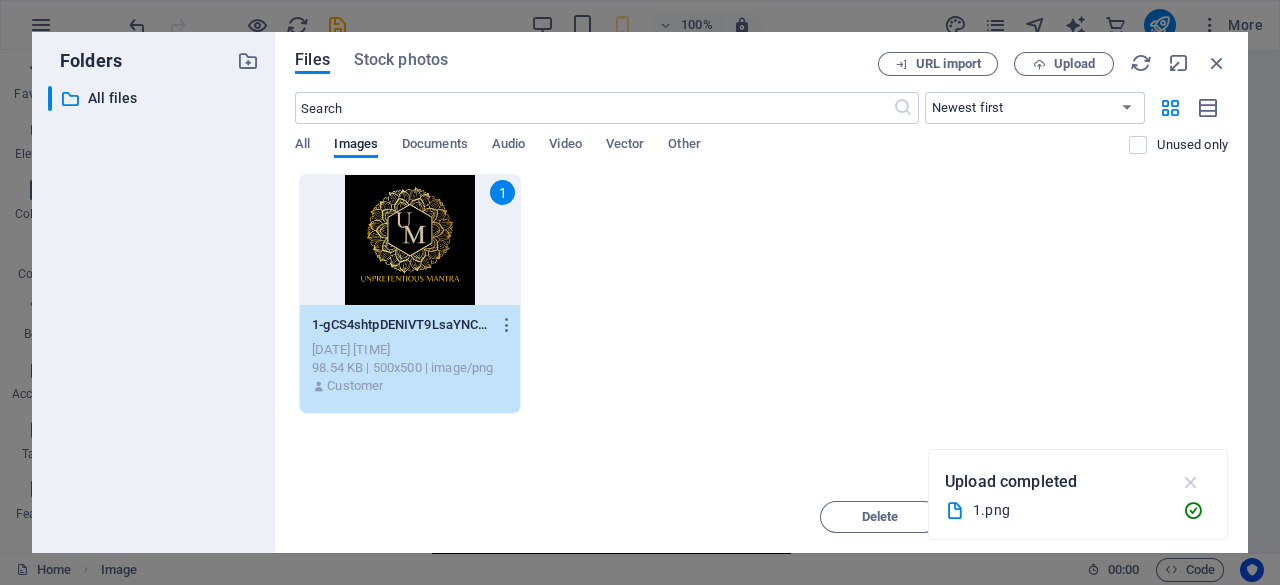 click at bounding box center (1191, 482) 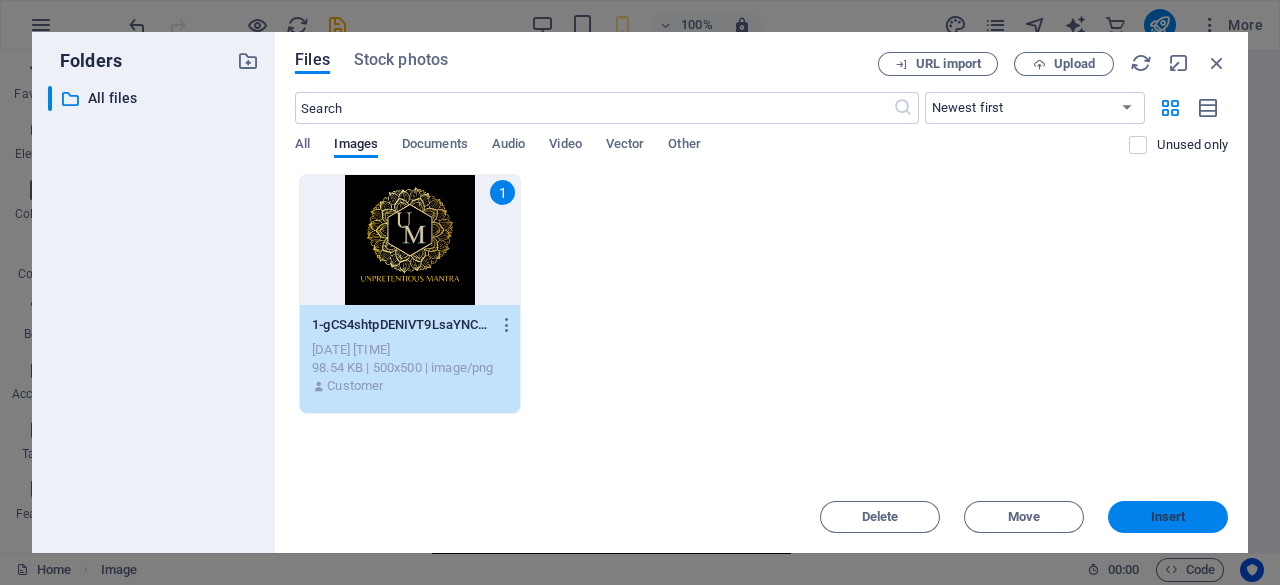 click on "Insert" at bounding box center [1168, 517] 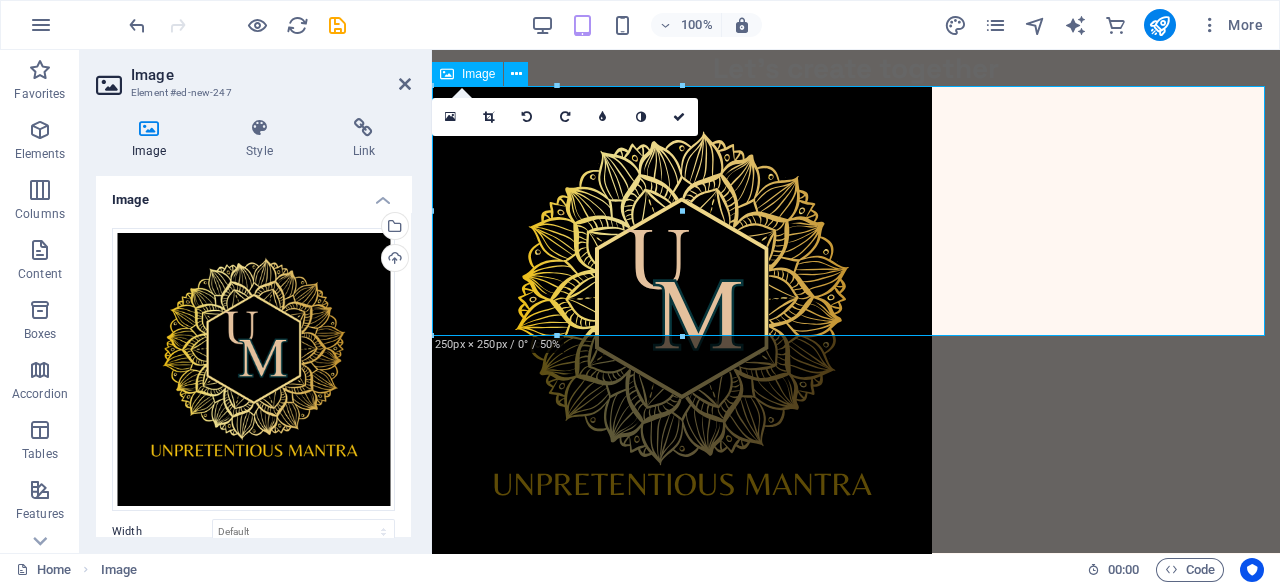 click at bounding box center [856, 336] 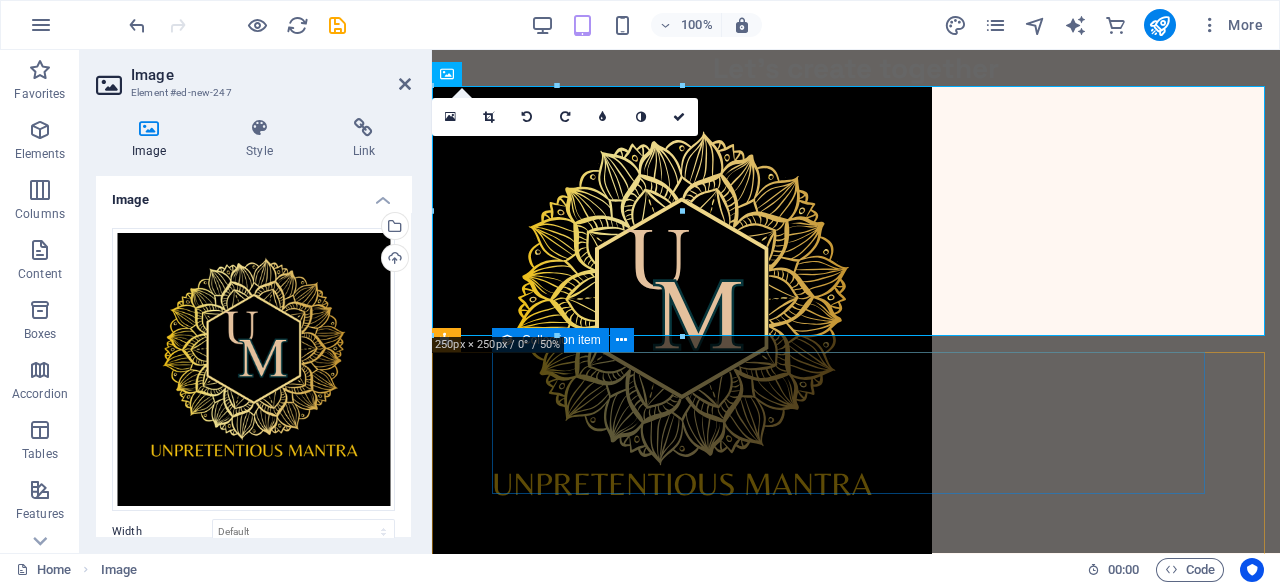 click on "Add elements and assign them to collection fields or  Add elements  Paste clipboard" at bounding box center (856, 673) 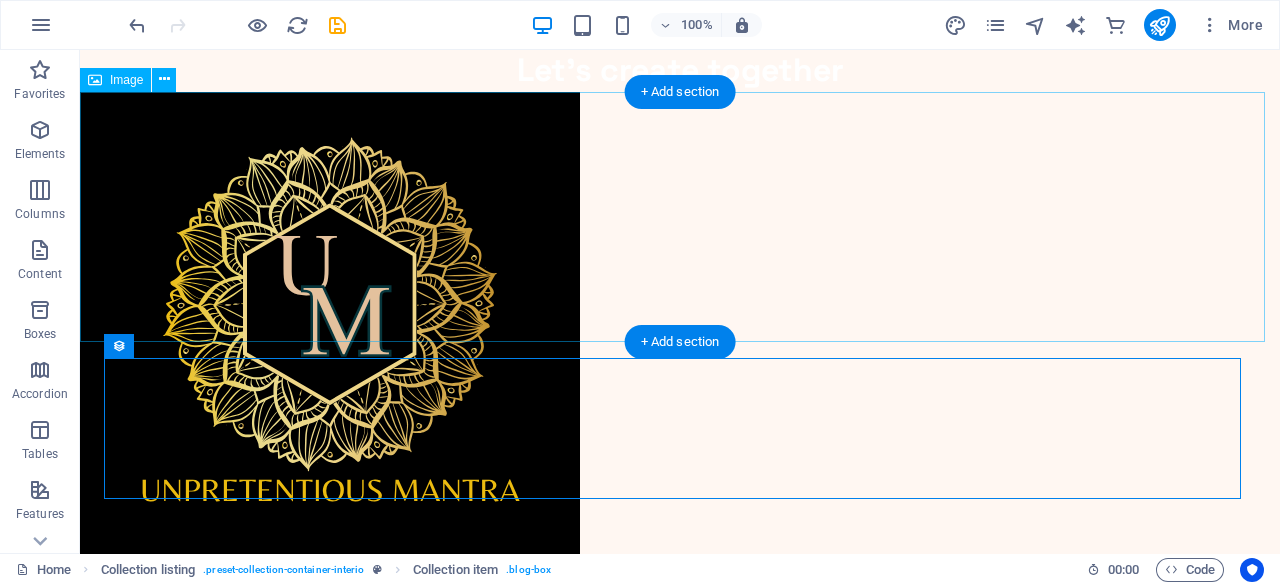 click at bounding box center (680, 342) 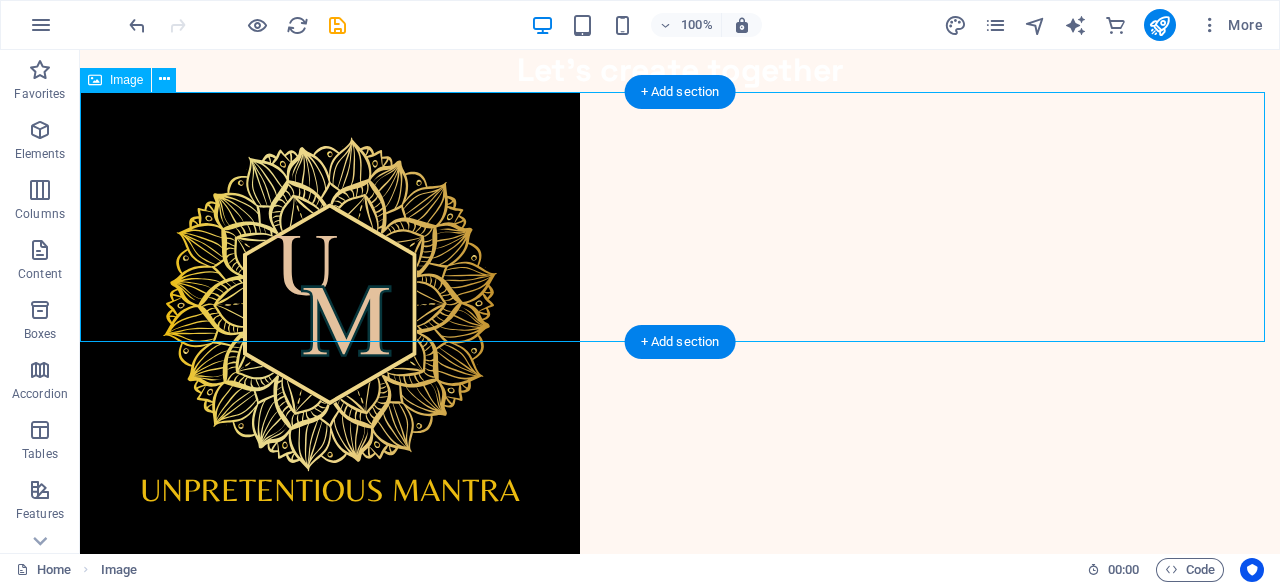 click at bounding box center [680, 342] 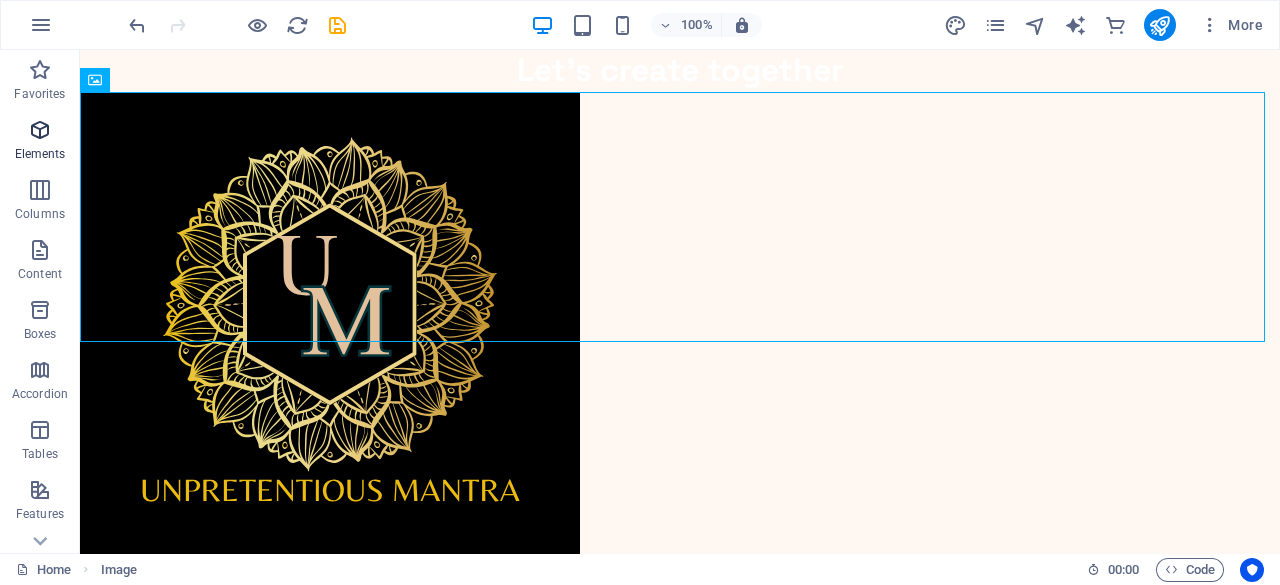 click on "Elements" at bounding box center [40, 142] 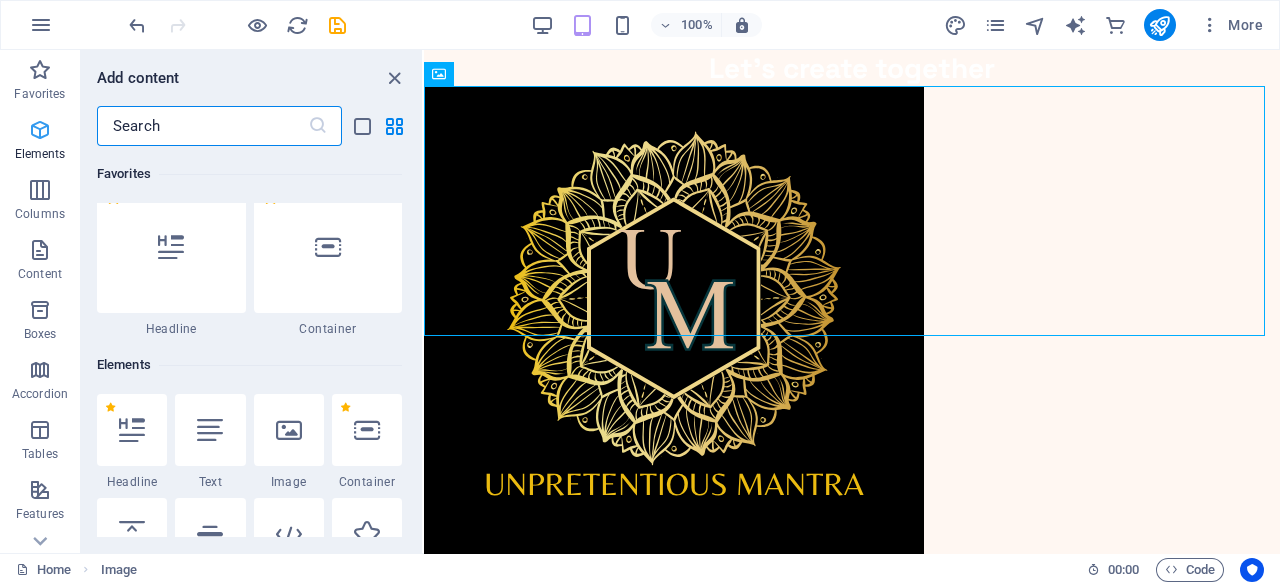 scroll, scrollTop: 31, scrollLeft: 0, axis: vertical 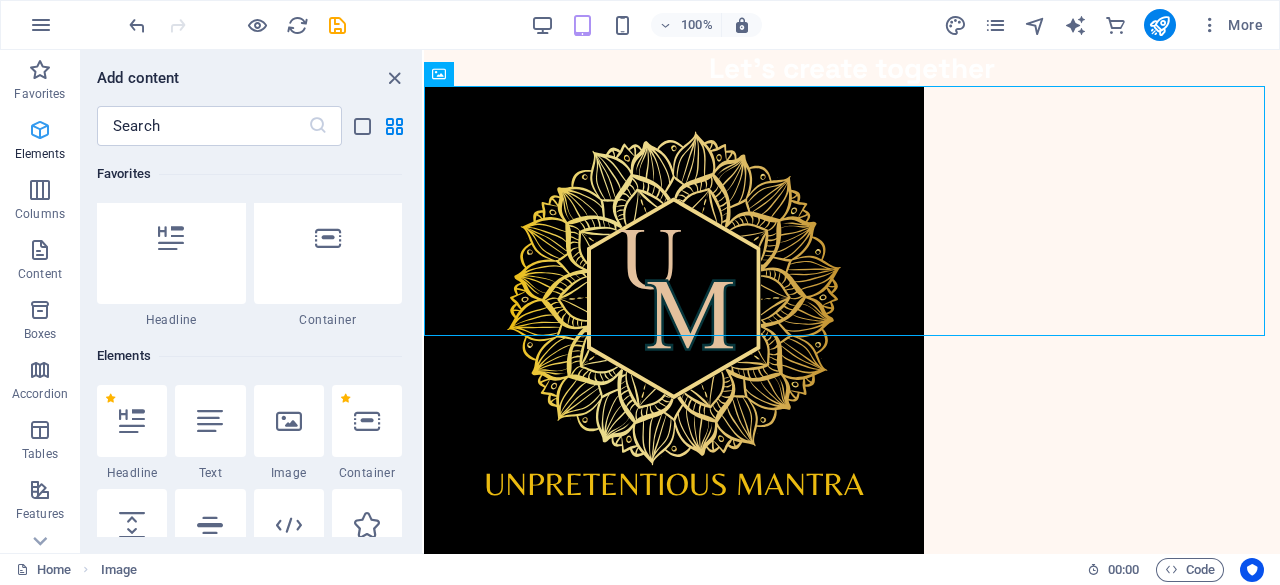 click at bounding box center [40, 130] 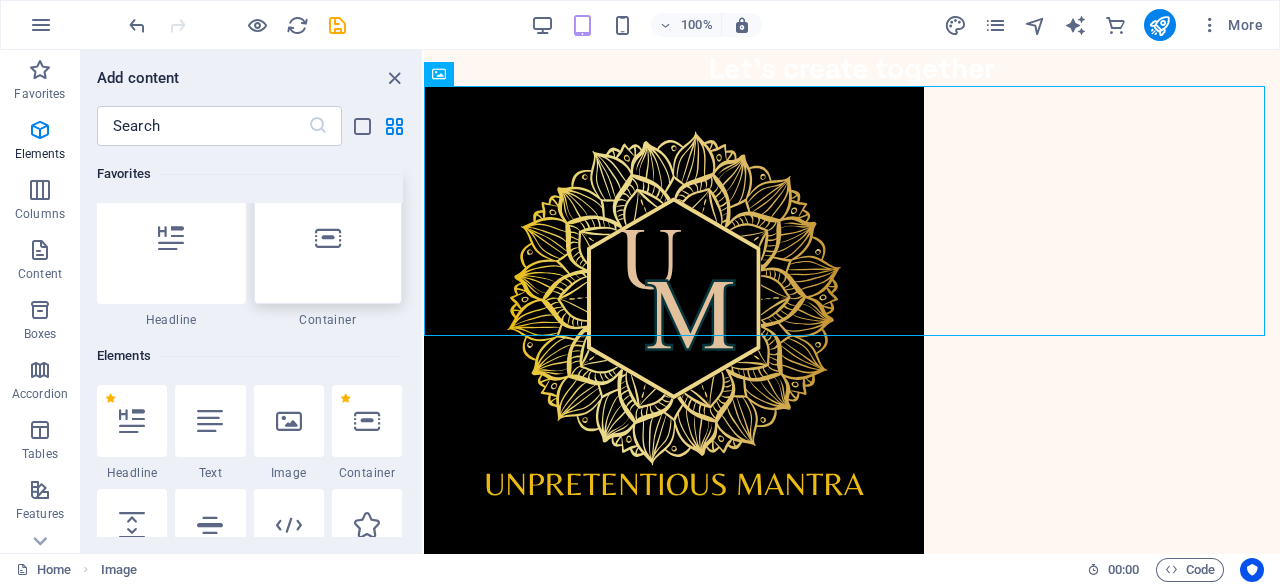 click at bounding box center (328, 238) 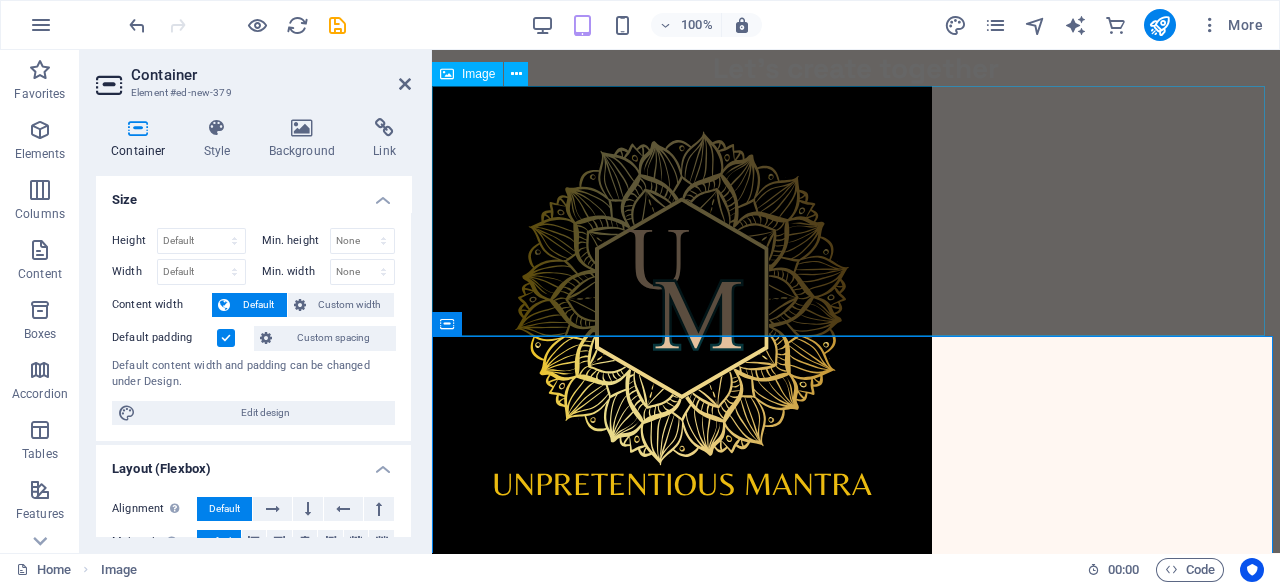 click at bounding box center [856, 336] 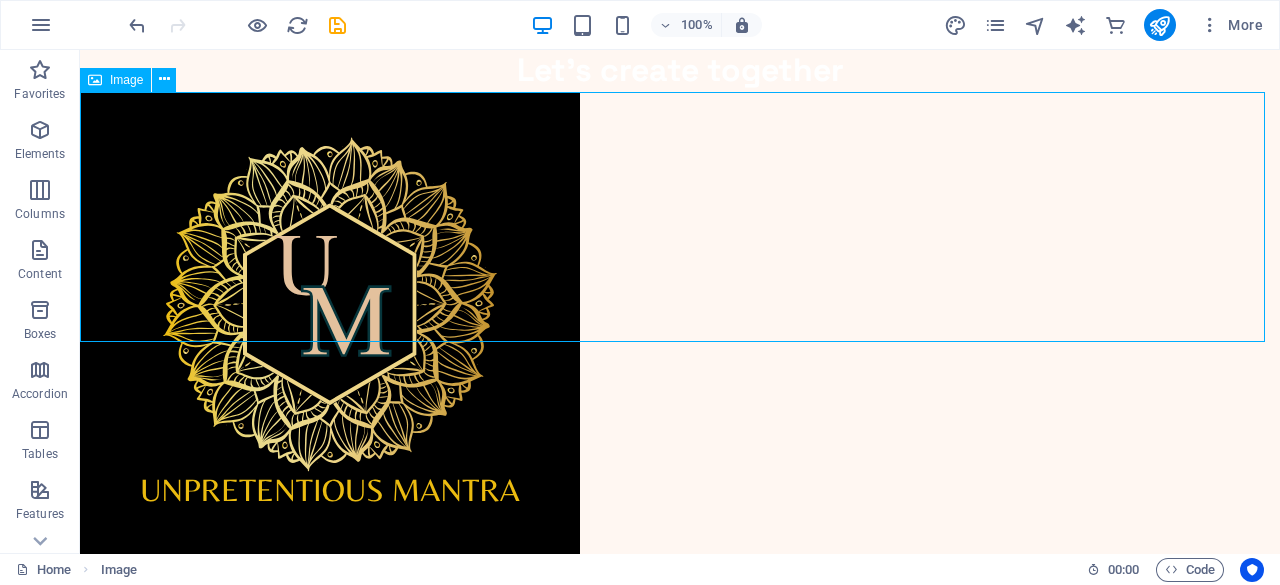 click at bounding box center [680, 342] 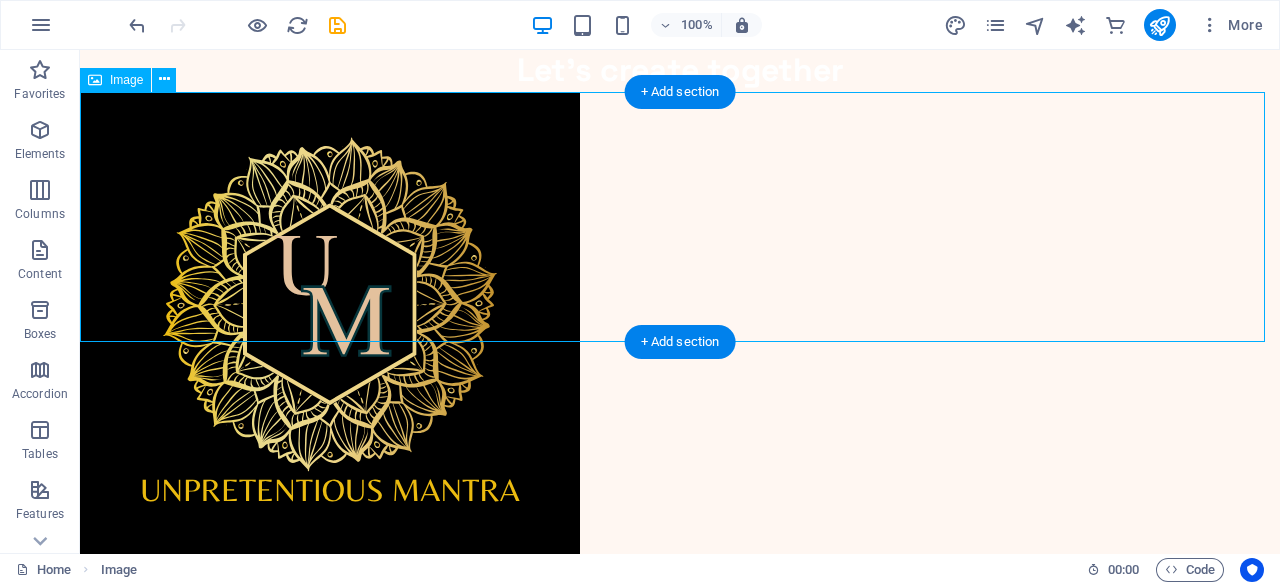 click at bounding box center (680, 342) 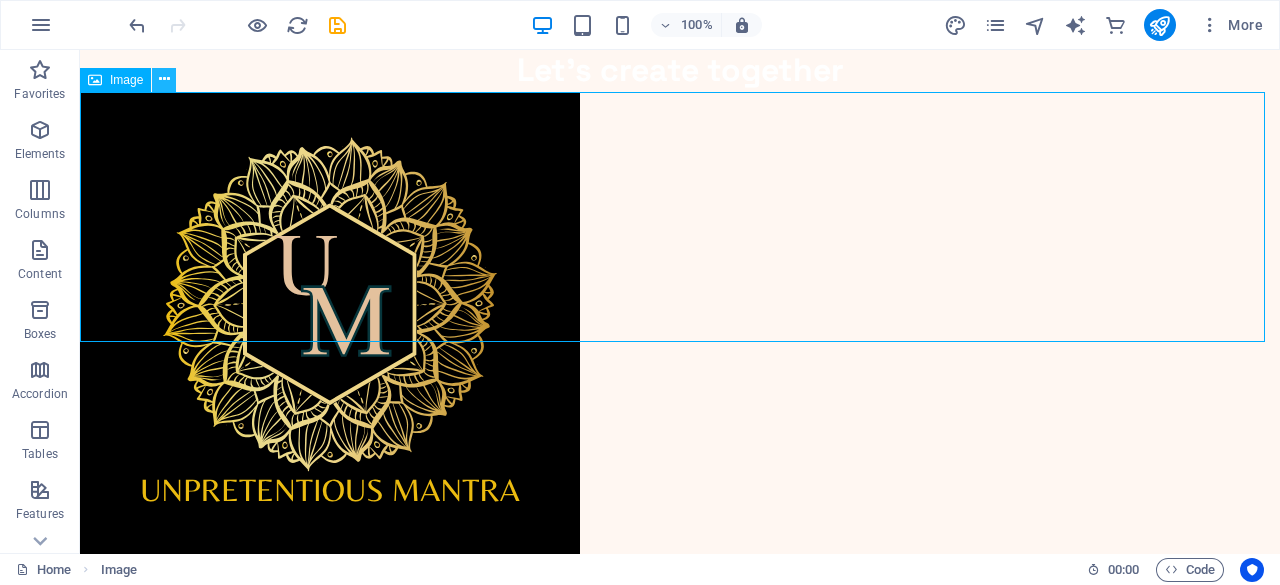 click at bounding box center [164, 80] 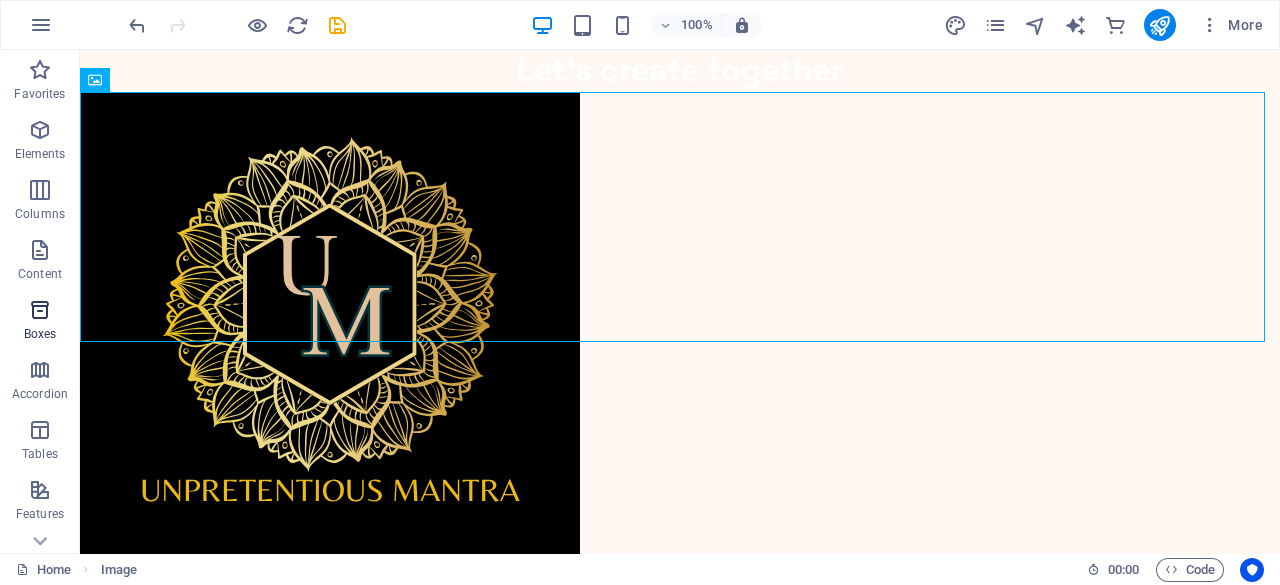 click at bounding box center (40, 310) 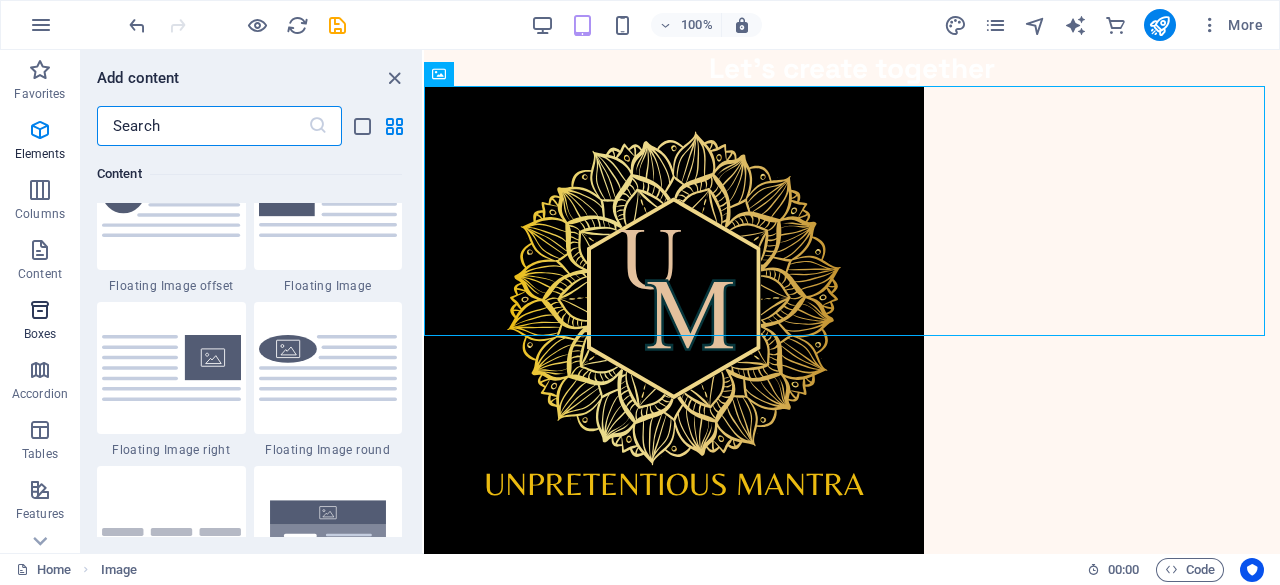 scroll, scrollTop: 5516, scrollLeft: 0, axis: vertical 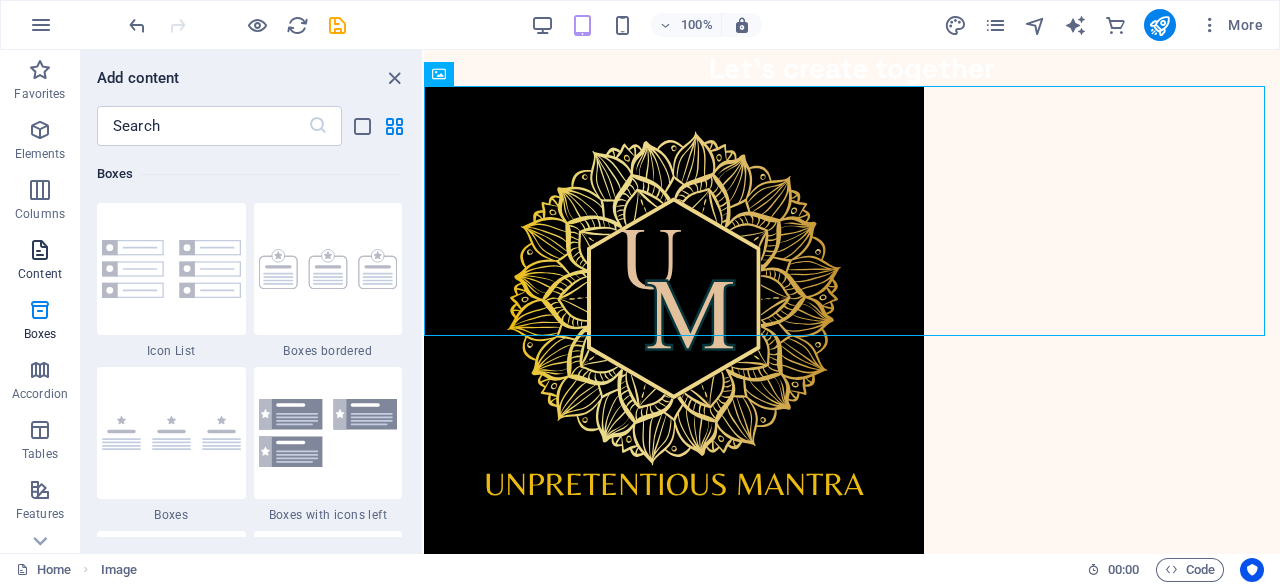 click on "Content" at bounding box center [40, 262] 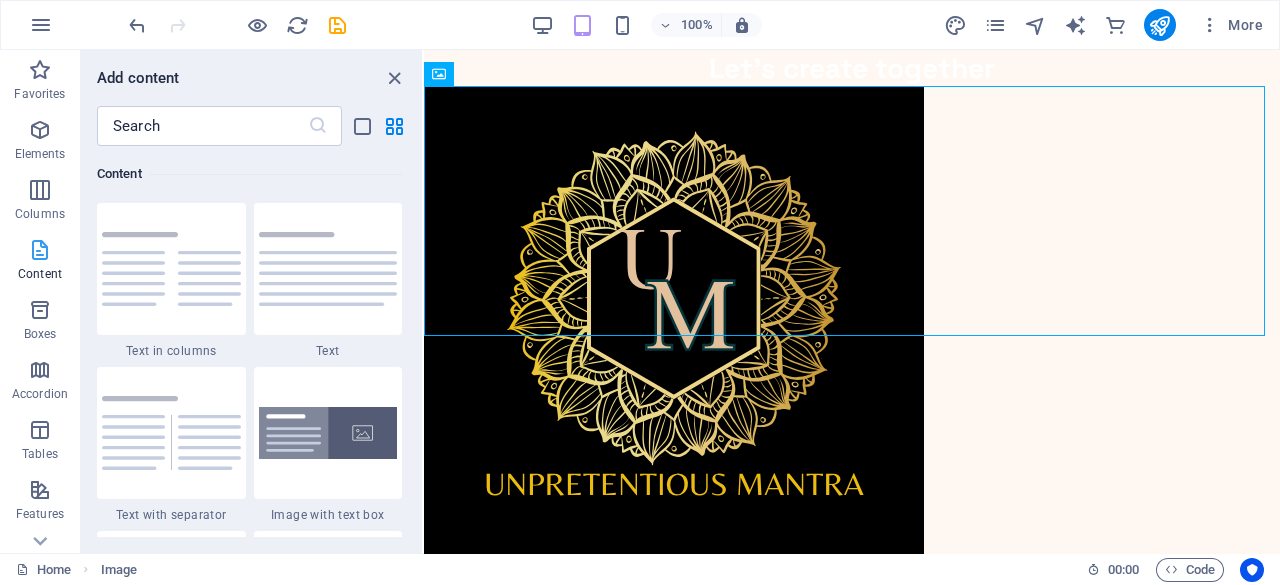 scroll, scrollTop: 3499, scrollLeft: 0, axis: vertical 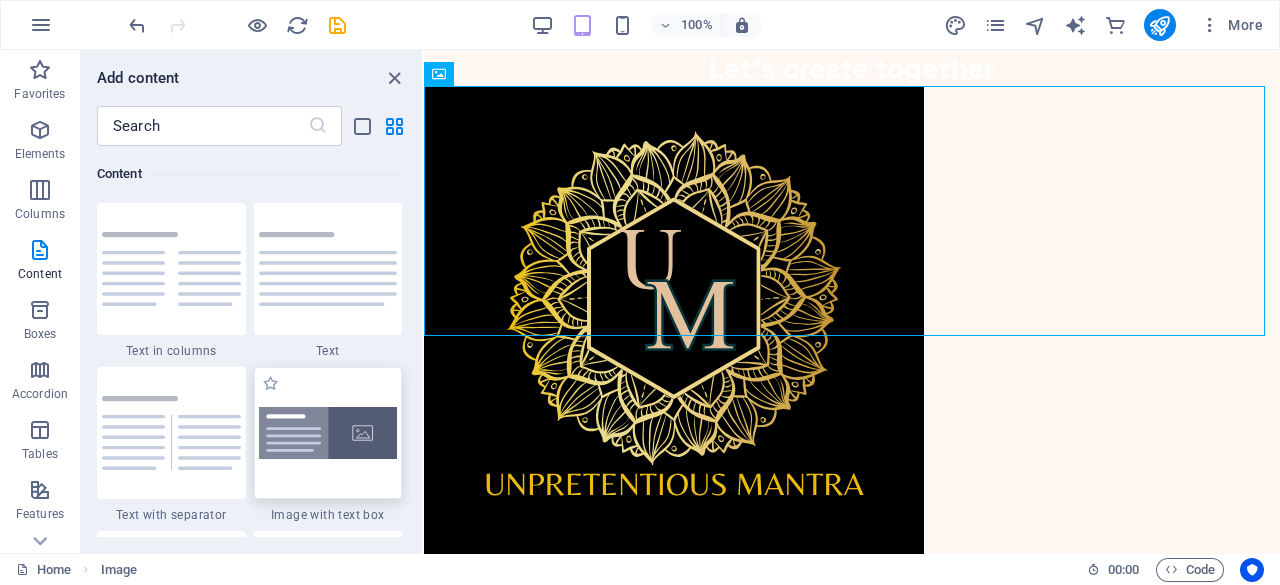 click at bounding box center [328, 433] 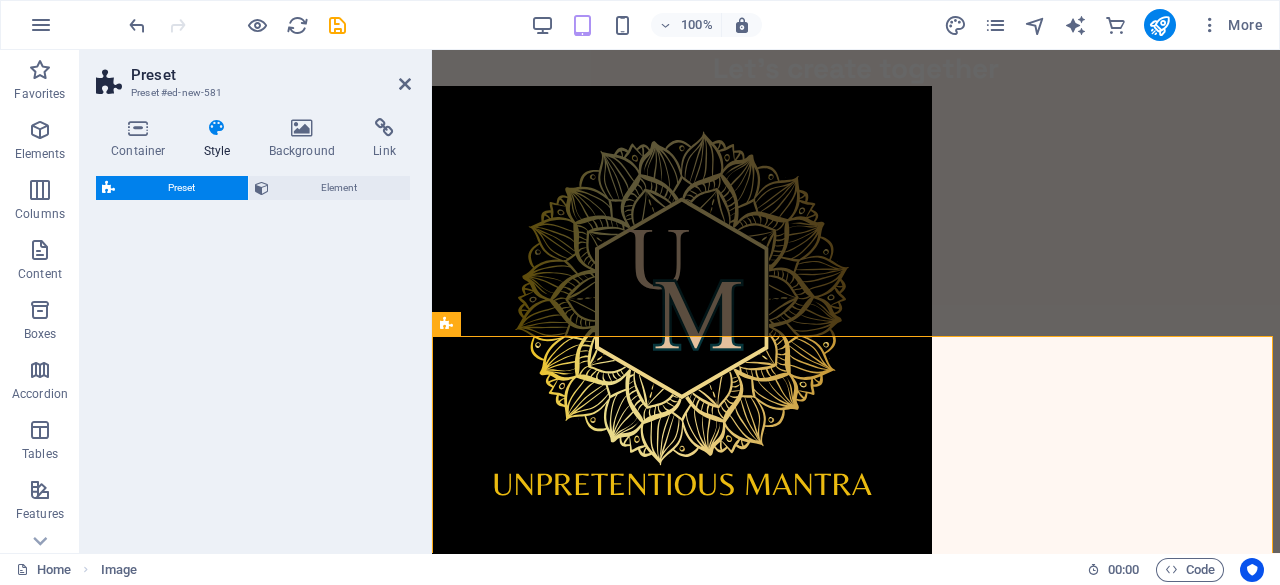 select on "rem" 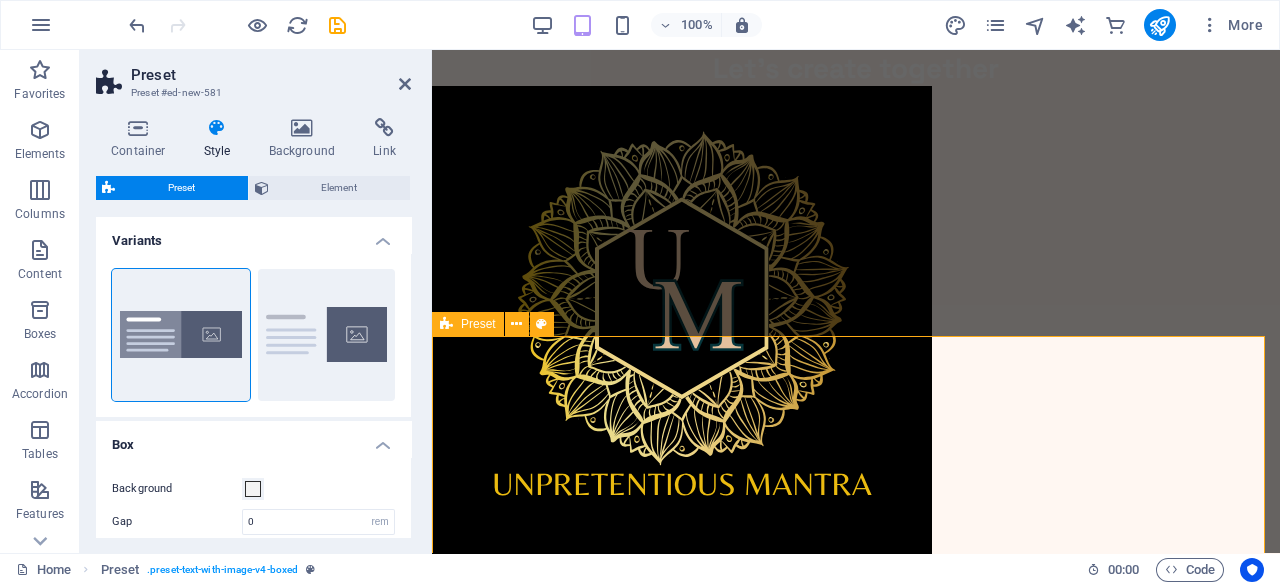 click on "New headline Lorem ipsum dolor sit amet, consectetuer adipiscing elit. Aenean commodo ligula eget dolor. Lorem ipsum dolor sit amet, consectetuer adipiscing elit leget dolor. Lorem ipsum dolor sit amet, consectetuer adipiscing elit. Aenean commodo ligula eget dolor. Lorem ipsum dolor sit amet, consectetuer adipiscing elit dolor consectetuer adipiscing elit leget dolor. Lorem elit saget ipsum dolor sit amet, consectetuer. Drop content here or  Add elements  Paste clipboard" at bounding box center (856, 995) 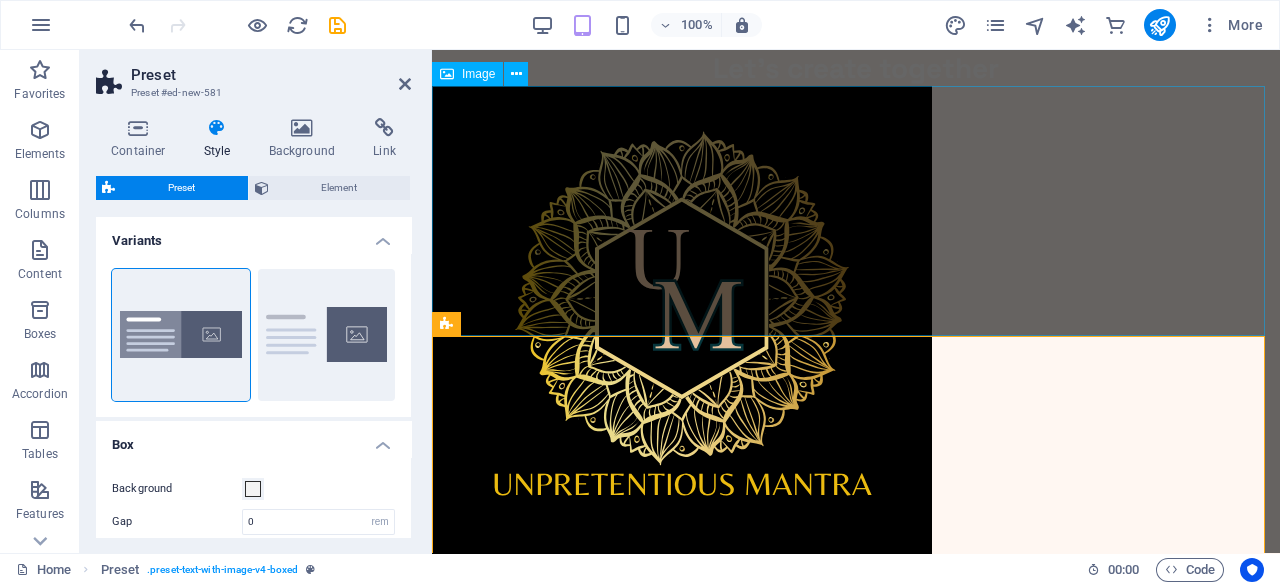 click at bounding box center [856, 336] 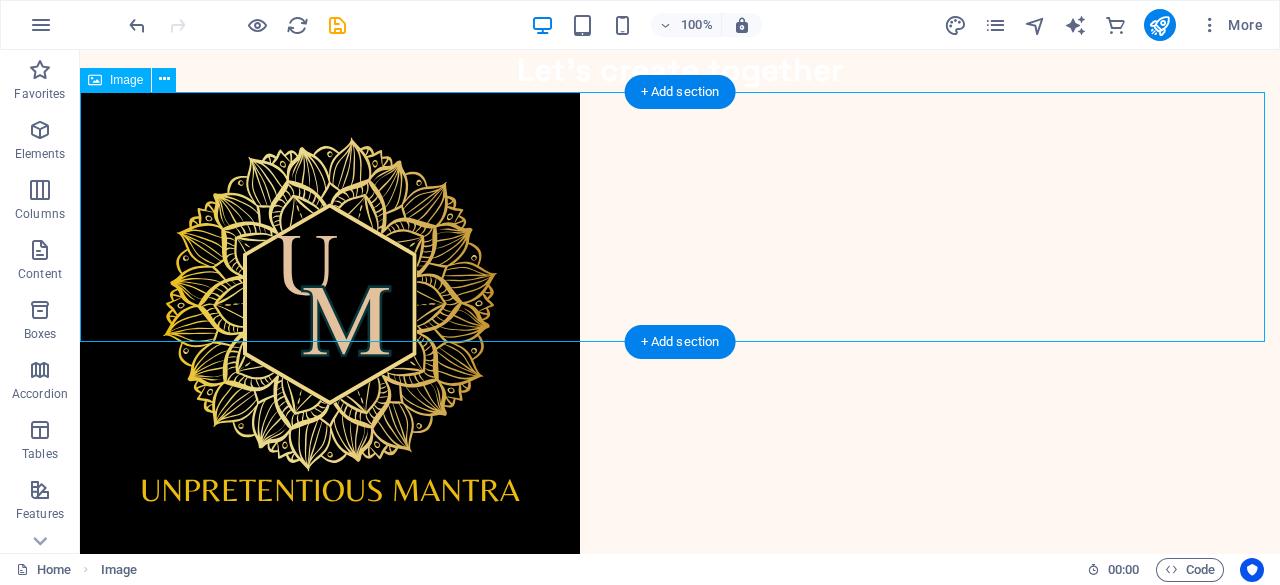 click at bounding box center [680, 342] 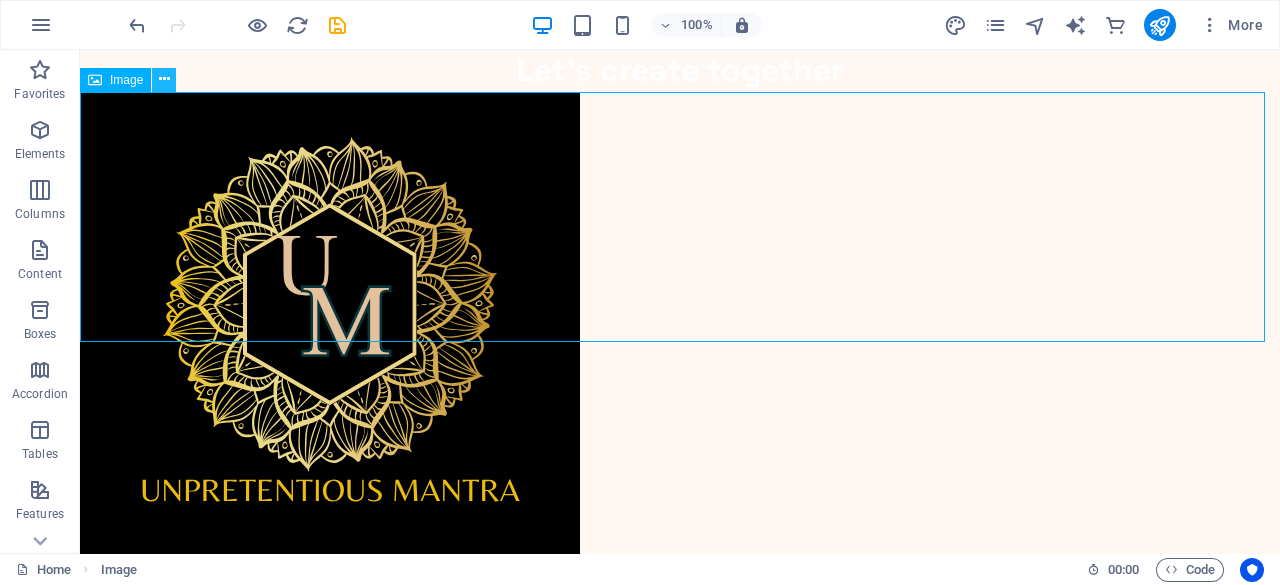 click at bounding box center [164, 79] 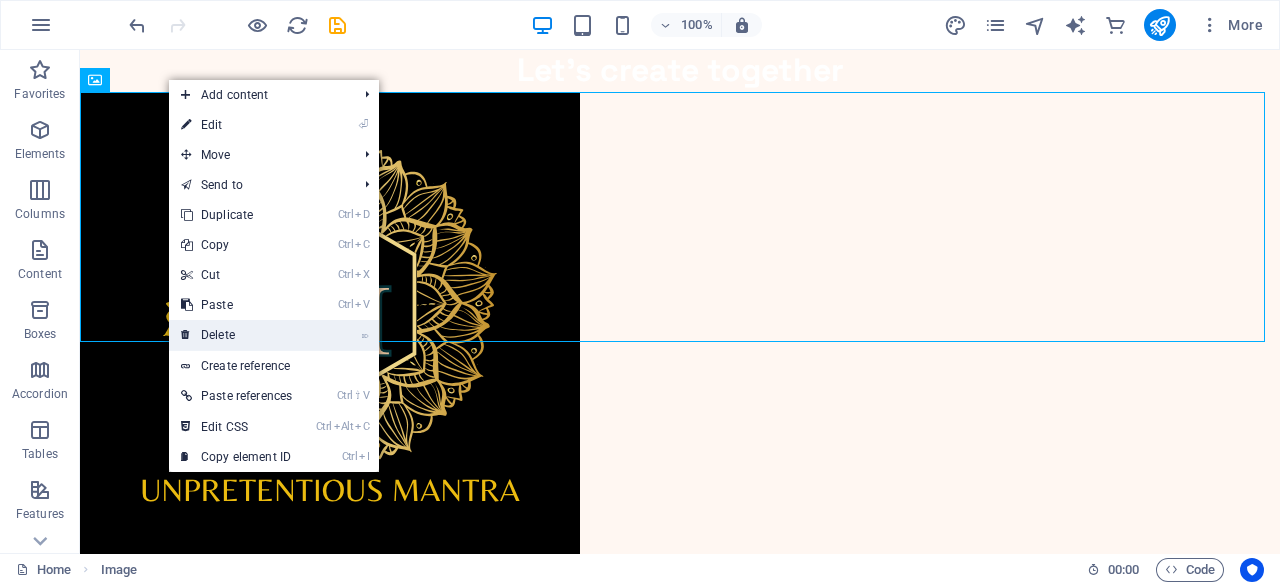 click on "⌦  Delete" at bounding box center [236, 335] 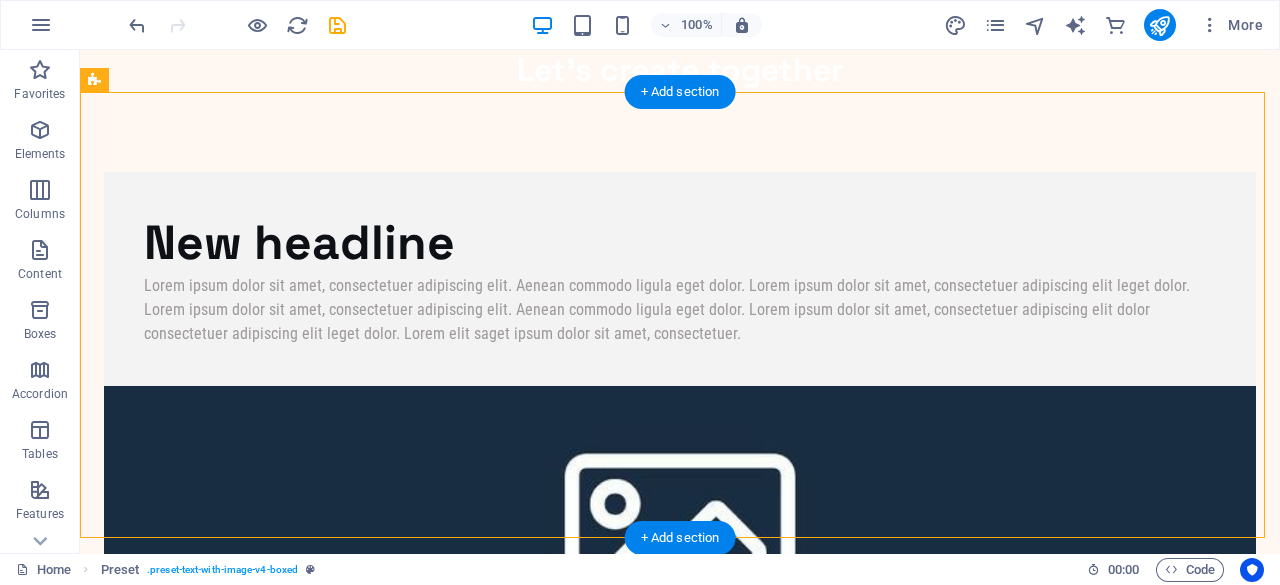 drag, startPoint x: 715, startPoint y: 276, endPoint x: 705, endPoint y: 140, distance: 136.36716 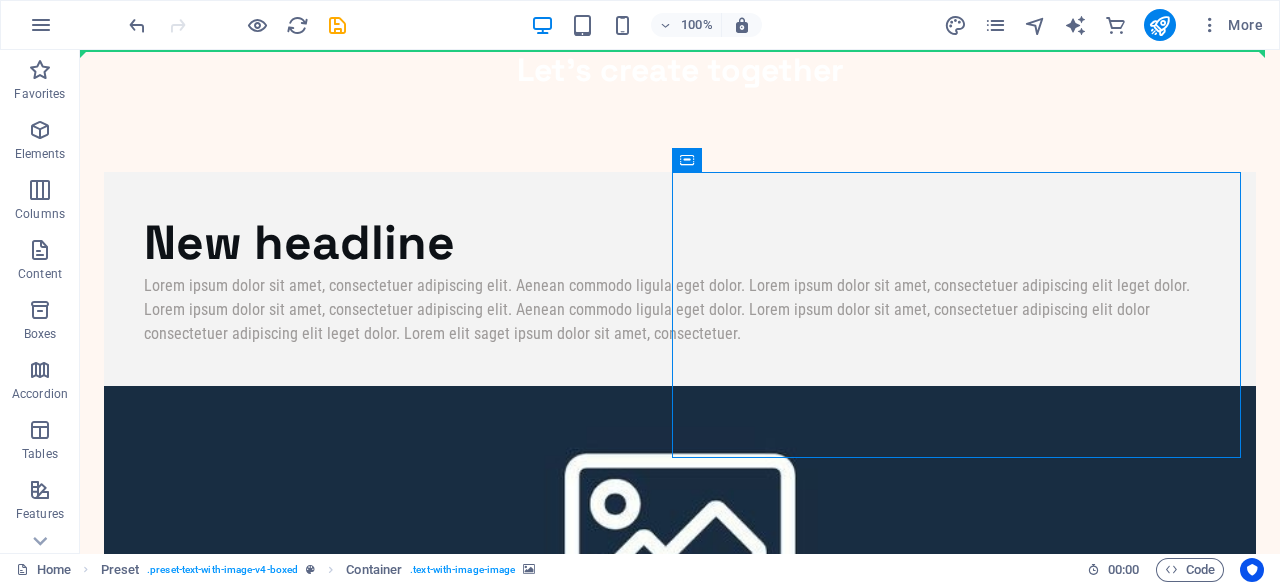 drag, startPoint x: 741, startPoint y: 116, endPoint x: 739, endPoint y: 32, distance: 84.0238 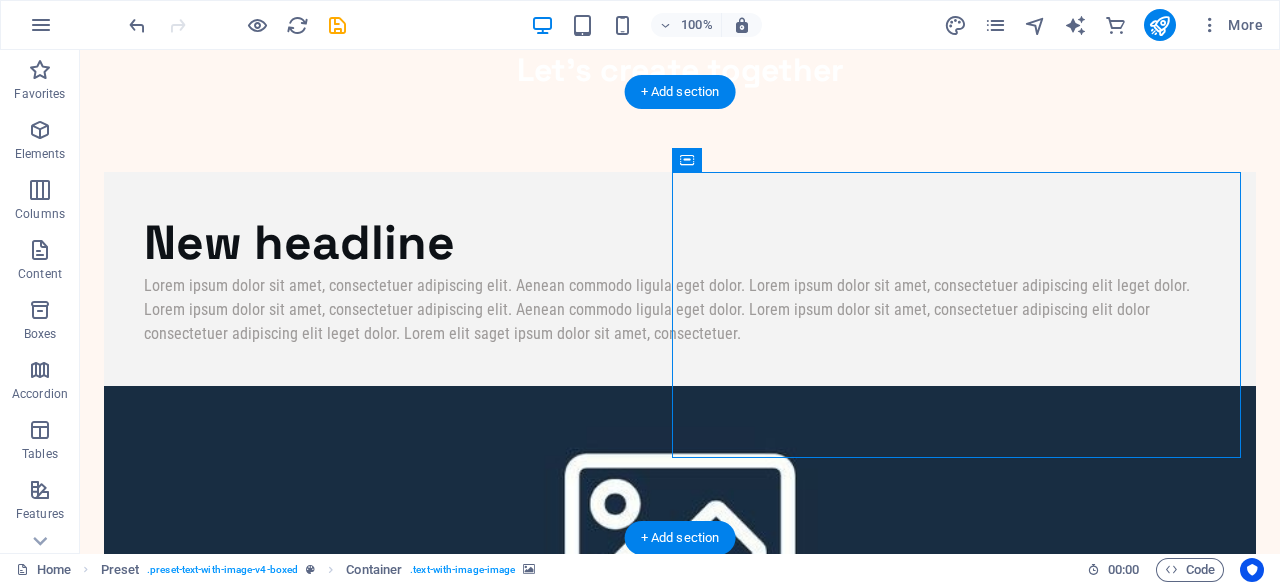 click on "New headline Lorem ipsum dolor sit amet, consectetuer adipiscing elit. Aenean commodo ligula eget dolor. Lorem ipsum dolor sit amet, consectetuer adipiscing elit leget dolor. Lorem ipsum dolor sit amet, consectetuer adipiscing elit. Aenean commodo ligula eget dolor. Lorem ipsum dolor sit amet, consectetuer adipiscing elit dolor consectetuer adipiscing elit leget dolor. Lorem elit saget ipsum dolor sit amet, consectetuer. Drop content here or  Add elements  Paste clipboard" at bounding box center [680, 493] 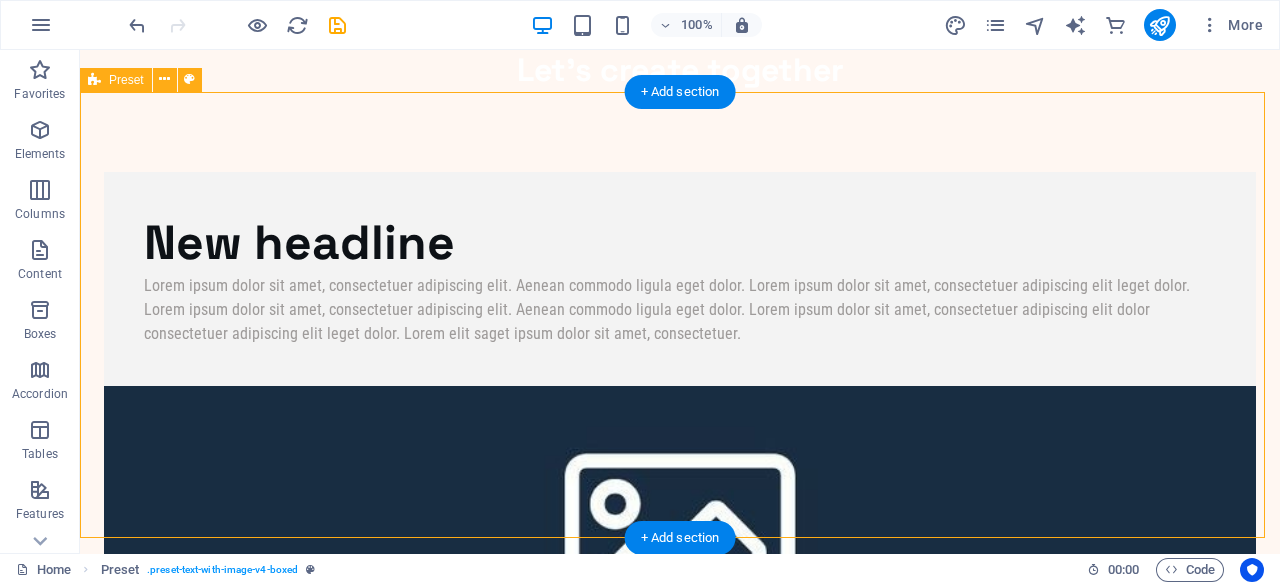 click on "New headline Lorem ipsum dolor sit amet, consectetuer adipiscing elit. Aenean commodo ligula eget dolor. Lorem ipsum dolor sit amet, consectetuer adipiscing elit leget dolor. Lorem ipsum dolor sit amet, consectetuer adipiscing elit. Aenean commodo ligula eget dolor. Lorem ipsum dolor sit amet, consectetuer adipiscing elit dolor consectetuer adipiscing elit leget dolor. Lorem elit saget ipsum dolor sit amet, consectetuer. Drop content here or  Add elements  Paste clipboard" at bounding box center (680, 493) 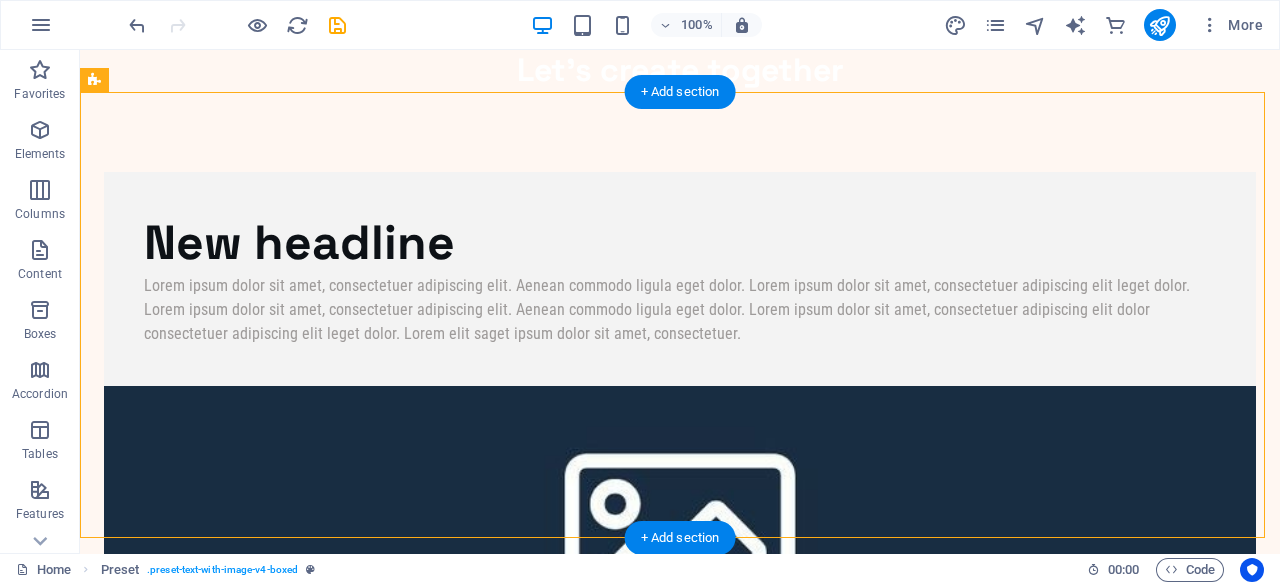 click at bounding box center [680, 529] 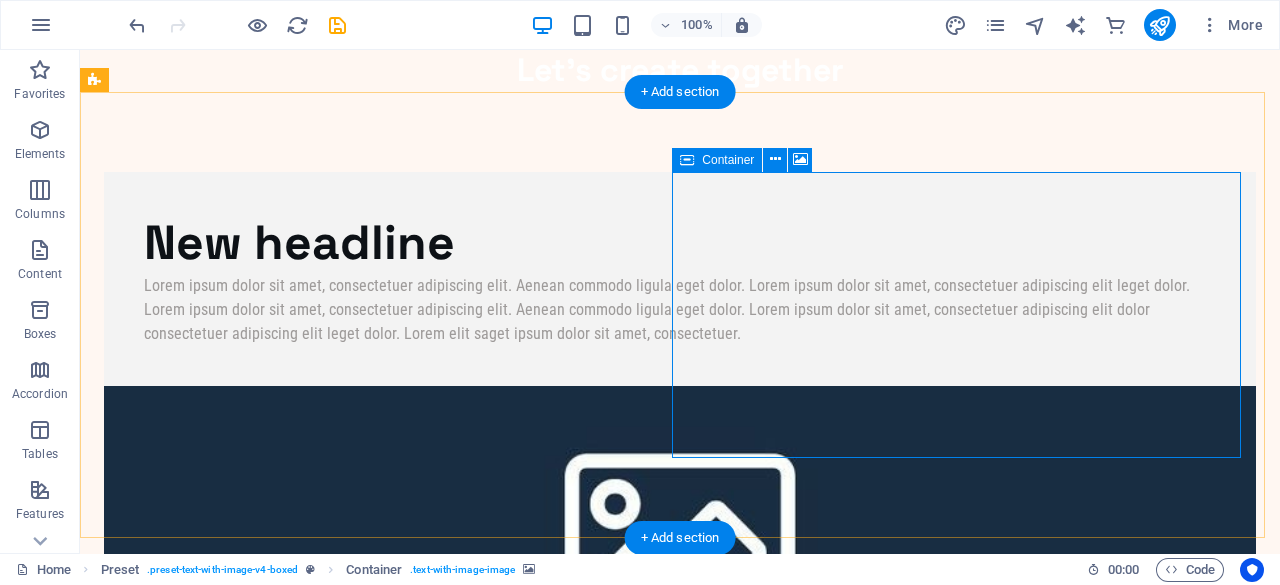click on "Add elements" at bounding box center (621, 773) 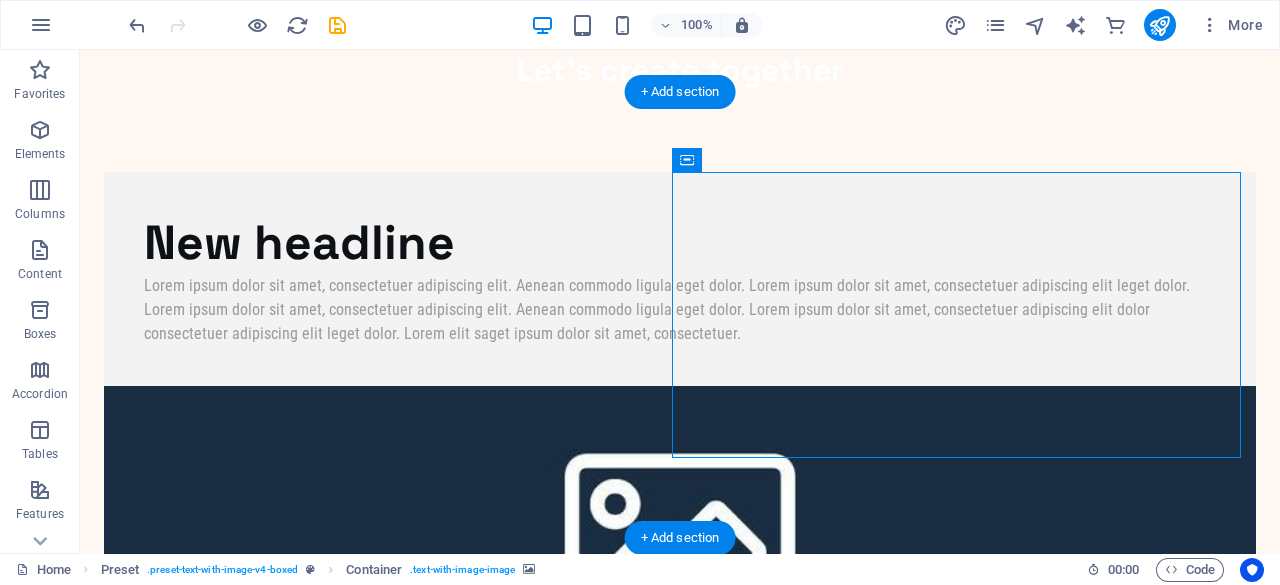drag, startPoint x: 784, startPoint y: 348, endPoint x: 953, endPoint y: 347, distance: 169.00296 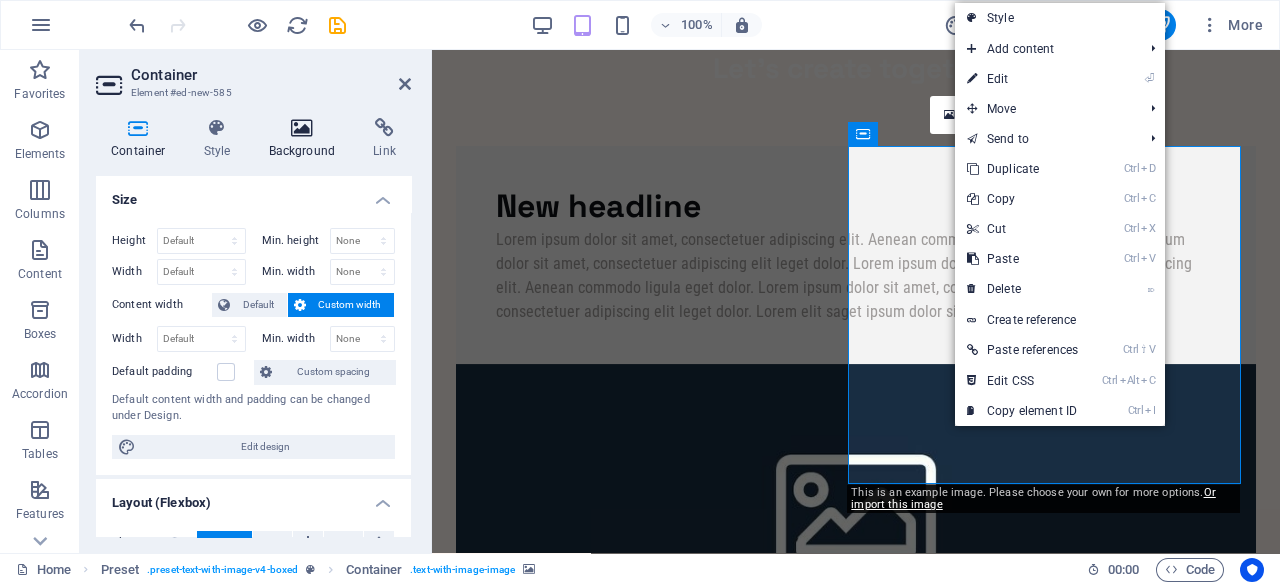 click at bounding box center [302, 128] 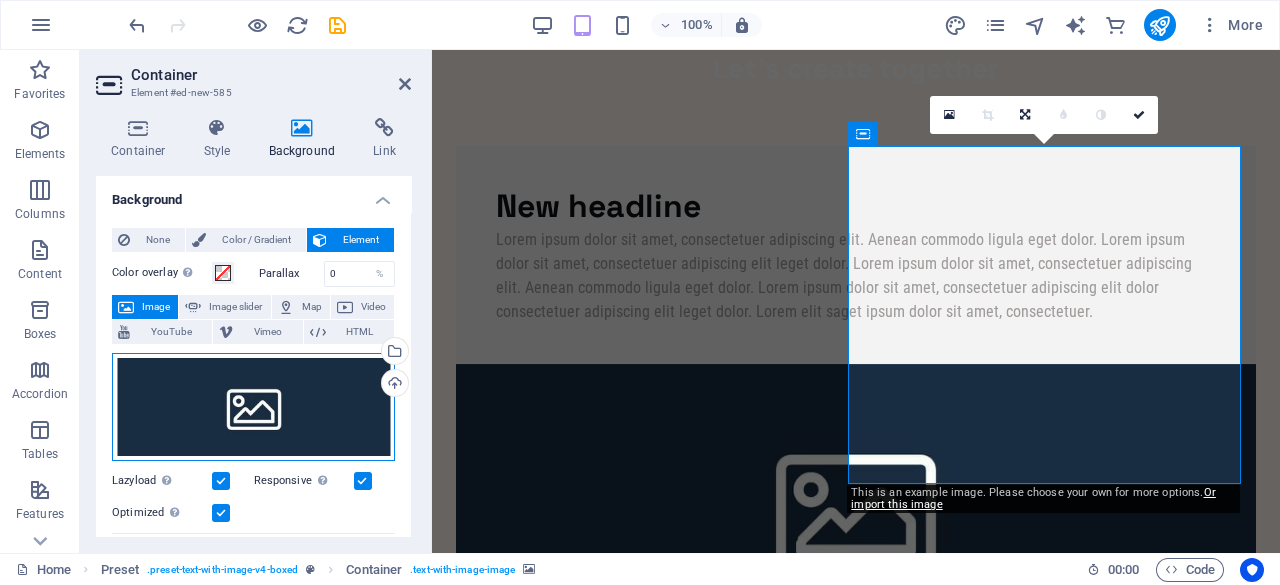 click on "Drag files here, click to choose files or select files from Files or our free stock photos & videos" at bounding box center [253, 407] 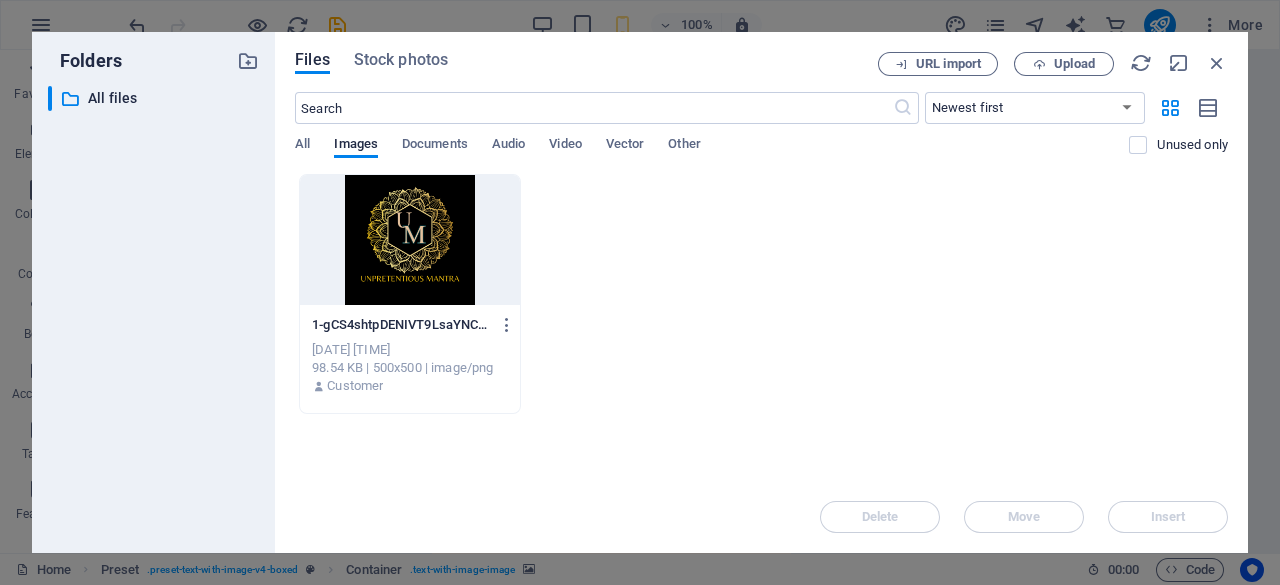 click at bounding box center [410, 240] 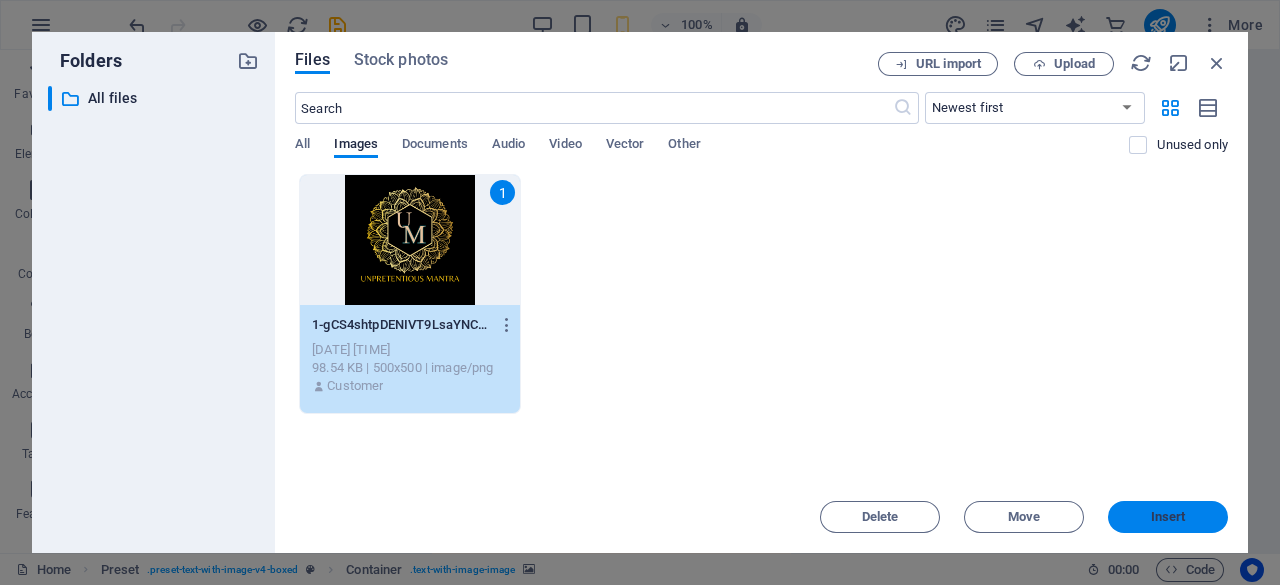 click on "Insert" at bounding box center [1168, 517] 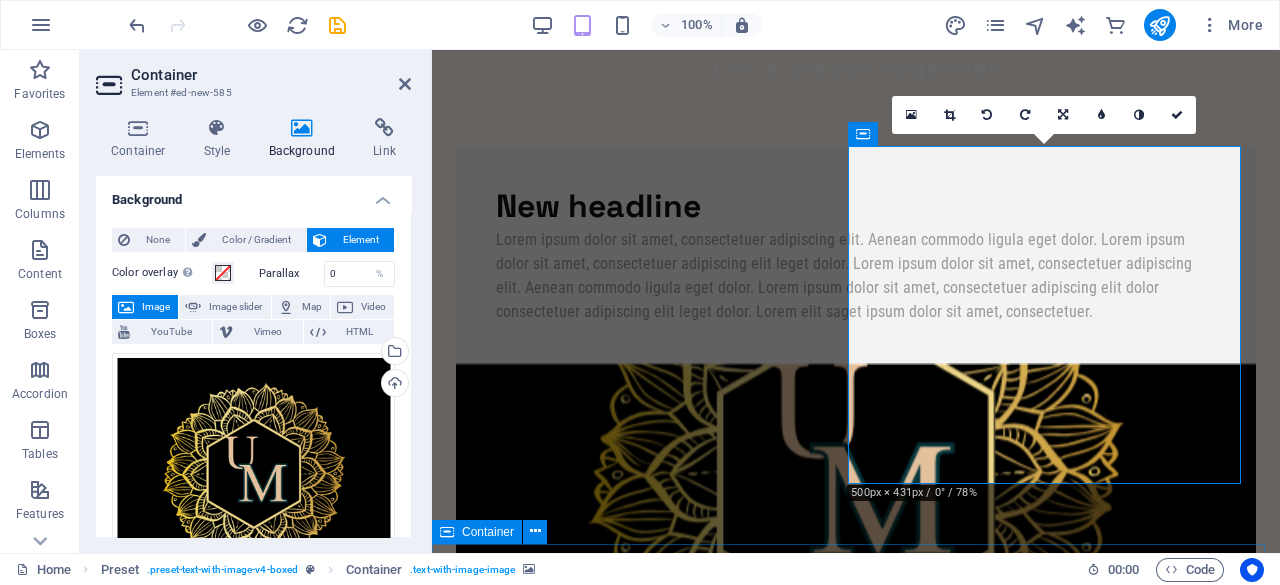 click on "Drop content here or  Add elements  Paste clipboard" at bounding box center [856, 1035] 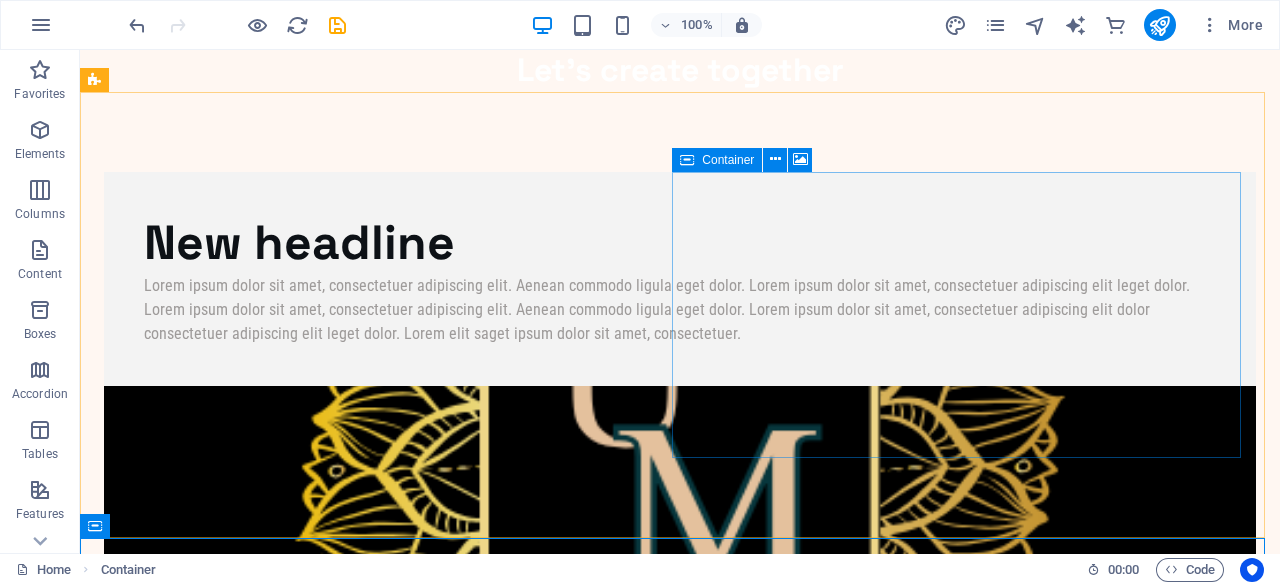 click on "Paste clipboard" at bounding box center [734, 825] 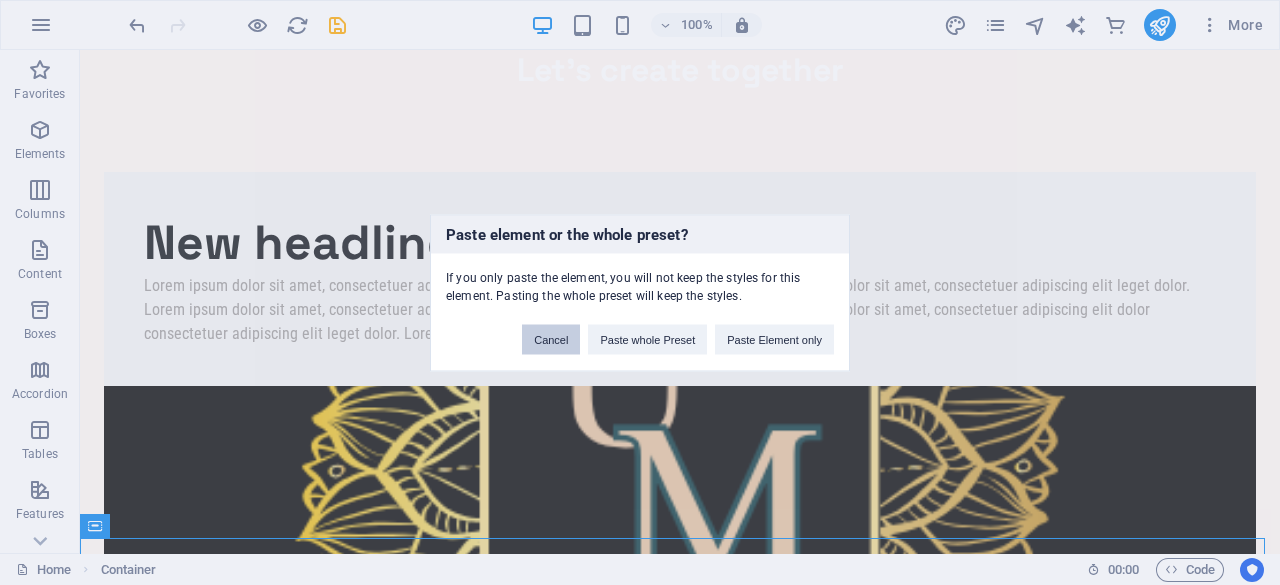 click on "Cancel" at bounding box center (551, 339) 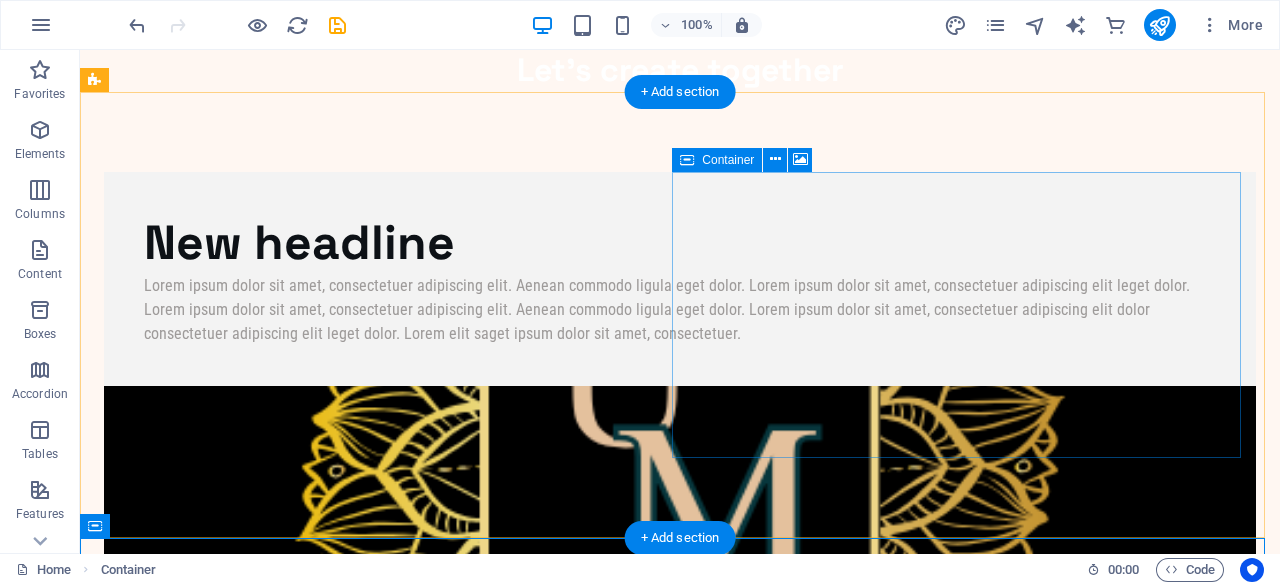 click on "Drop content here or  Add elements  Paste clipboard" at bounding box center (680, 795) 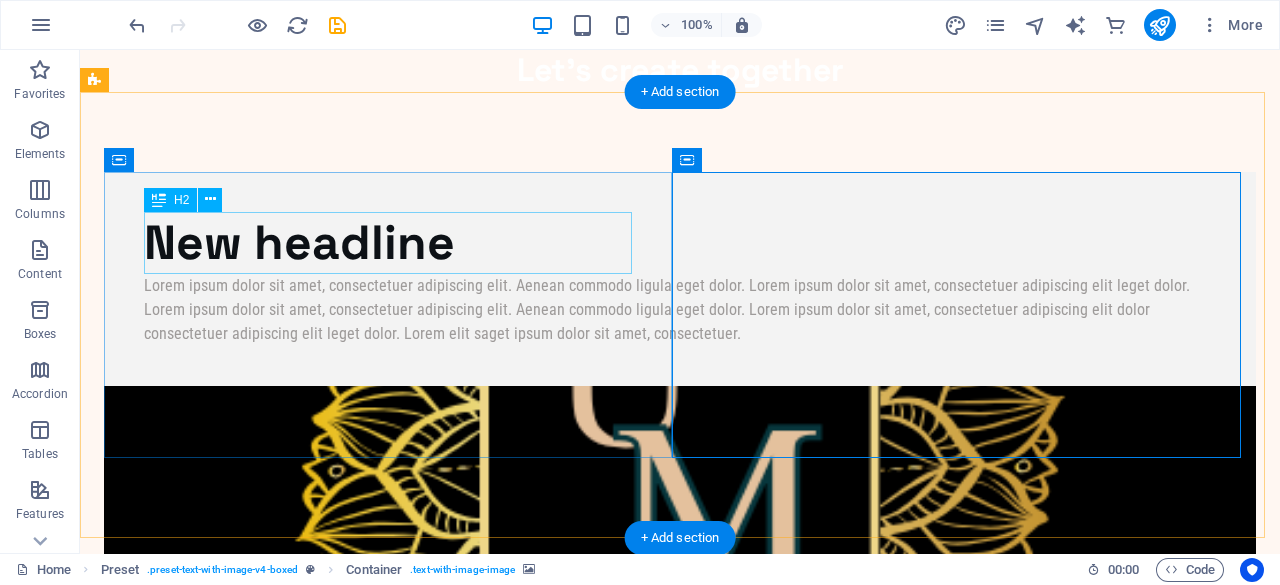click on "New headline" at bounding box center (680, 243) 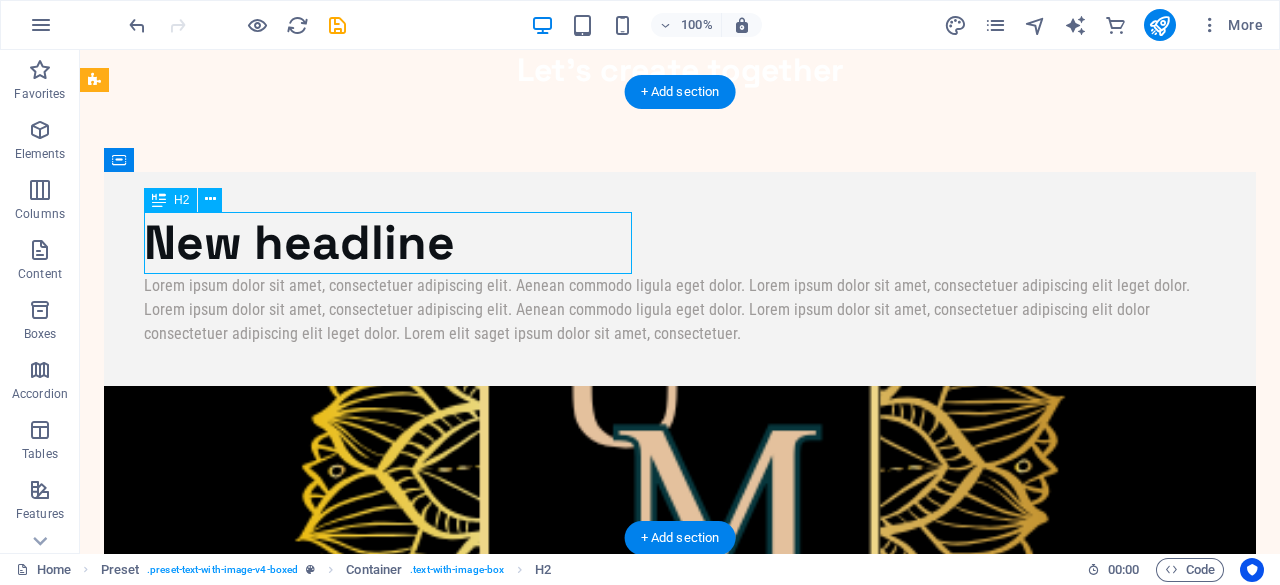 click on "New headline" at bounding box center [680, 243] 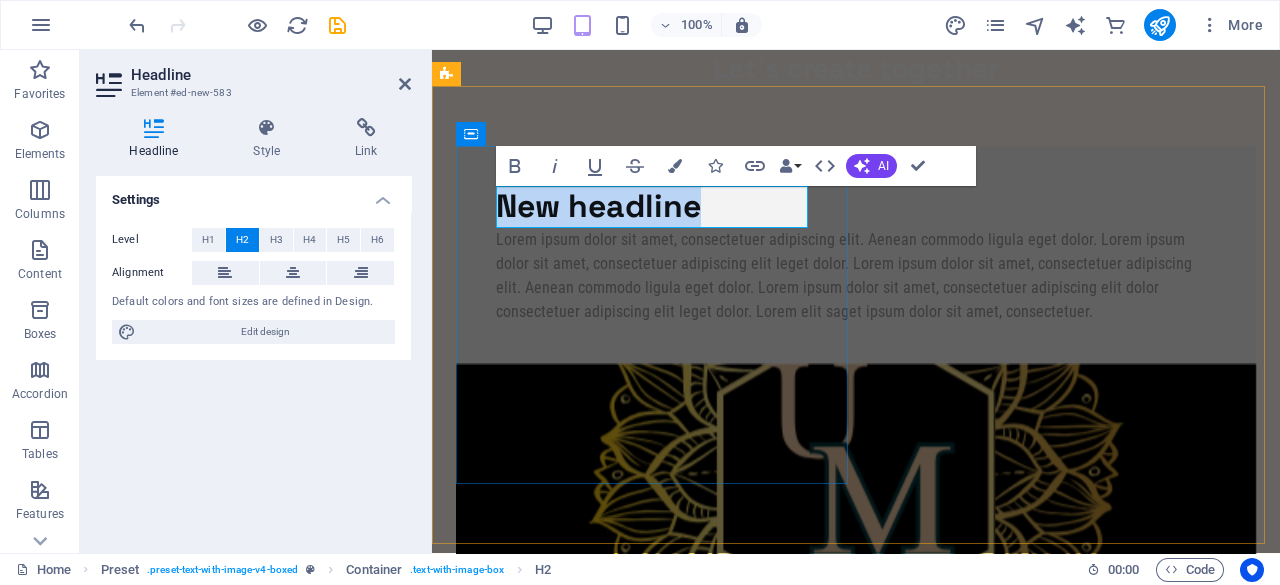 click on "New headline" at bounding box center (856, 207) 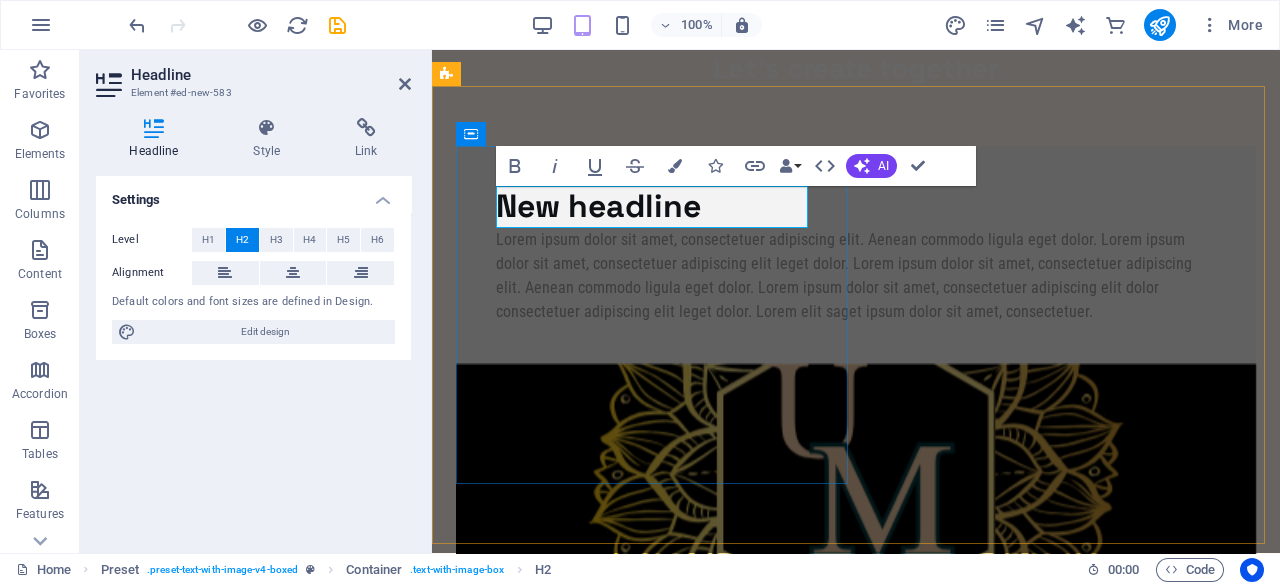 type 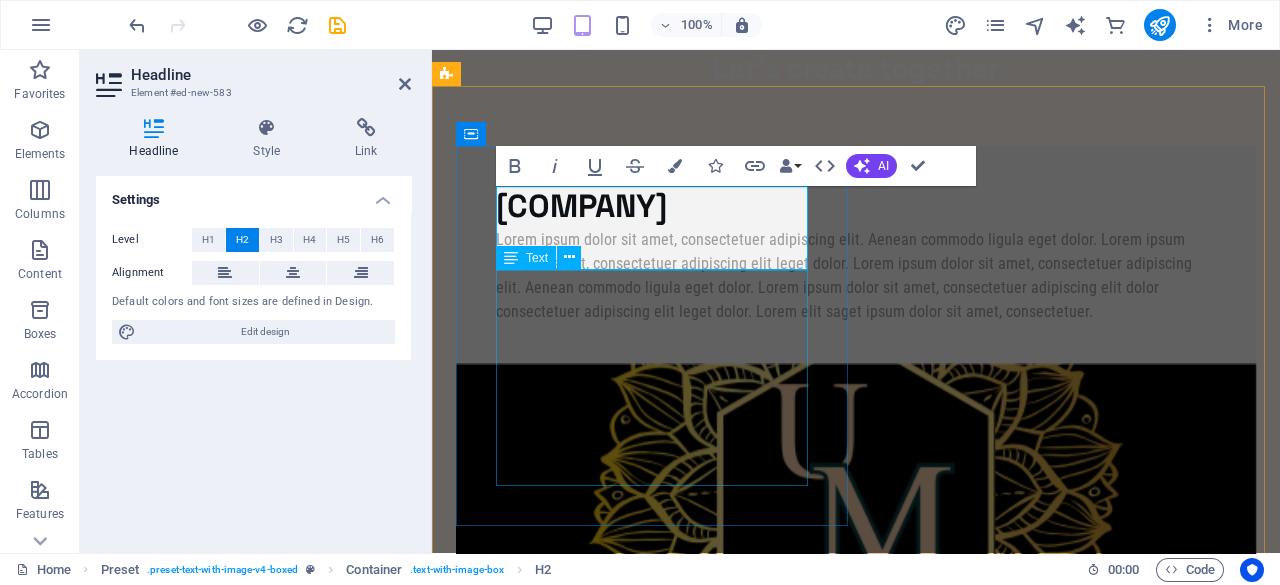 click on "Lorem ipsum dolor sit amet, consectetuer adipiscing elit. Aenean commodo ligula eget dolor. Lorem ipsum dolor sit amet, consectetuer adipiscing elit leget dolor. Lorem ipsum dolor sit amet, consectetuer adipiscing elit. Aenean commodo ligula eget dolor. Lorem ipsum dolor sit amet, consectetuer adipiscing elit dolor consectetuer adipiscing elit leget dolor. Lorem elit saget ipsum dolor sit amet, consectetuer." at bounding box center [856, 276] 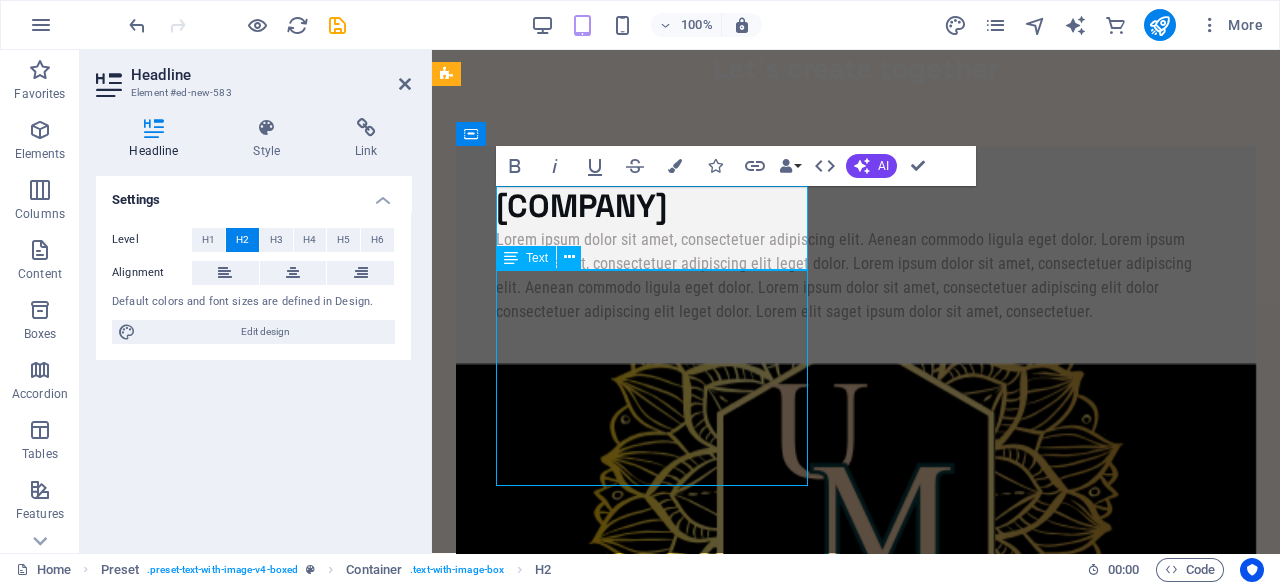 click on "Lorem ipsum dolor sit amet, consectetuer adipiscing elit. Aenean commodo ligula eget dolor. Lorem ipsum dolor sit amet, consectetuer adipiscing elit leget dolor. Lorem ipsum dolor sit amet, consectetuer adipiscing elit. Aenean commodo ligula eget dolor. Lorem ipsum dolor sit amet, consectetuer adipiscing elit dolor consectetuer adipiscing elit leget dolor. Lorem elit saget ipsum dolor sit amet, consectetuer." at bounding box center [856, 276] 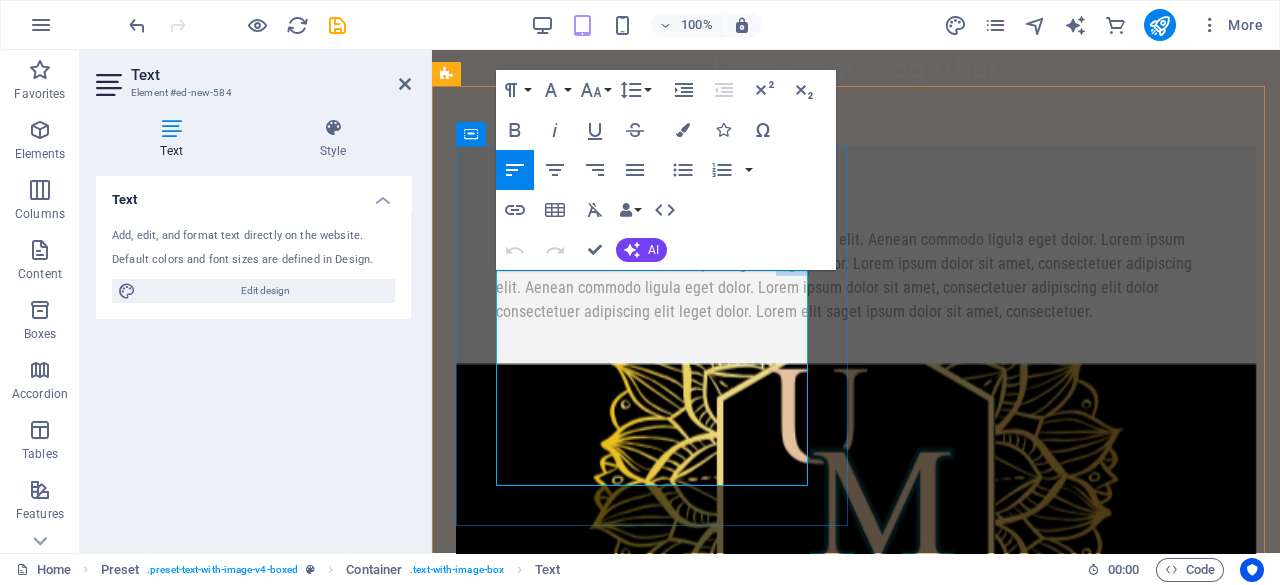 click on "Lorem ipsum dolor sit amet, consectetuer adipiscing elit. Aenean commodo ligula eget dolor. Lorem ipsum dolor sit amet, consectetuer adipiscing elit leget dolor. Lorem ipsum dolor sit amet, consectetuer adipiscing elit. Aenean commodo ligula eget dolor. Lorem ipsum dolor sit amet, consectetuer adipiscing elit dolor consectetuer adipiscing elit leget dolor. Lorem elit saget ipsum dolor sit amet, consectetuer." at bounding box center [856, 276] 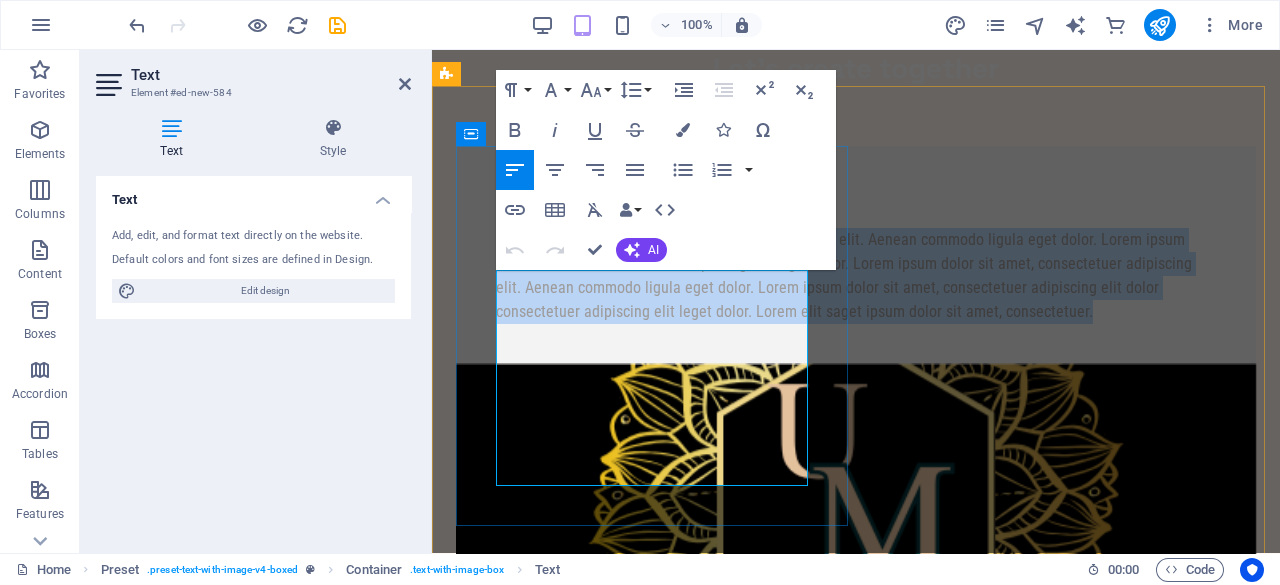 type 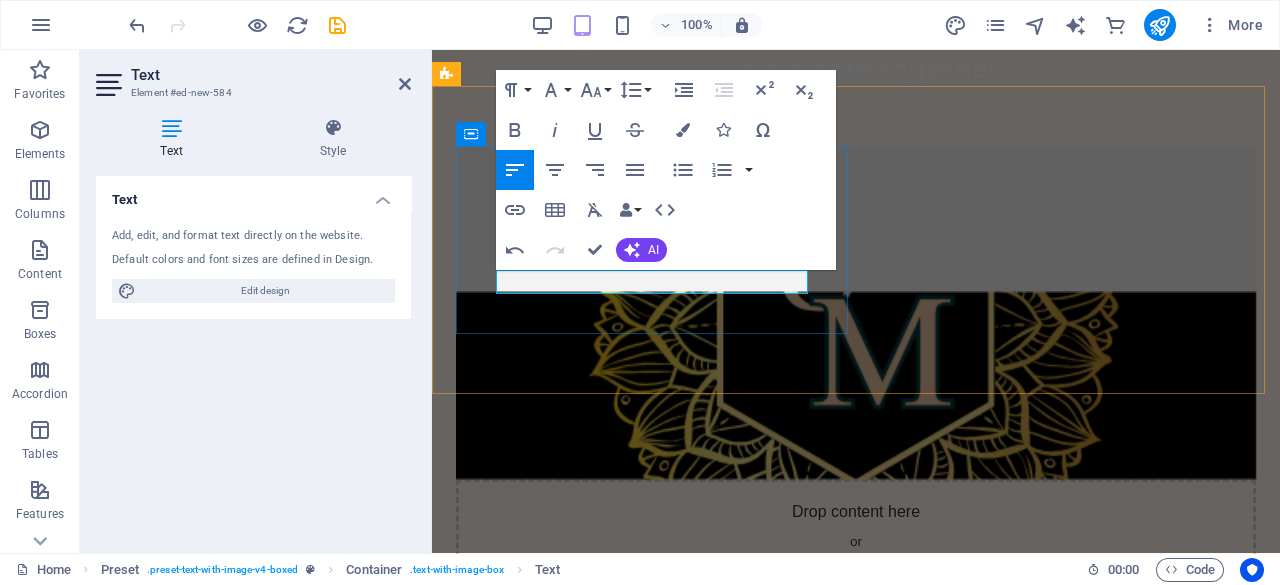 click on "Career soluttion center" at bounding box center (856, 240) 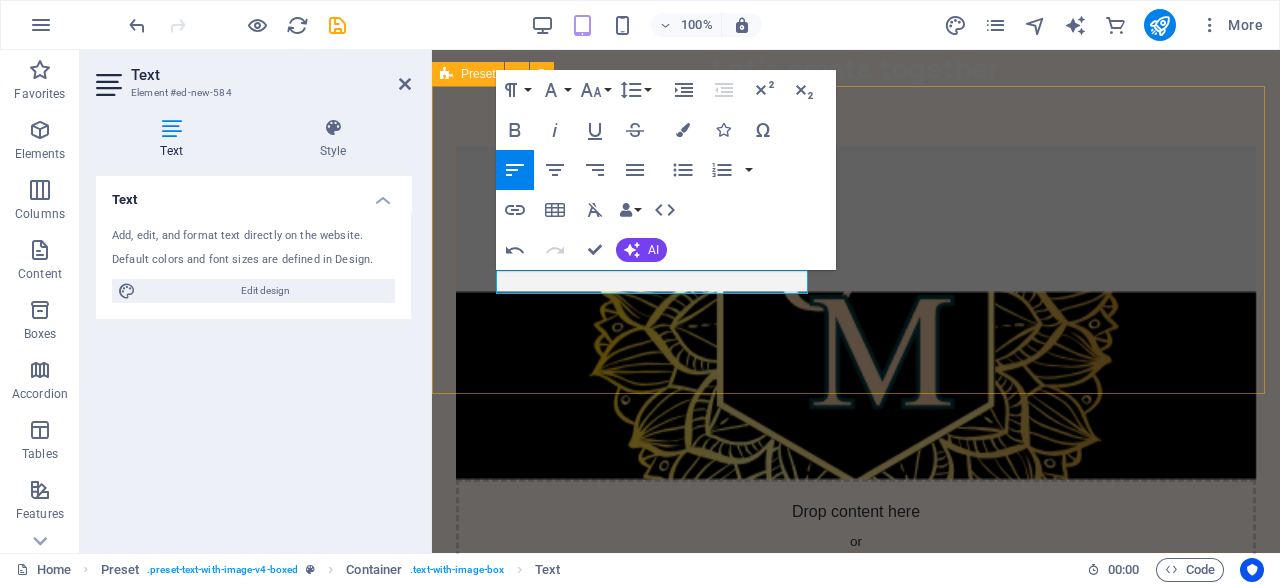 click on "[COMPANY] [DEPARTMENT] Drop content here or  Add elements  Paste clipboard" at bounding box center (856, 383) 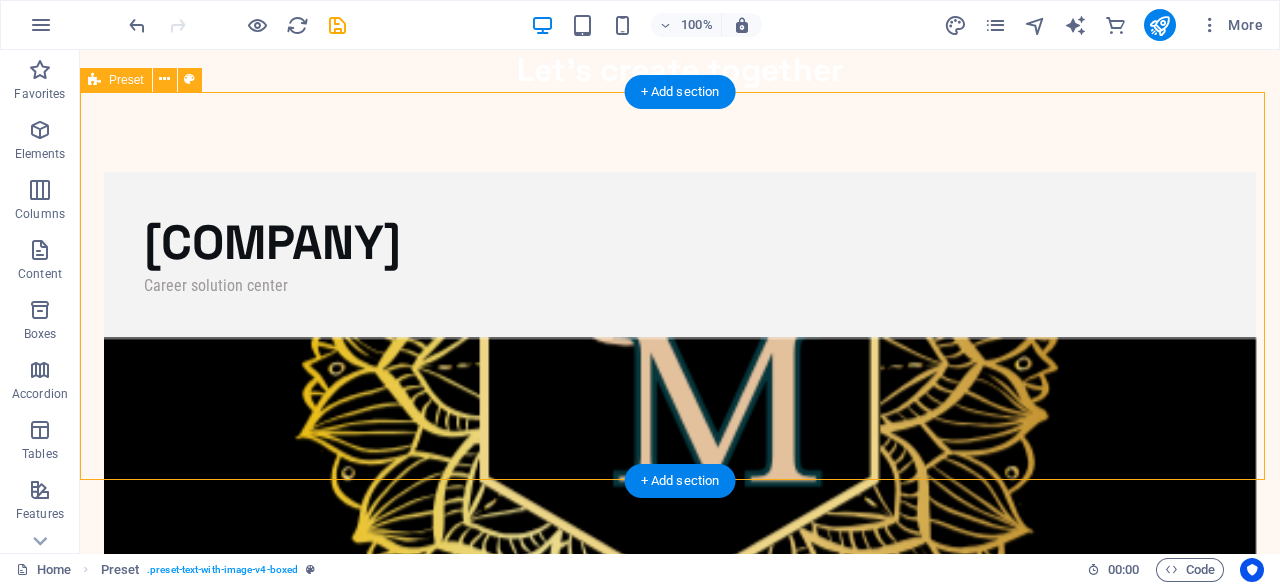 click on "[COMPANY] [DEPARTMENT] Drop content here or  Add elements  Paste clipboard" at bounding box center [680, 440] 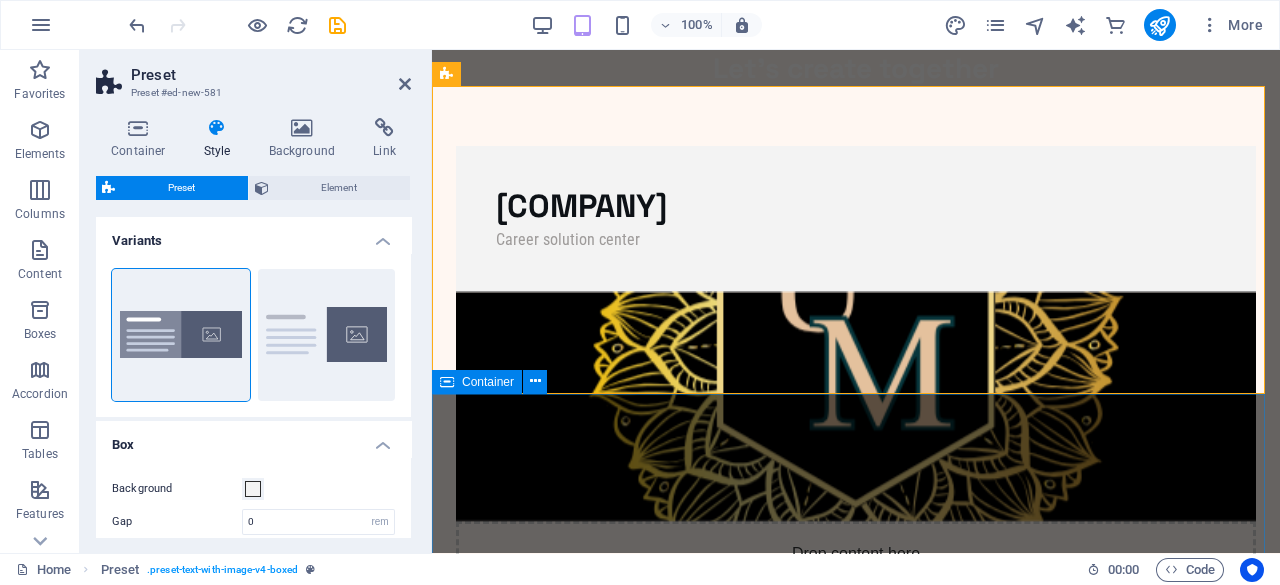 click on "Drop content here or  Add elements  Paste clipboard" at bounding box center (856, 854) 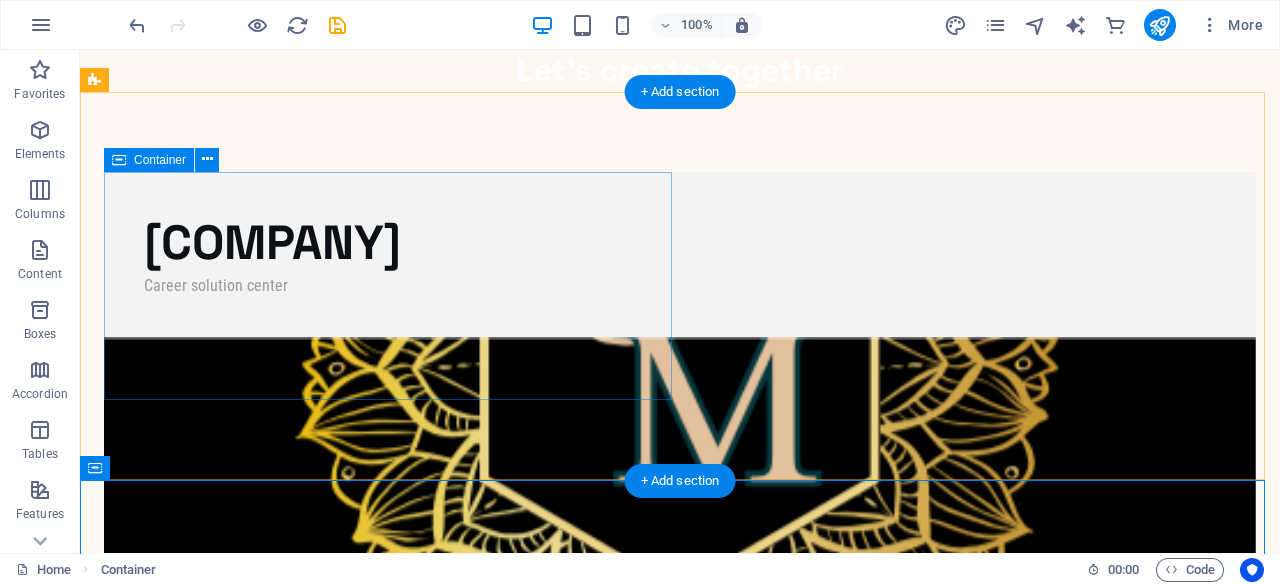 click on "[COMPANY] [DEPARTMENT]" at bounding box center (680, 255) 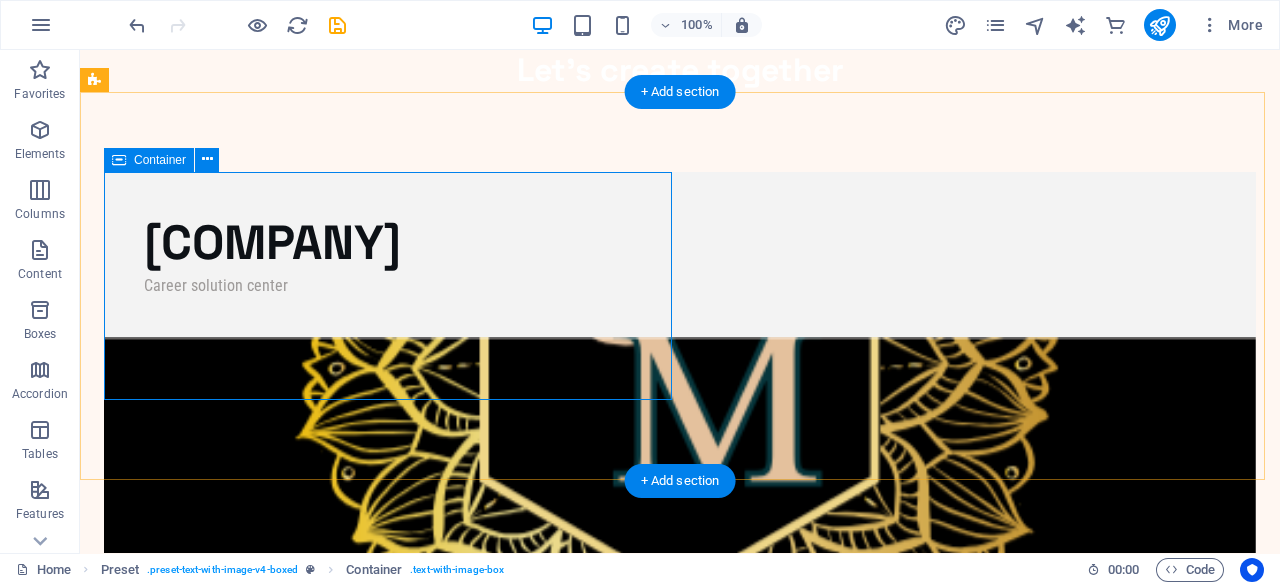 click on "[COMPANY] [DEPARTMENT]" at bounding box center (680, 255) 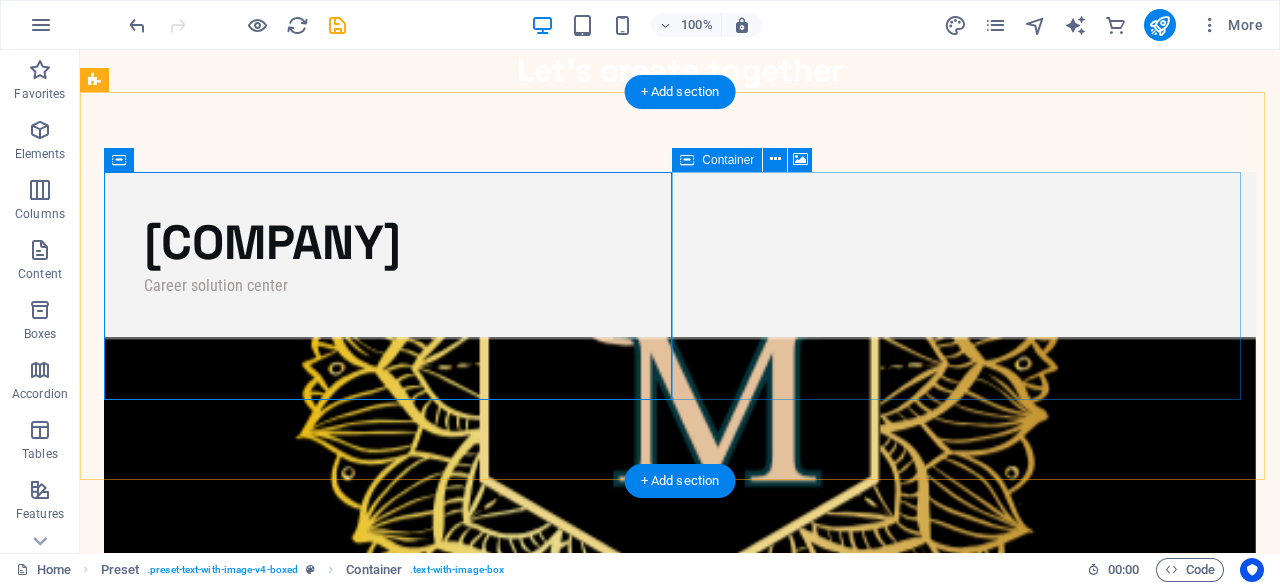 drag, startPoint x: 635, startPoint y: 225, endPoint x: 817, endPoint y: 234, distance: 182.2224 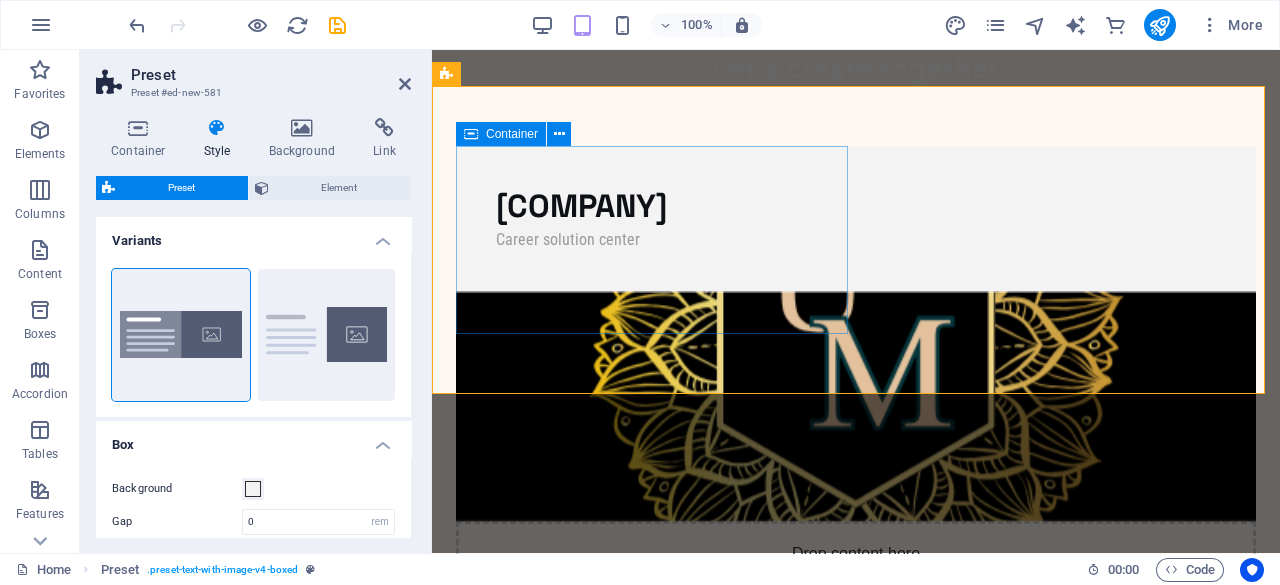 click on "[COMPANY] [DEPARTMENT]" at bounding box center (856, 219) 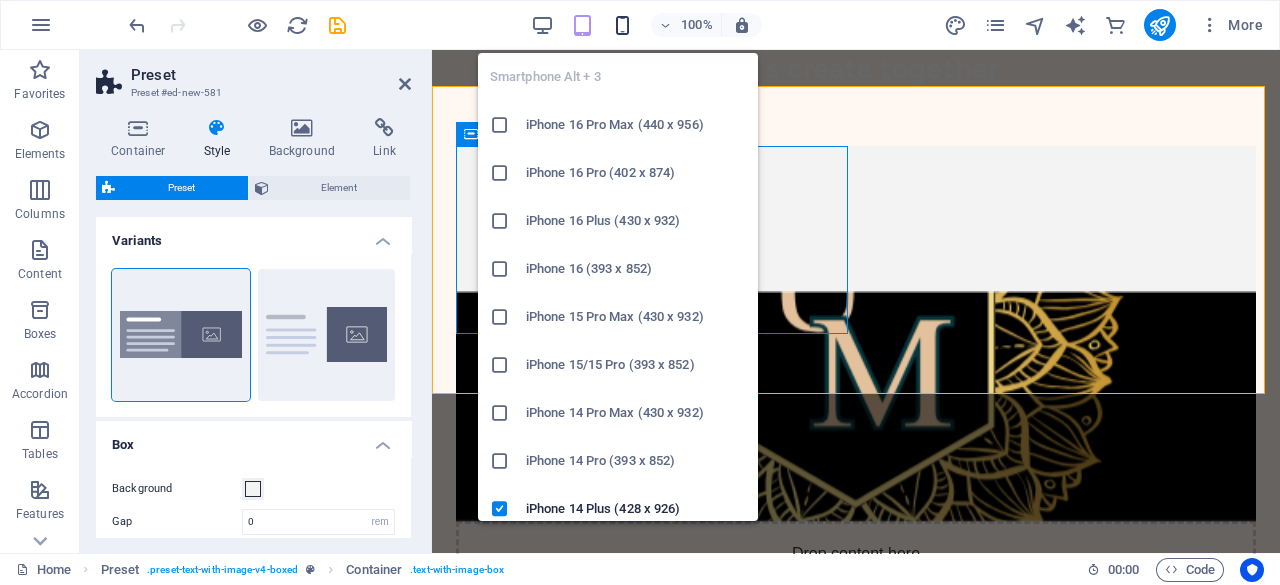 click at bounding box center (622, 25) 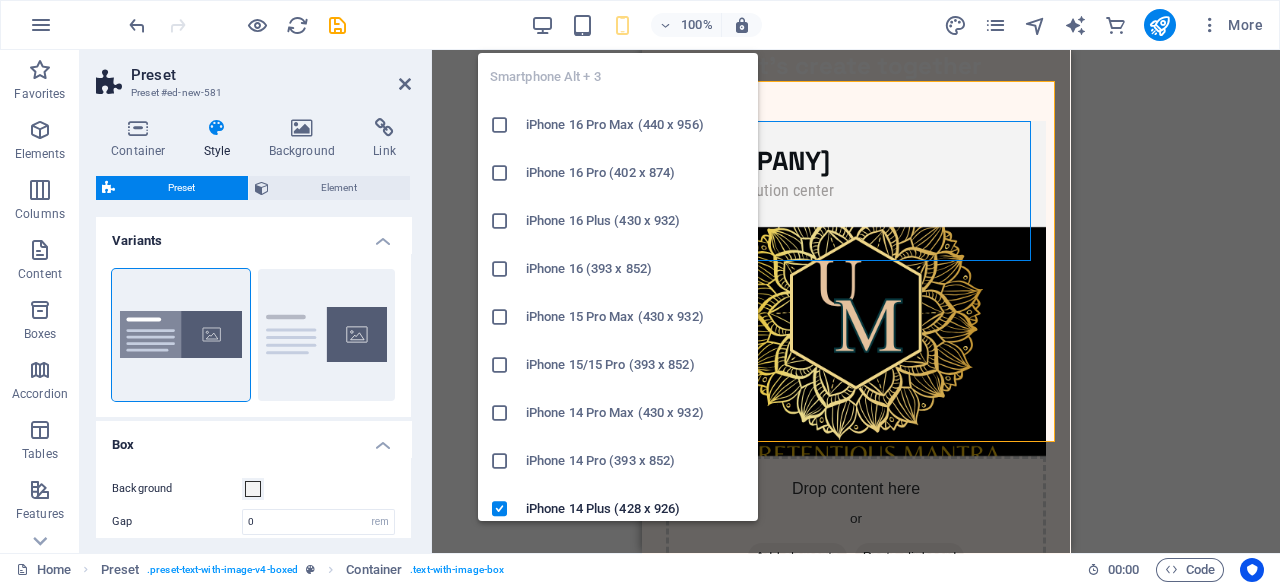 type on "1.5" 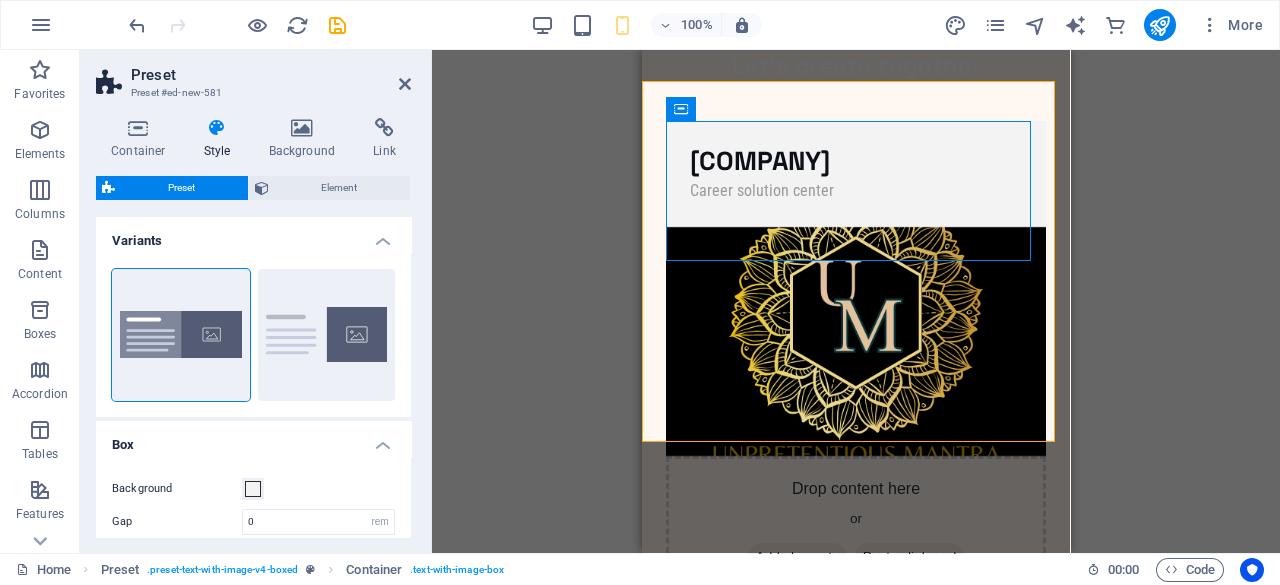 click on "Preset Preset #ed-new-581
Container Style Background Link Size Height Default px rem % vh vw Min. height None px rem % vh vw Width Default px rem % em vh vw Min. width None px rem % vh vw Content width Default Custom width Width Default px rem % em vh vw Min. width None px rem % vh vw Default padding Custom spacing Default content width and padding can be changed under Design. Edit design Layout (Flexbox) Alignment Determines the flex direction. Default Main axis Determine how elements should behave along the main axis inside this container (justify content). Default Side axis Control the vertical direction of the element inside of the container (align items). Default Wrap Default On Off Fill Controls the distances and direction of elements on the y-axis across several lines (align content). Default Accessibility ARIA helps assistive technologies (like screen readers) to understand the role, state, and behavior of web elements Role The ARIA role defines the purpose of an element.  None Alert" at bounding box center [256, 301] 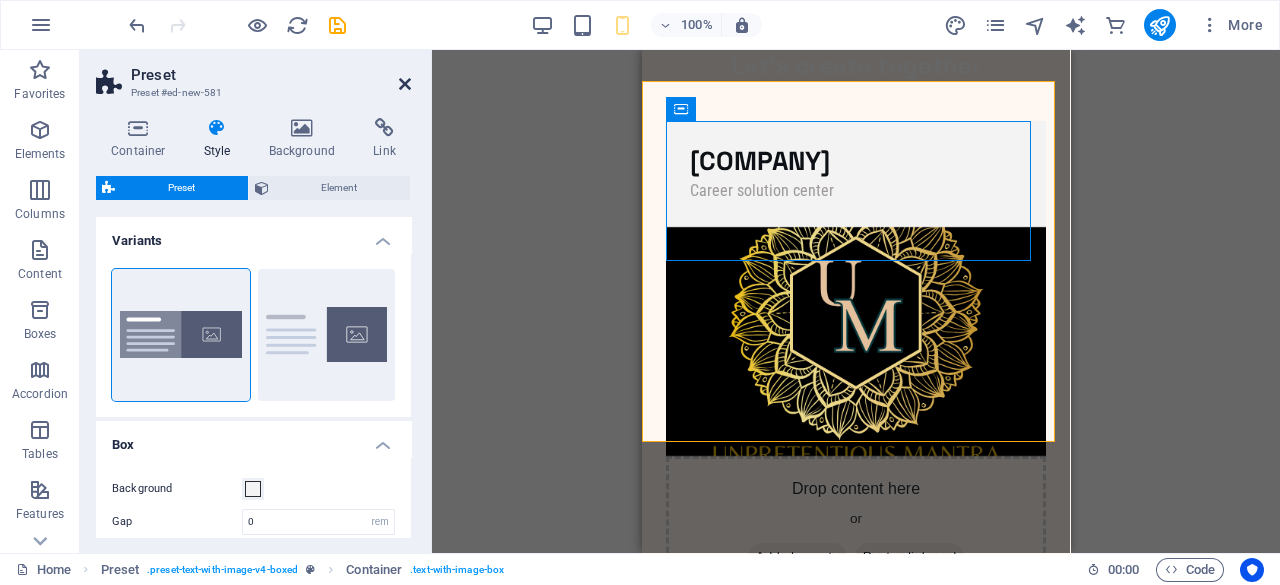 click at bounding box center [405, 84] 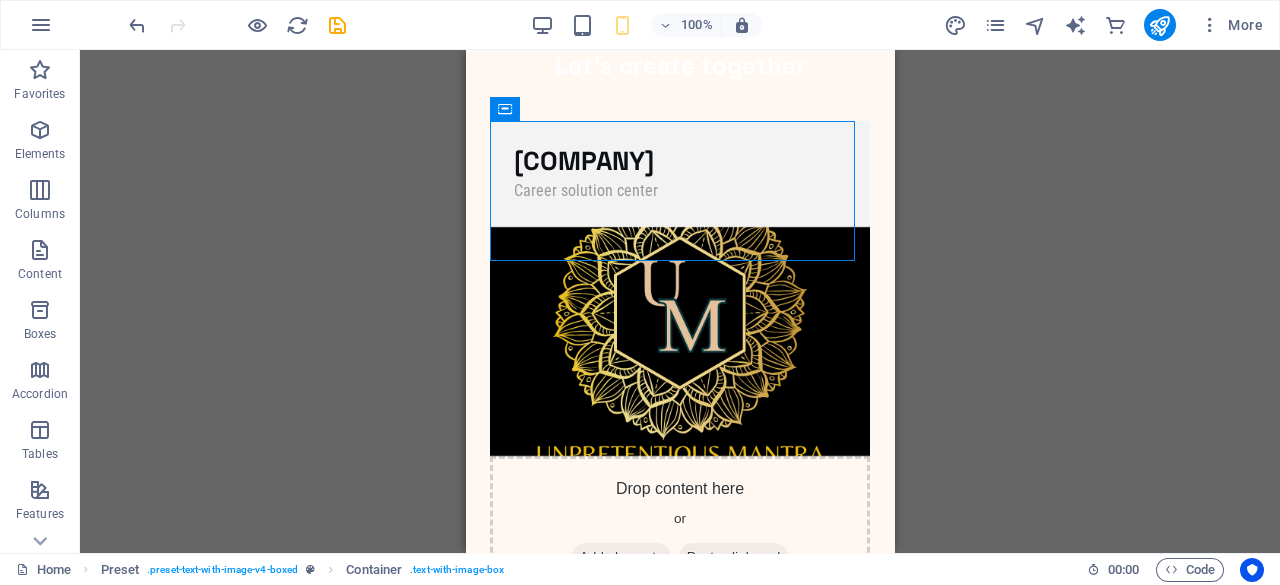 click on "100%" at bounding box center [646, 25] 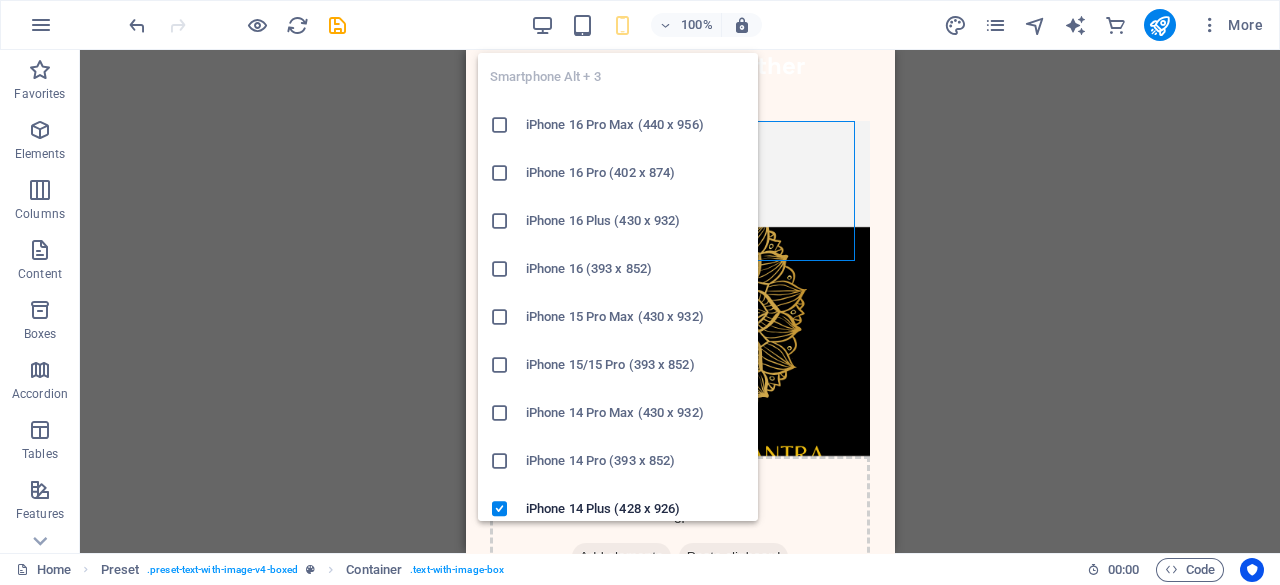 click at bounding box center (622, 25) 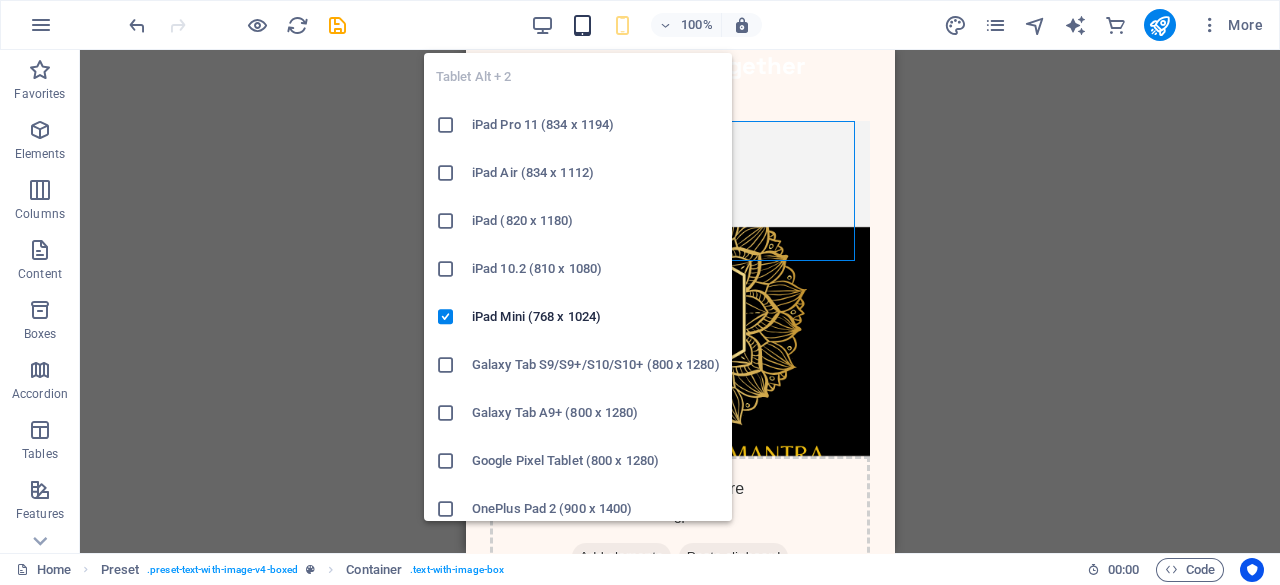 click at bounding box center [582, 25] 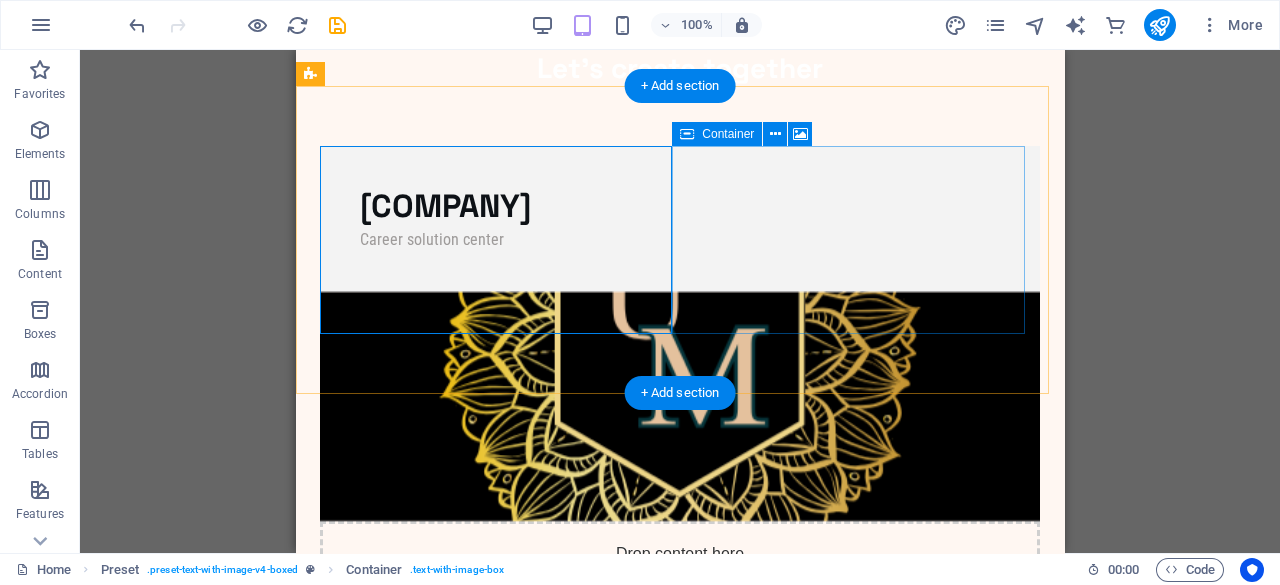 click on "Drop content here or  Add elements  Paste clipboard" at bounding box center [680, 592] 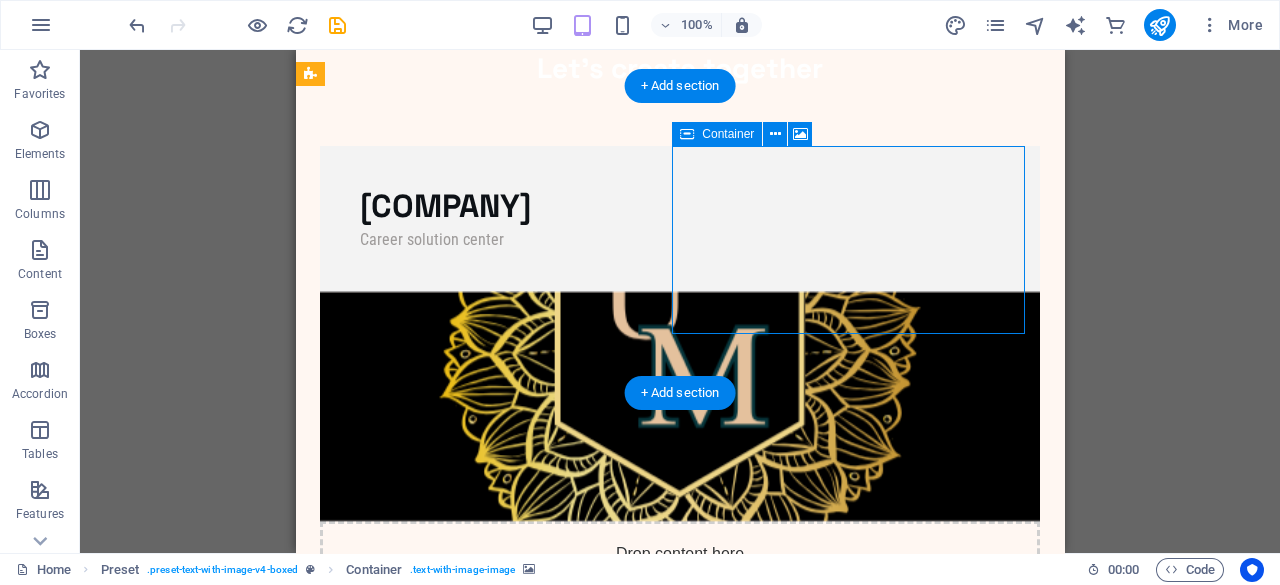 drag, startPoint x: 756, startPoint y: 188, endPoint x: 756, endPoint y: 285, distance: 97 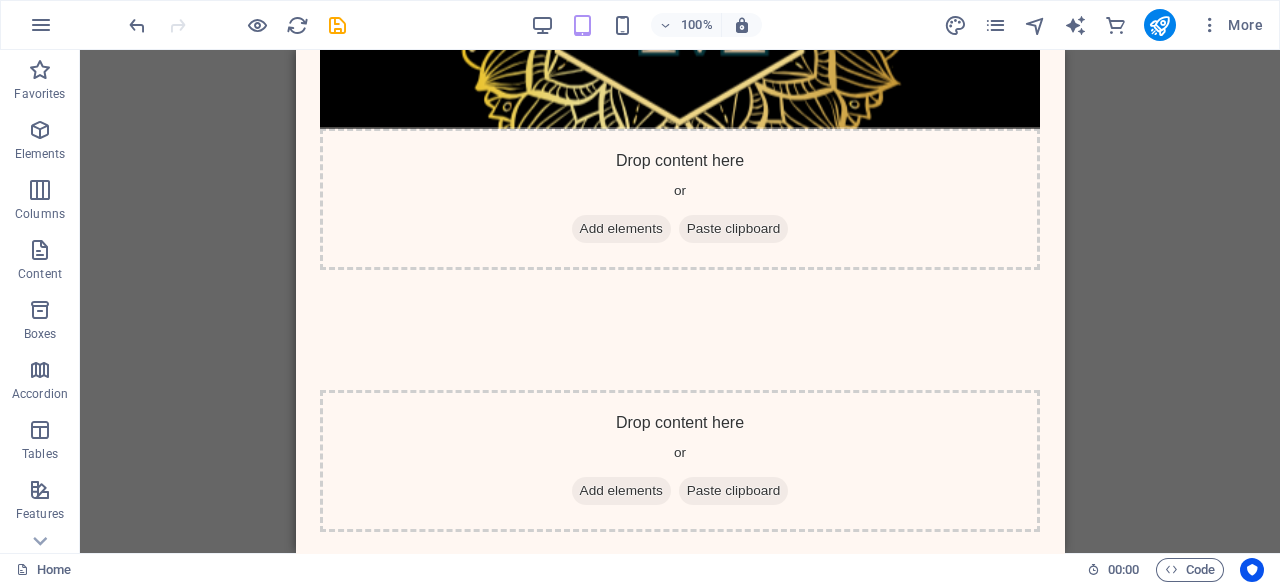 scroll, scrollTop: 204, scrollLeft: 0, axis: vertical 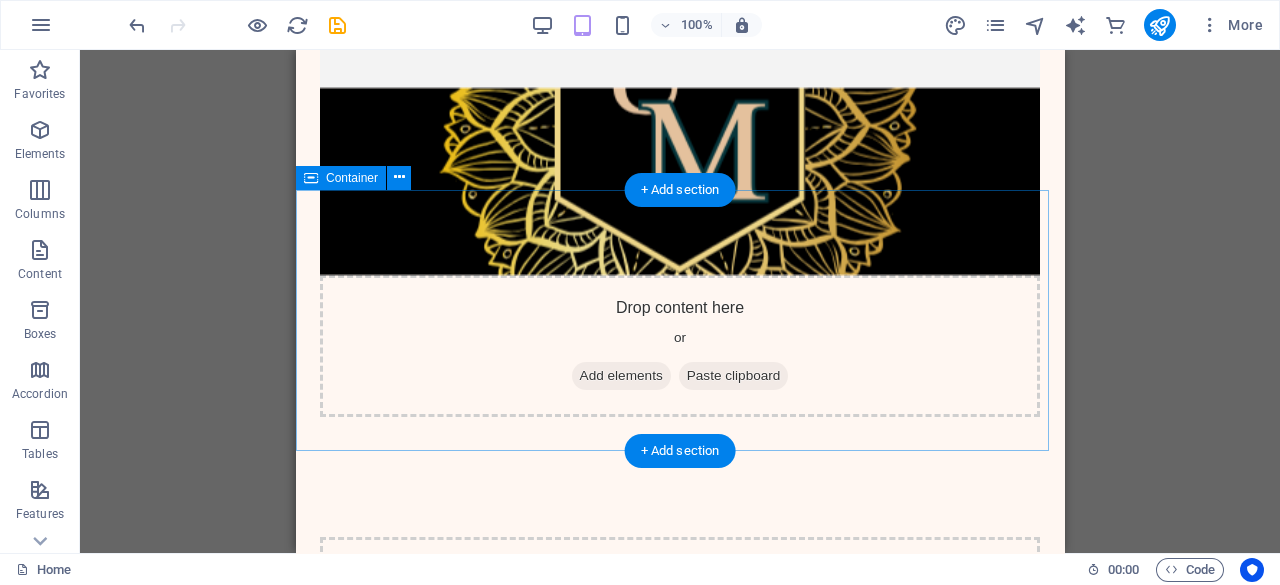 click on "Drop content here or  Add elements  Paste clipboard" at bounding box center (680, 608) 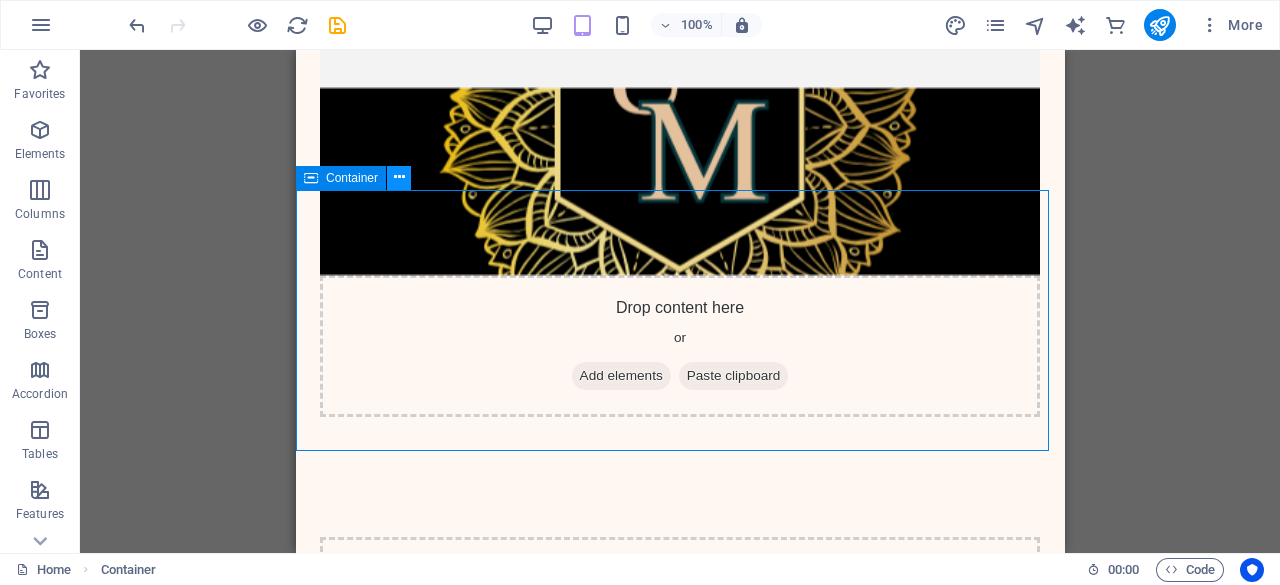 click at bounding box center (399, 178) 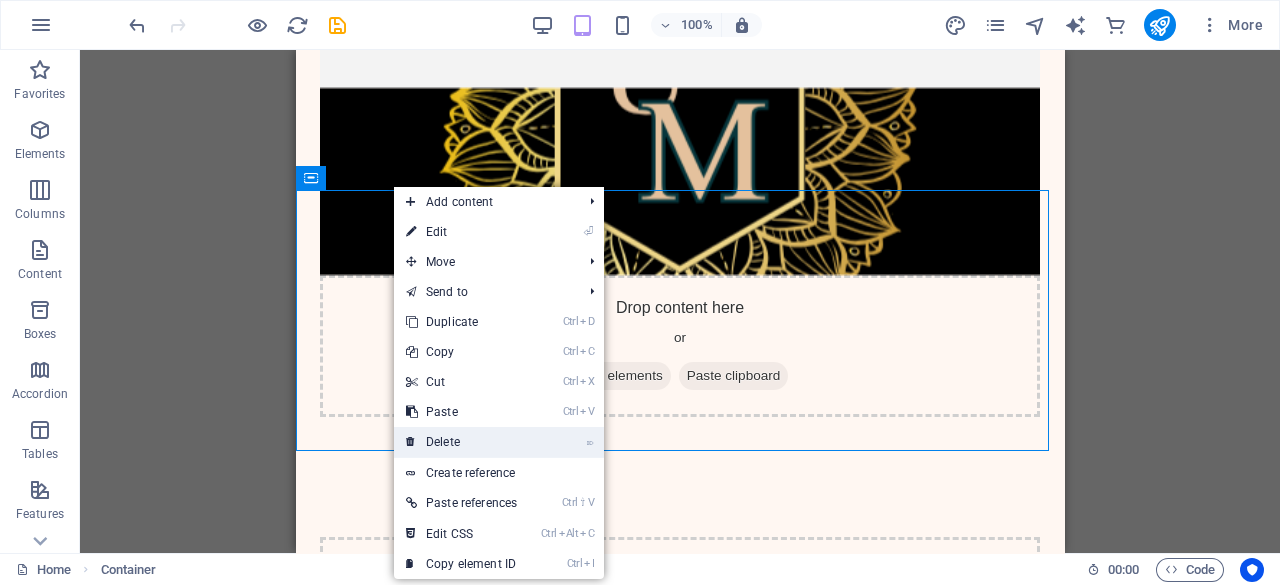click on "⌦  Delete" at bounding box center [461, 442] 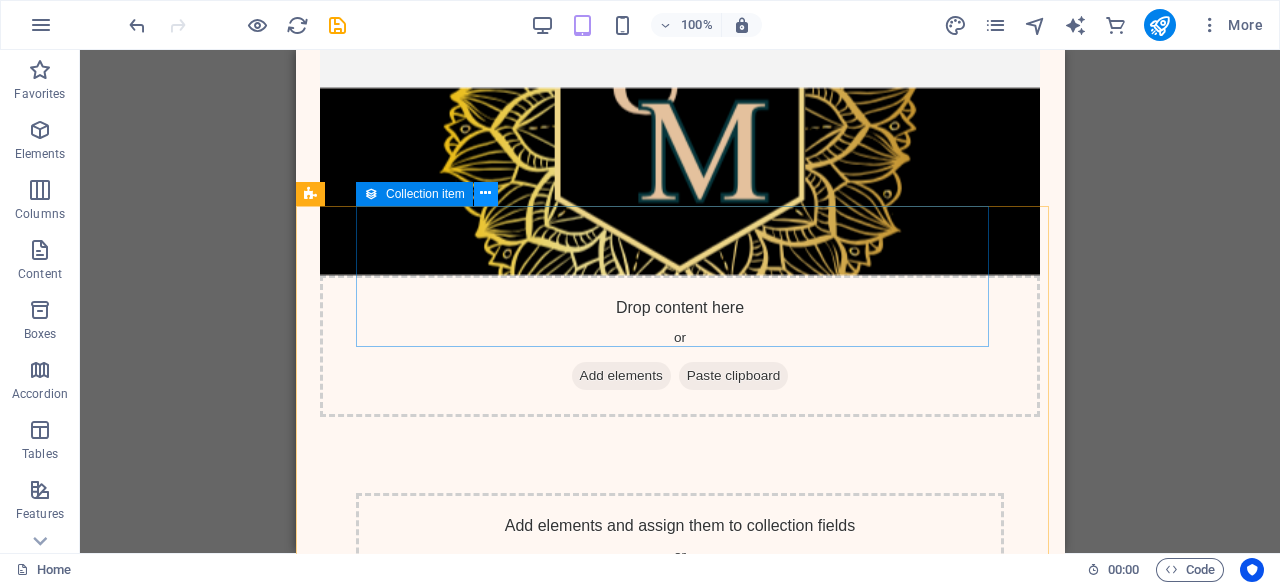 click at bounding box center (486, 194) 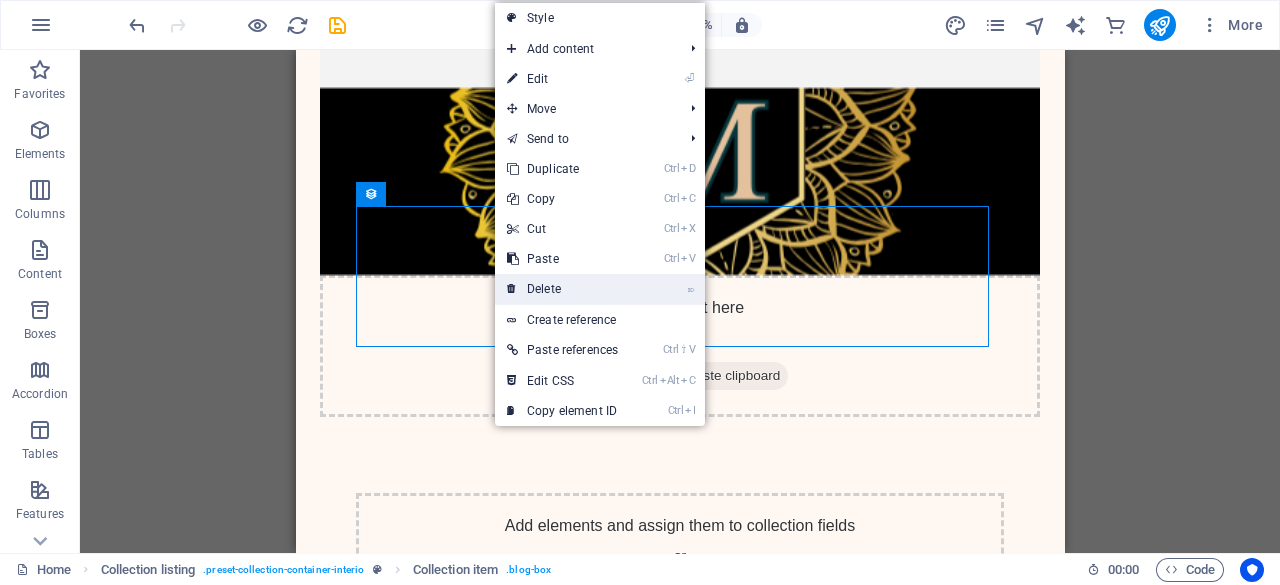 click on "⌦  Delete" at bounding box center [562, 289] 